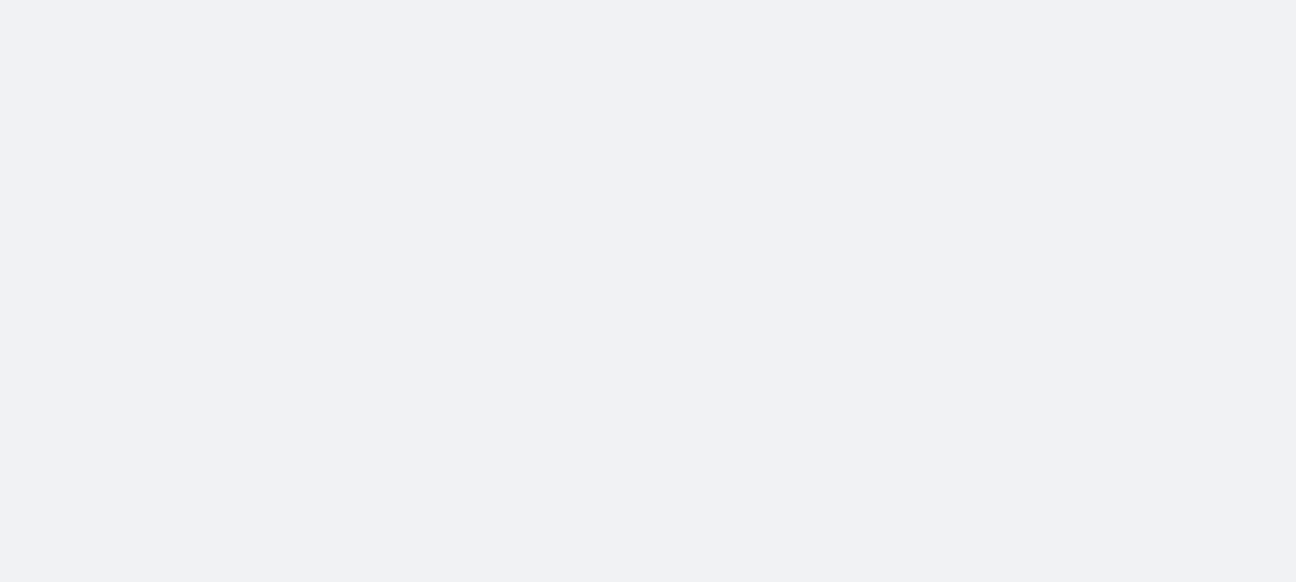 scroll, scrollTop: 0, scrollLeft: 0, axis: both 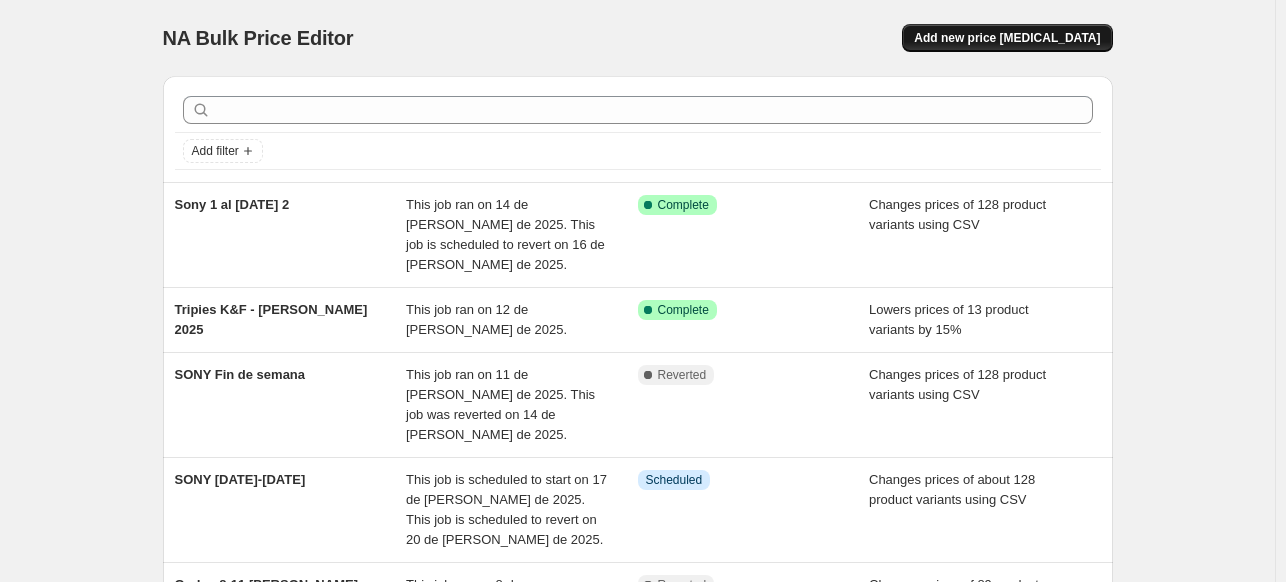 click on "Add new price [MEDICAL_DATA]" at bounding box center (1007, 38) 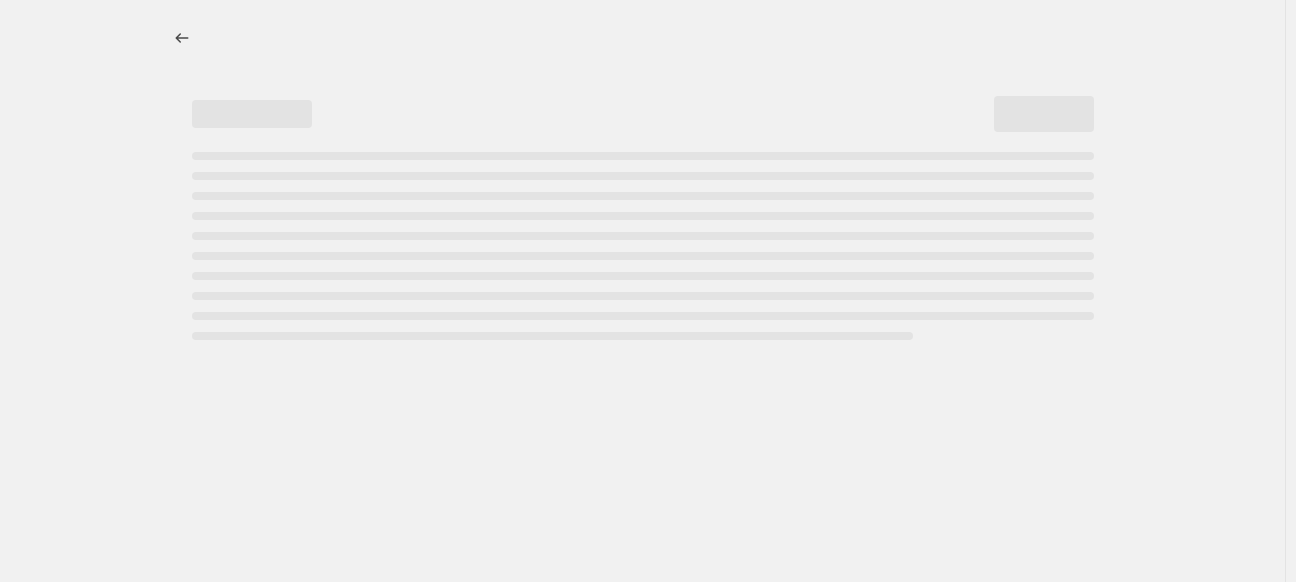 select on "percentage" 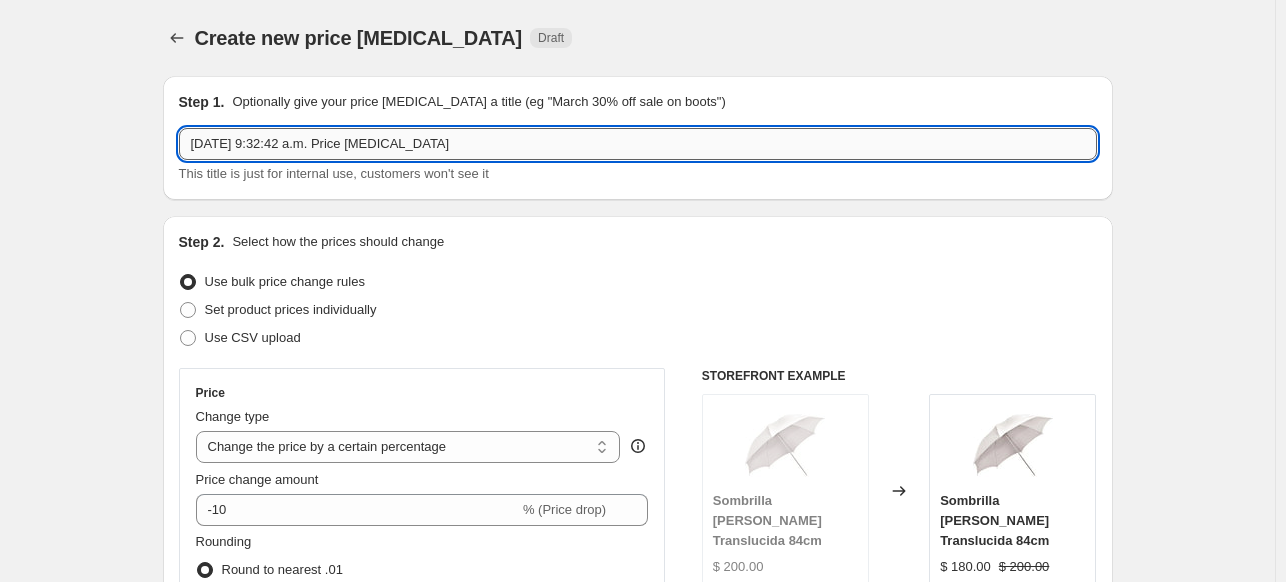 click on "14 jul 2025, 9:32:42 a.m. Price change job" at bounding box center (638, 144) 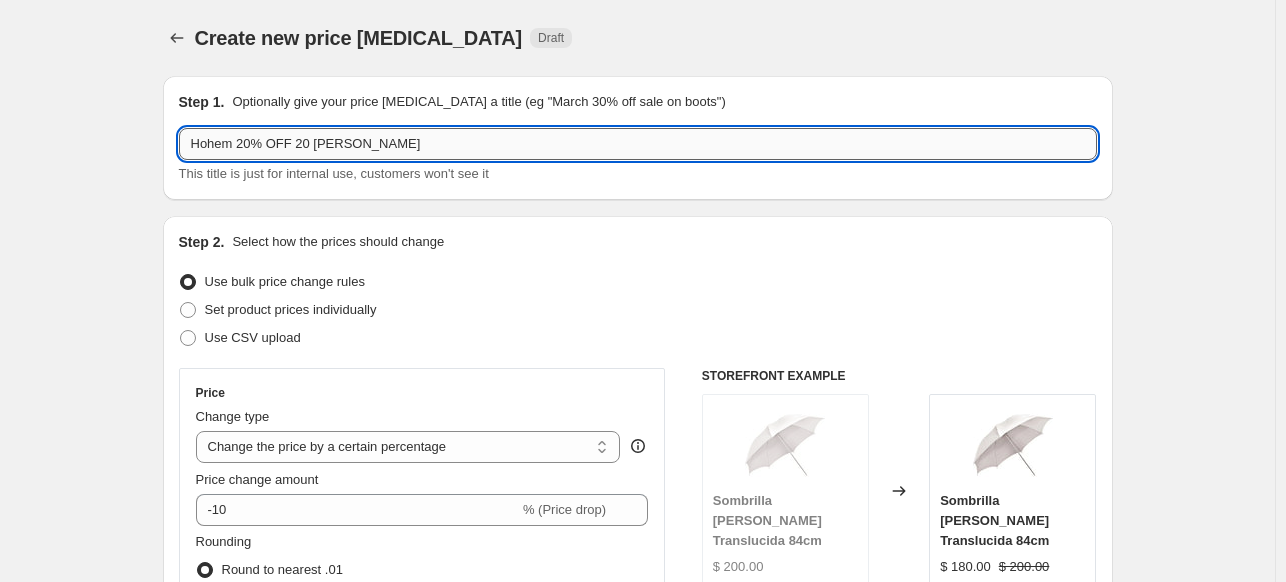 click on "Hohem 20% OFF 20 julio" at bounding box center (638, 144) 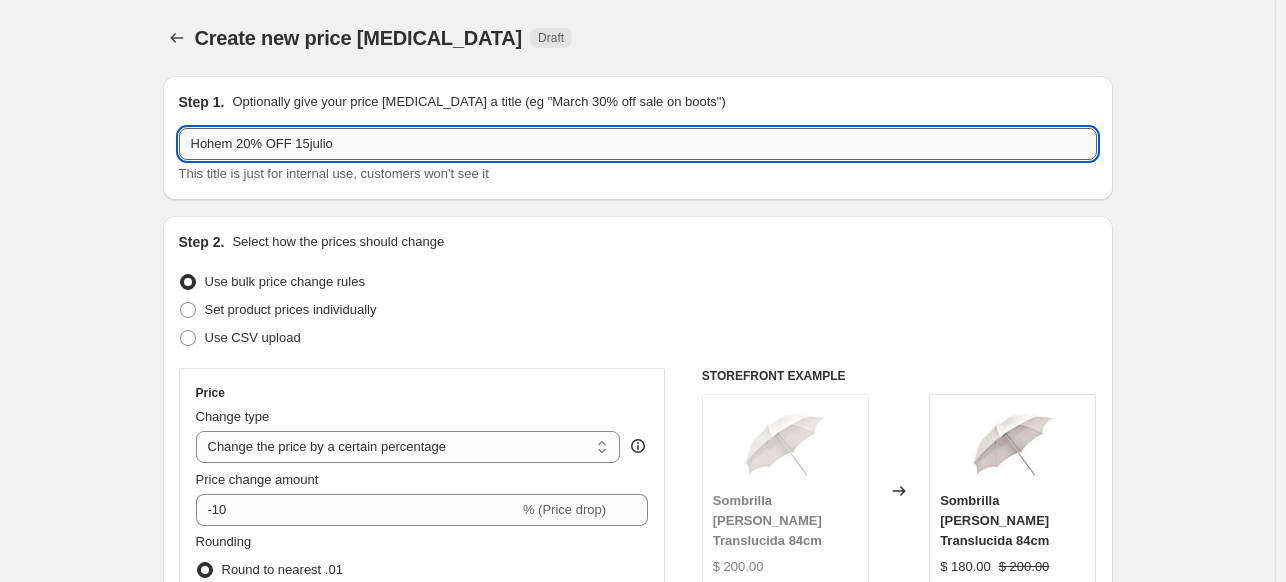 click on "Hohem 20% OFF 15julio" at bounding box center (638, 144) 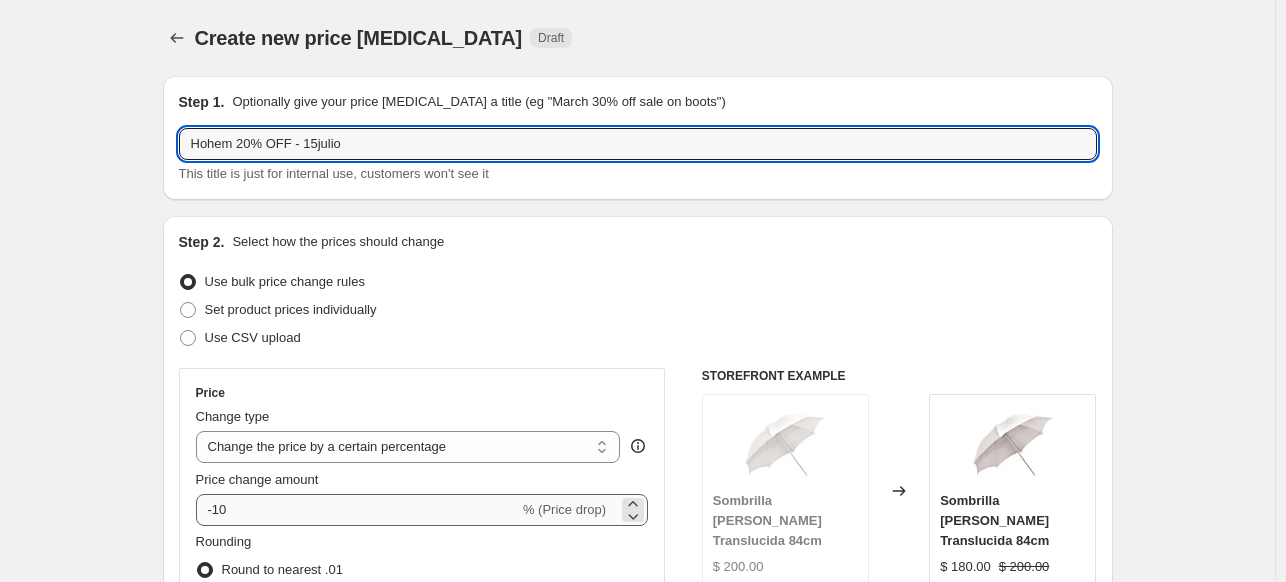 type on "Hohem 20% OFF - 15julio" 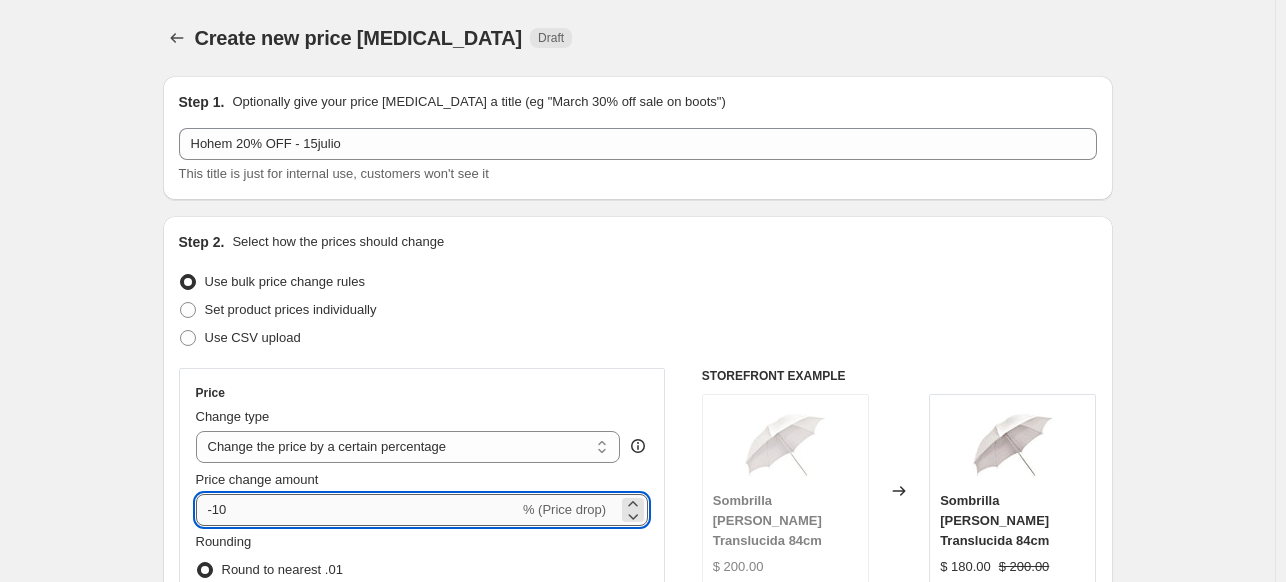 click on "-10" at bounding box center (357, 510) 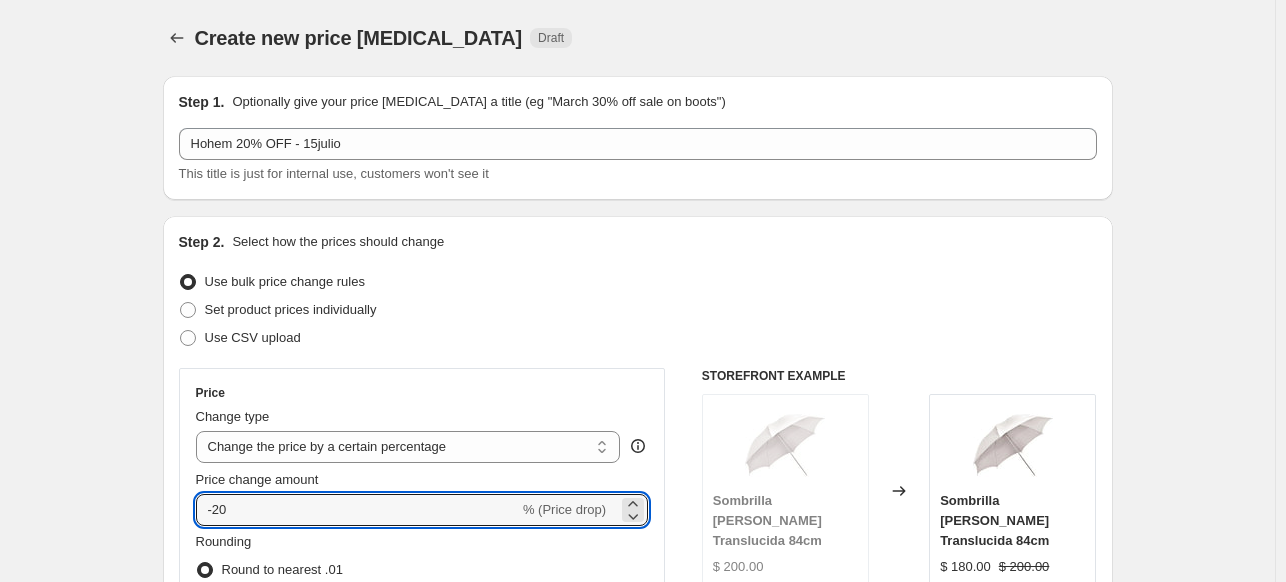 type on "-20" 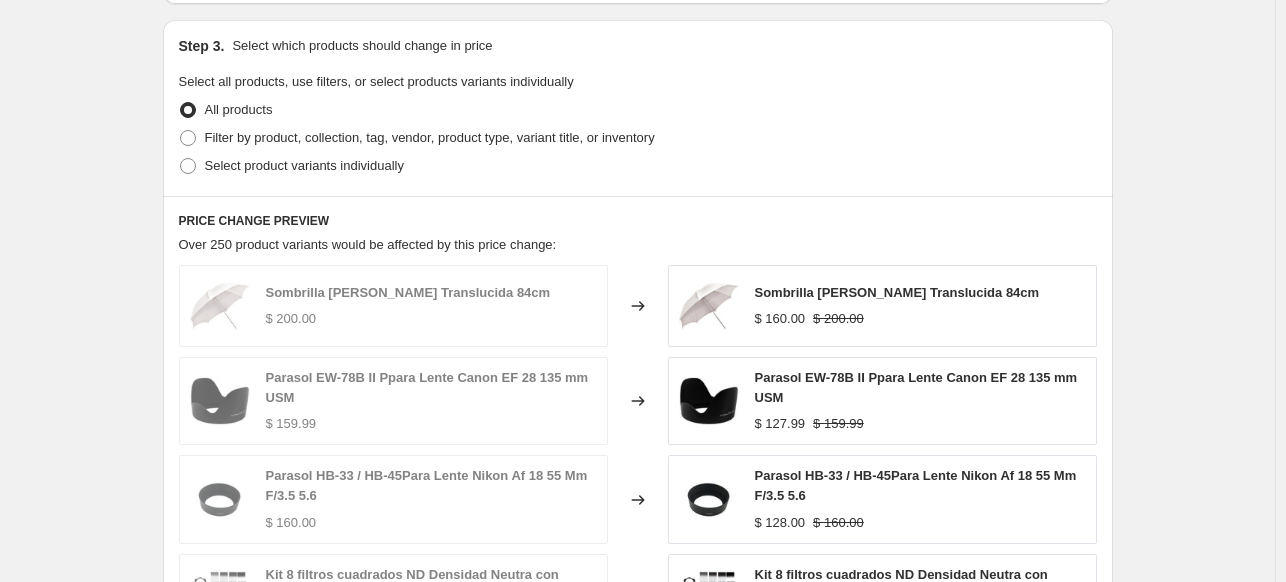 scroll, scrollTop: 928, scrollLeft: 0, axis: vertical 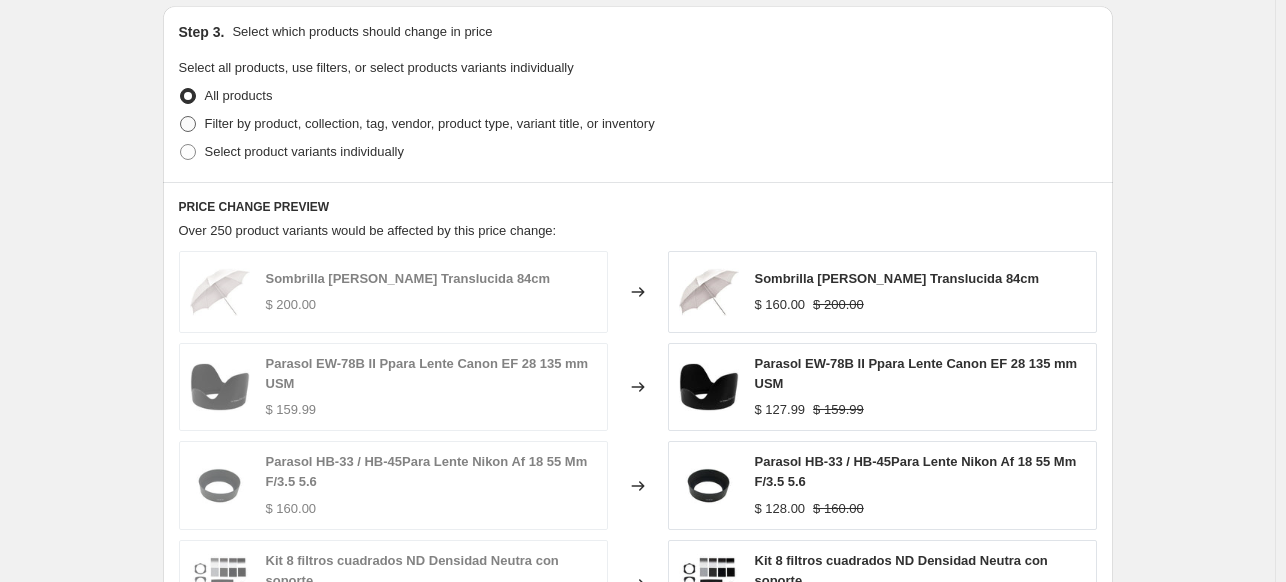 click on "Filter by product, collection, tag, vendor, product type, variant title, or inventory" at bounding box center [430, 123] 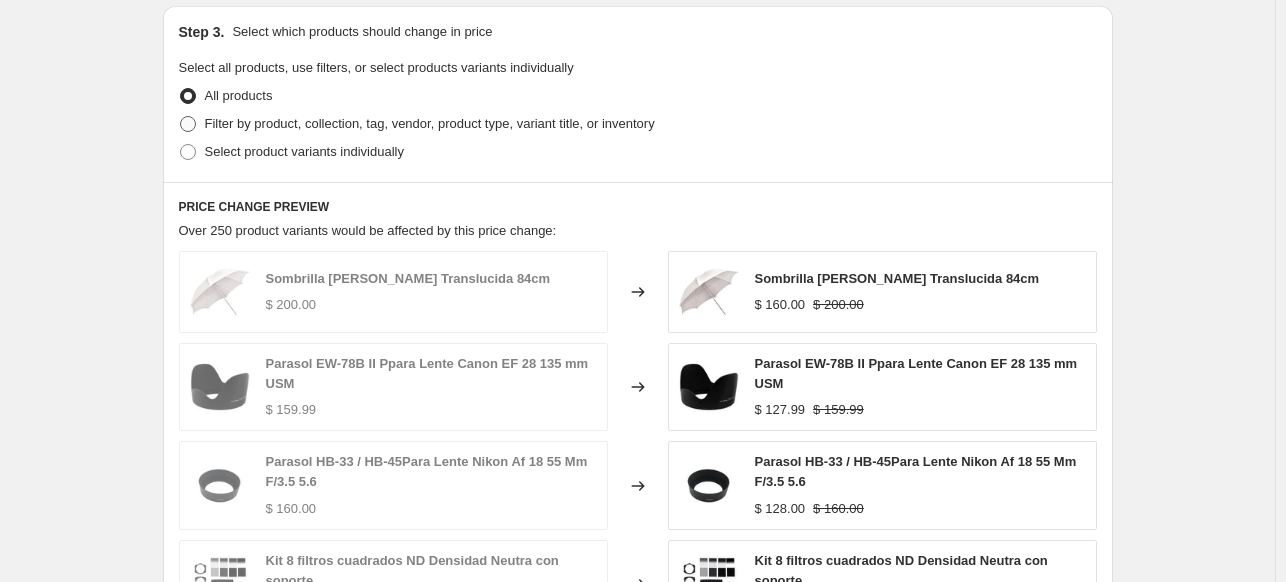 radio on "true" 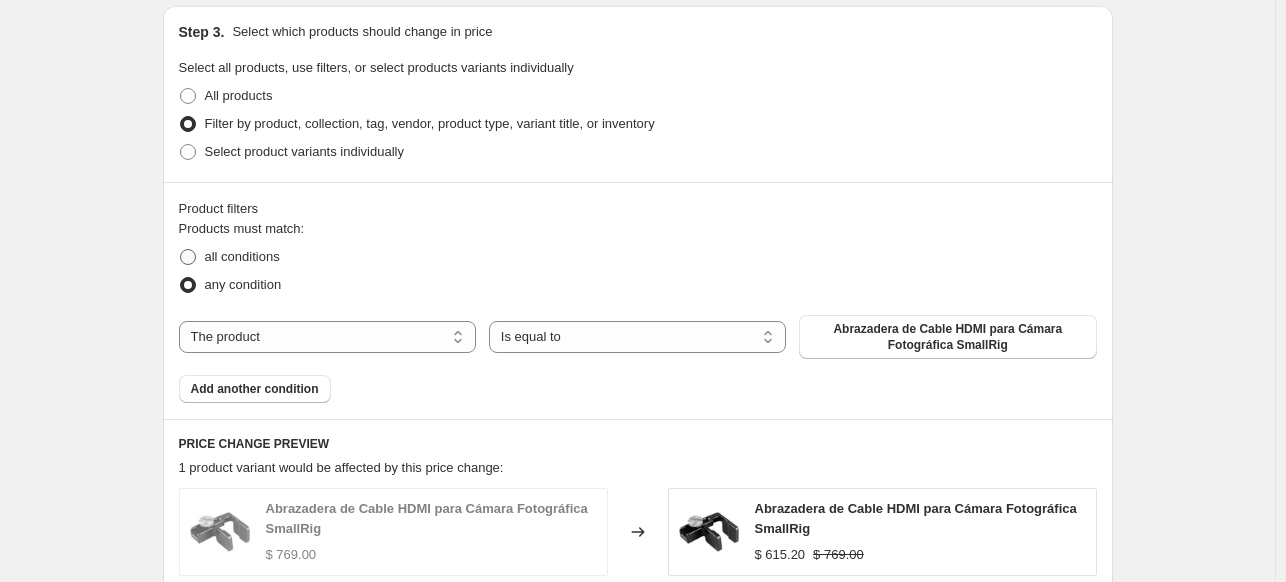 click on "all conditions" at bounding box center [229, 257] 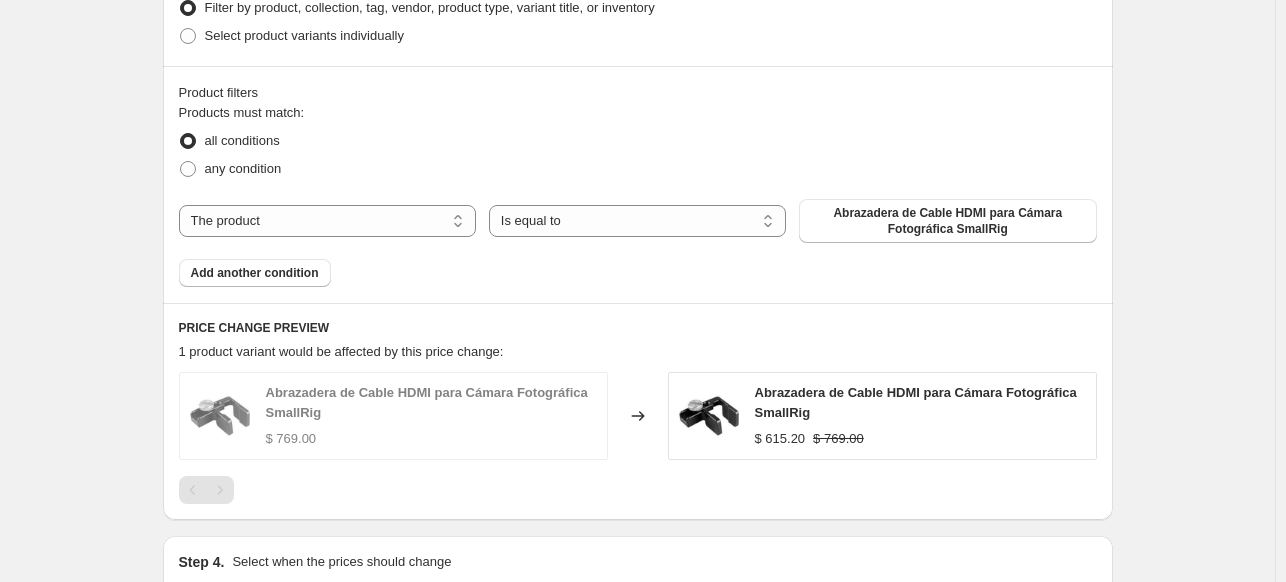 scroll, scrollTop: 1067, scrollLeft: 0, axis: vertical 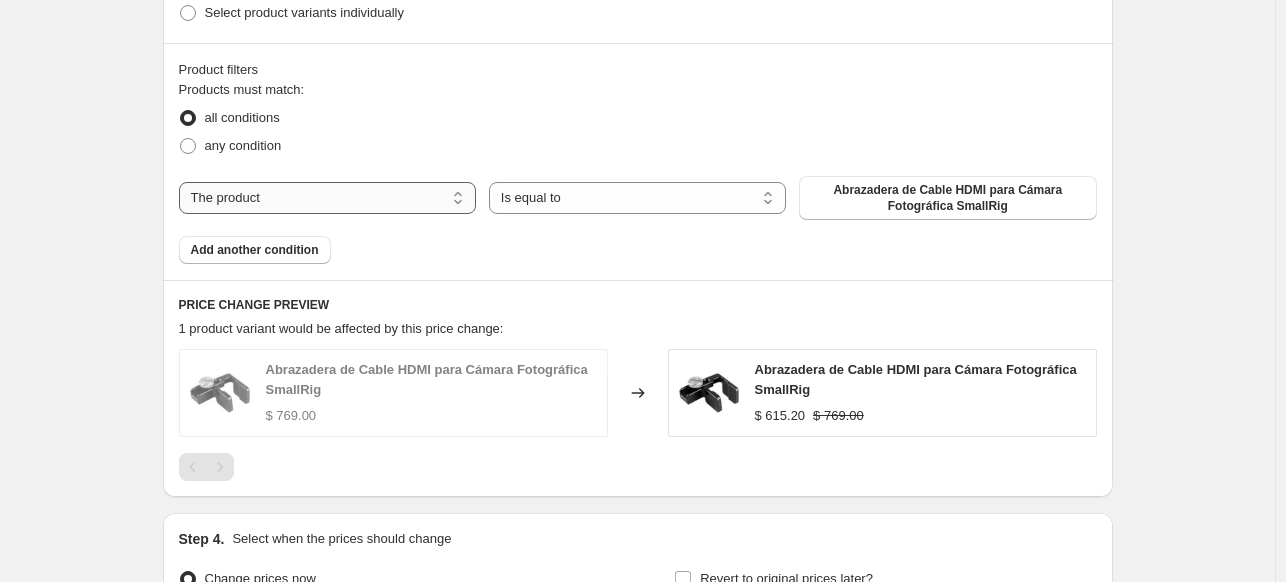 click on "The product The product's collection The product's tag The product's vendor The product's type The product's status The variant's title Inventory quantity" at bounding box center (327, 198) 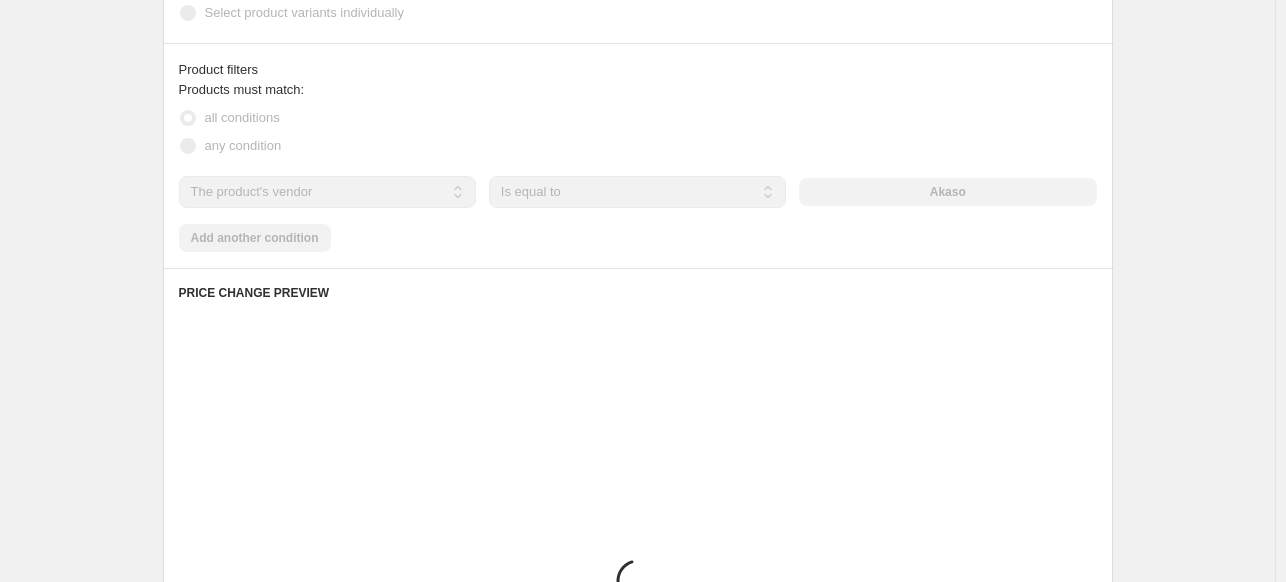 click on "Akaso" at bounding box center (947, 192) 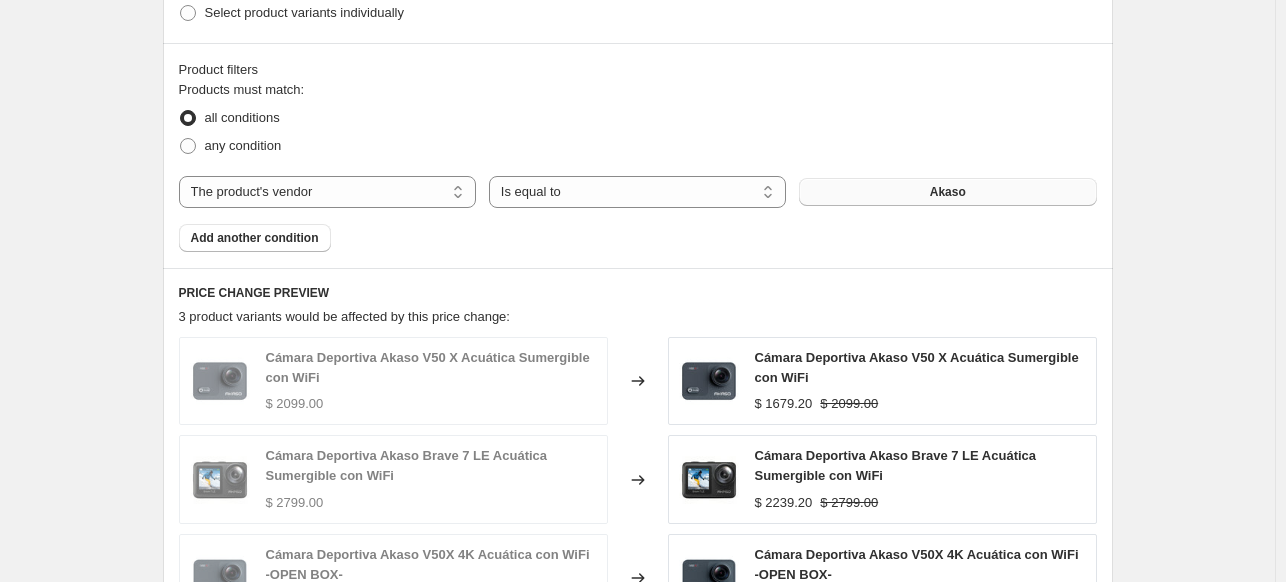 click on "Akaso" at bounding box center [947, 192] 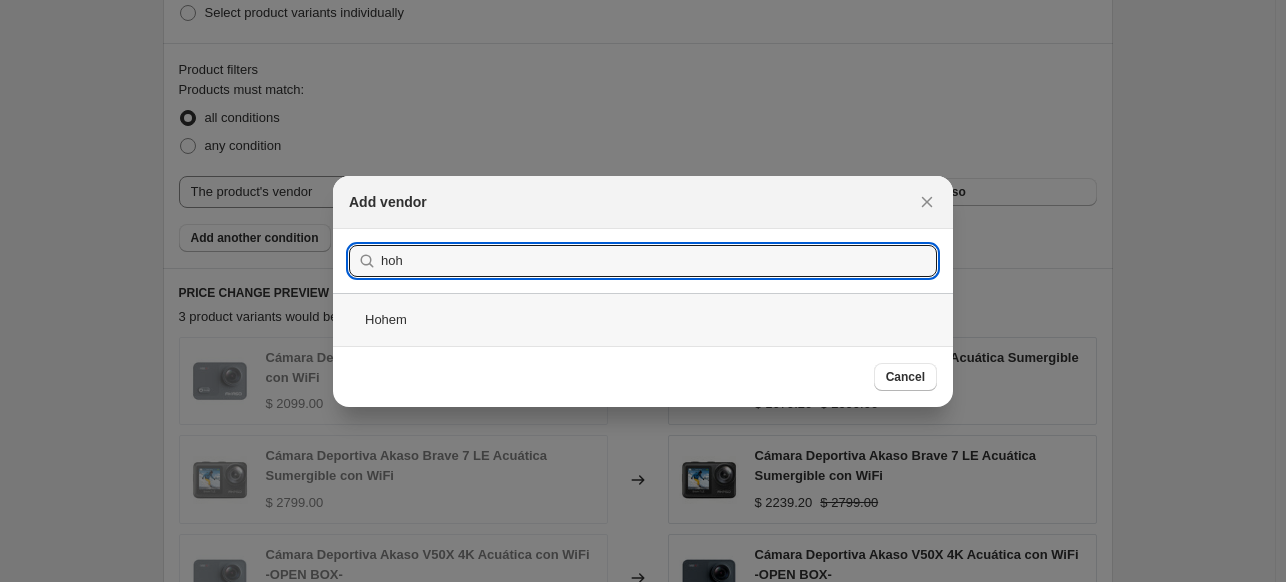 type on "hoh" 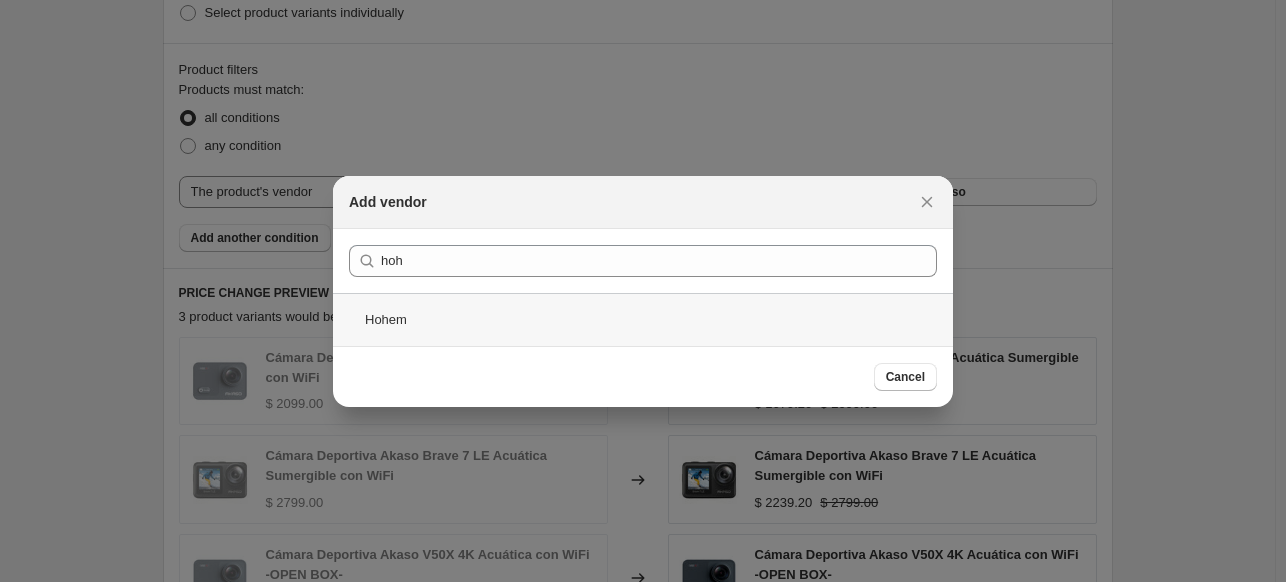 click on "Hohem" at bounding box center (643, 319) 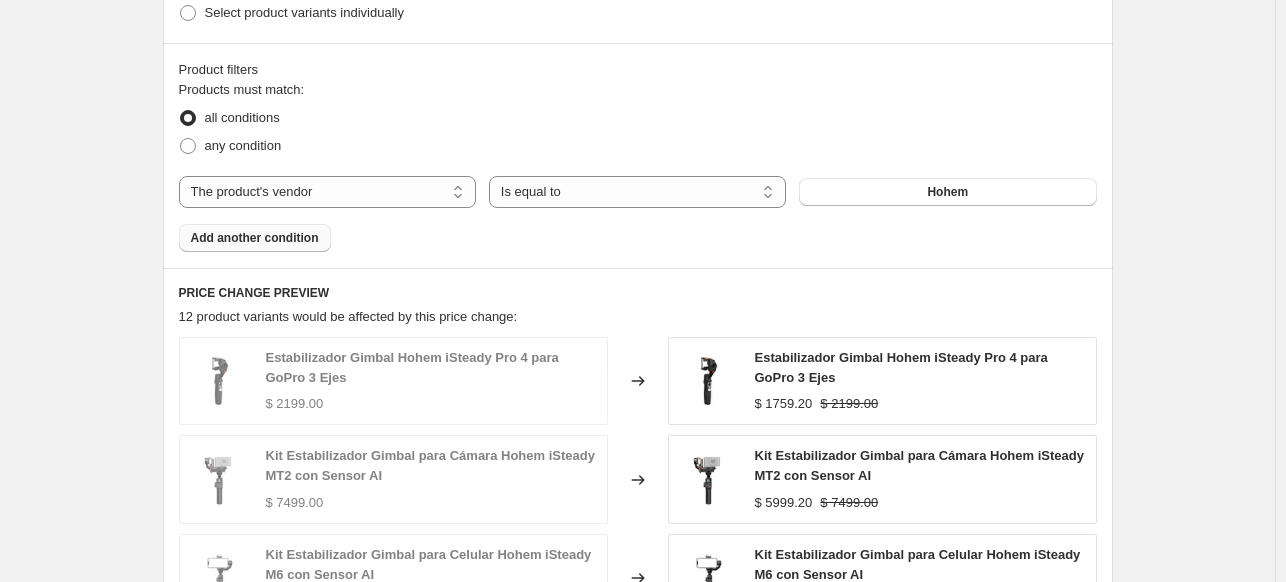 click on "Add another condition" at bounding box center (255, 238) 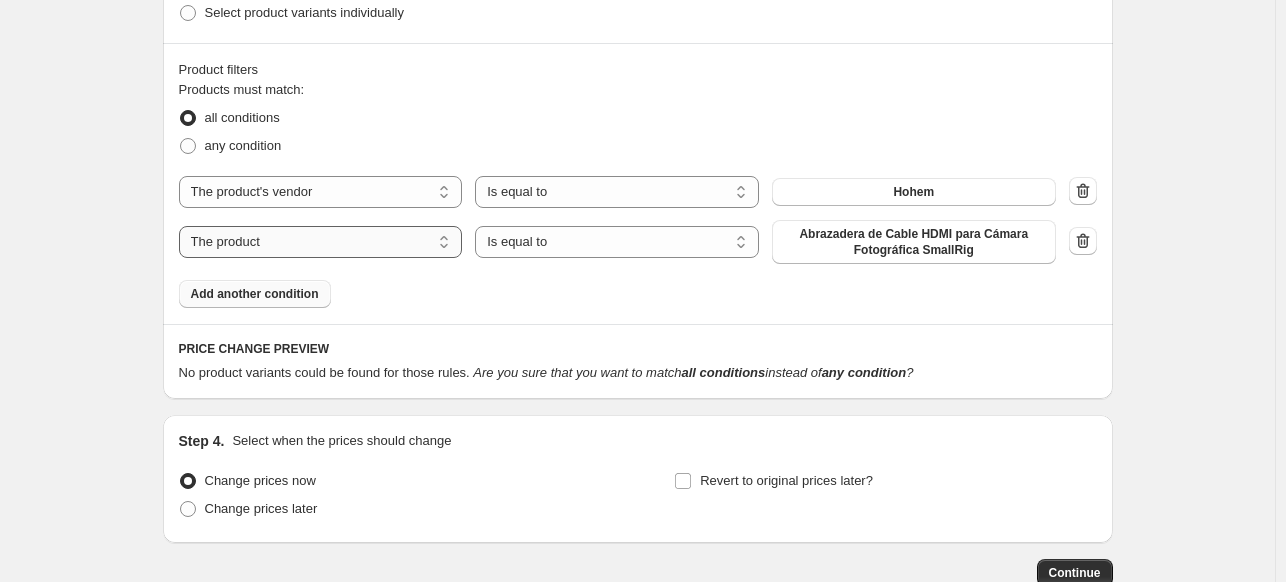 click on "The product The product's collection The product's tag The product's vendor The product's type The product's status The variant's title Inventory quantity" at bounding box center (321, 242) 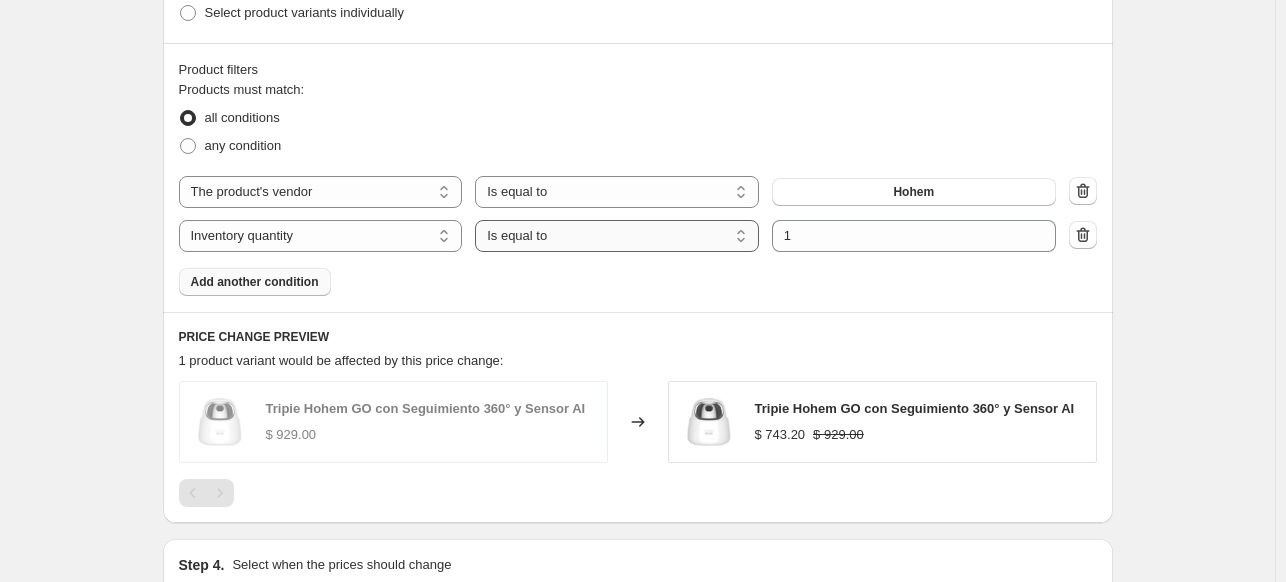 click on "Is equal to Is not equal to Is greater than Is less than" at bounding box center (617, 236) 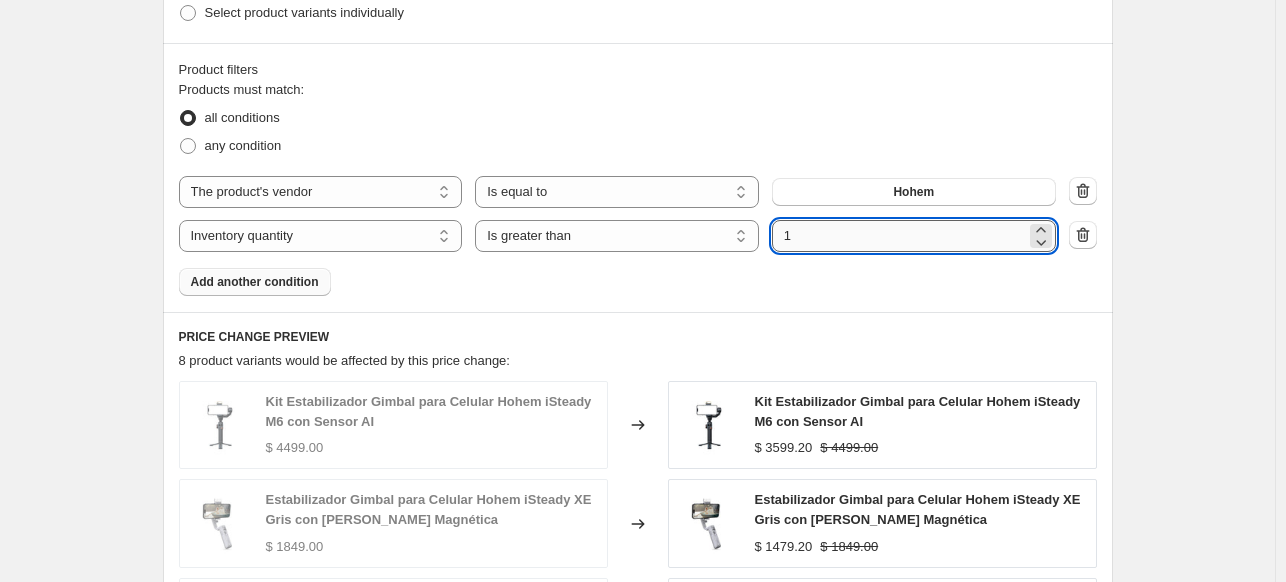 click on "1" at bounding box center (899, 236) 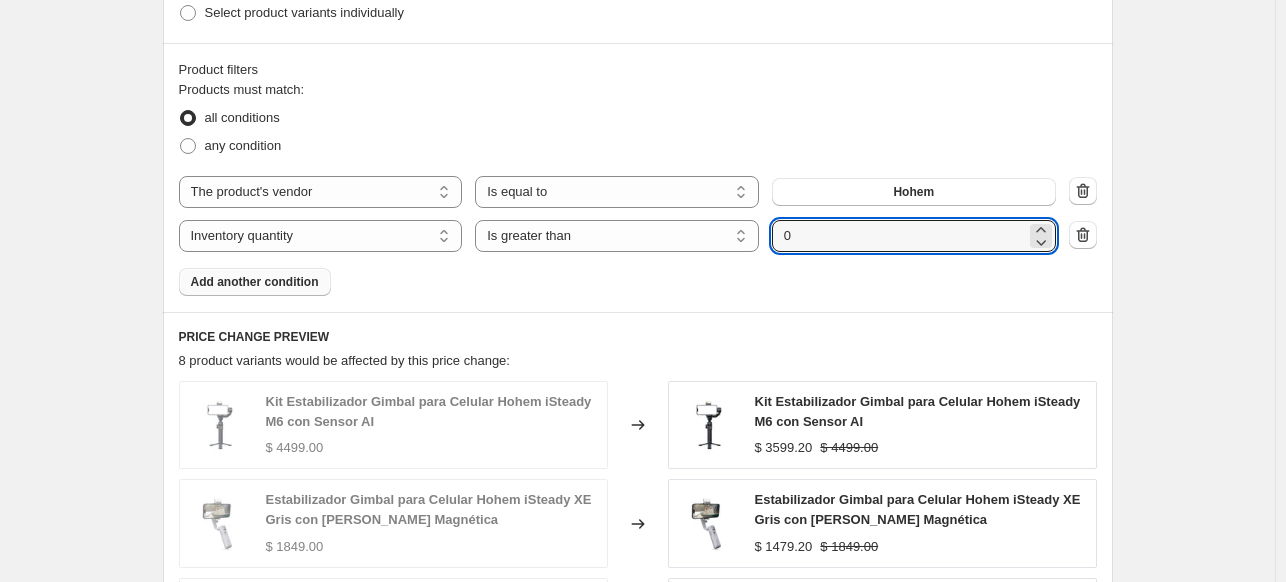 type on "0" 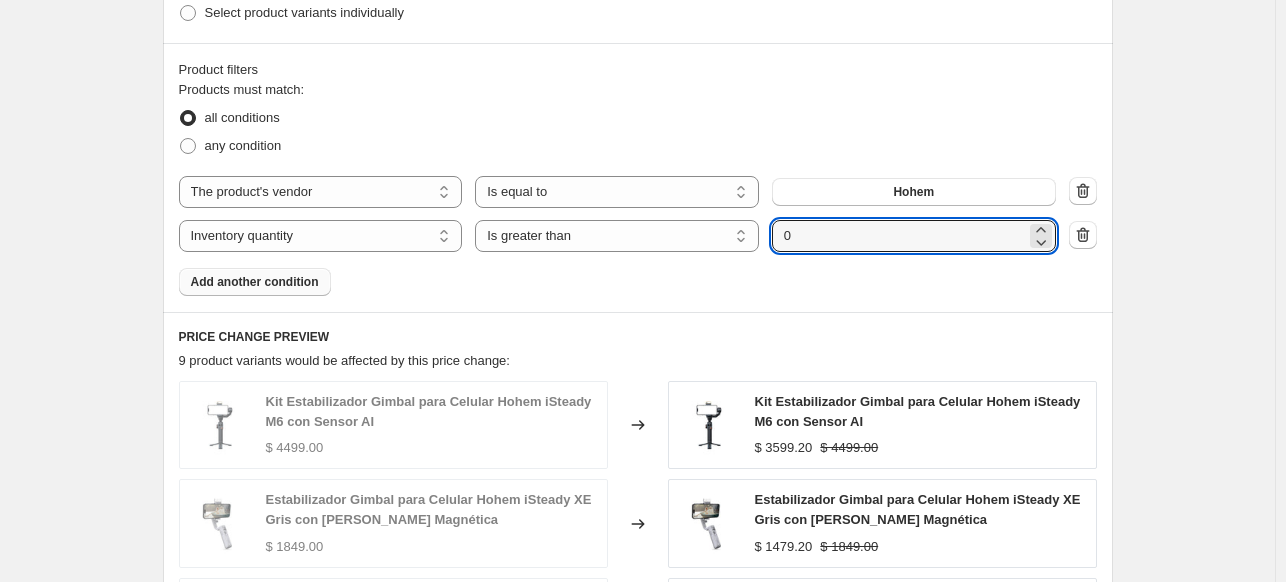 click on "Add another condition" at bounding box center (255, 282) 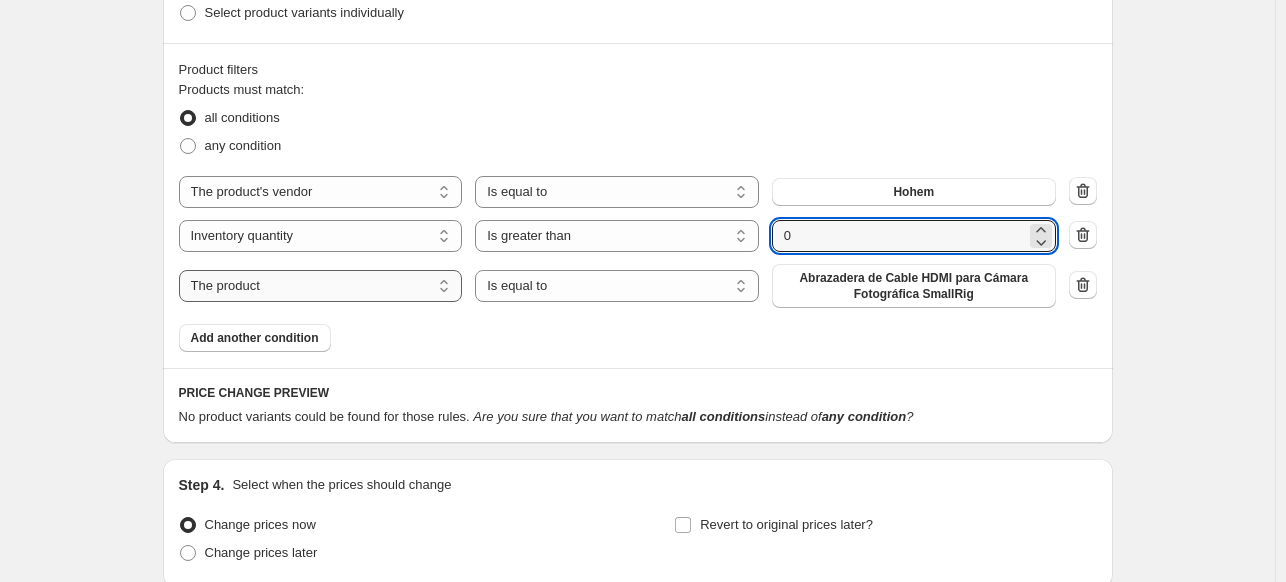 click on "The product The product's collection The product's tag The product's vendor The product's type The product's status The variant's title Inventory quantity" at bounding box center (321, 286) 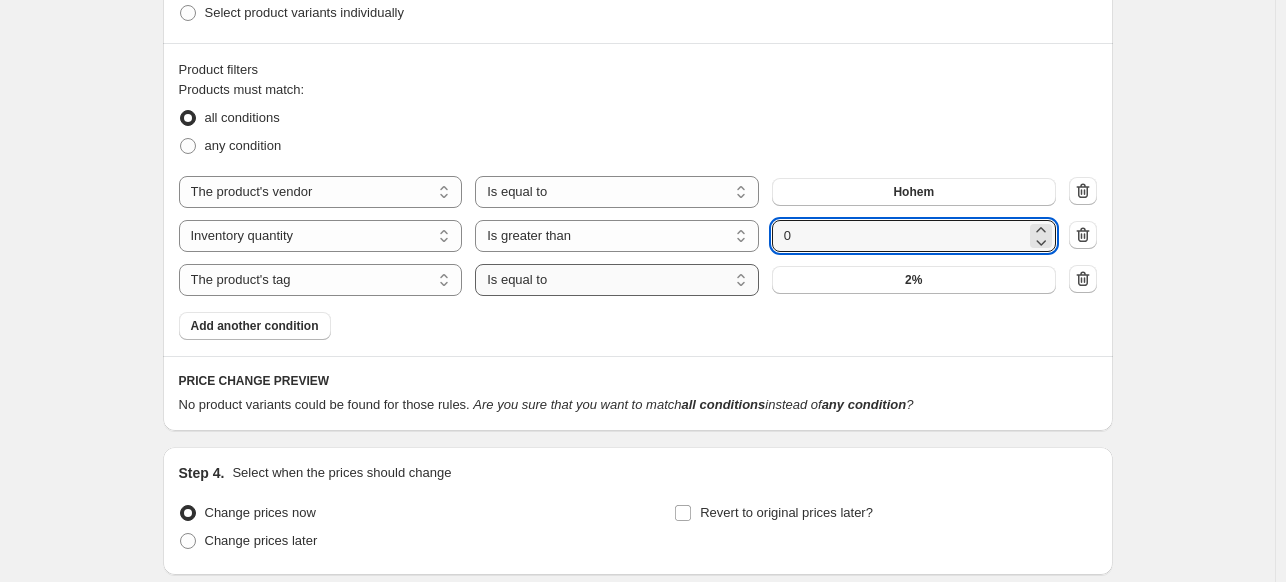 click on "Is equal to Is not equal to" at bounding box center (617, 280) 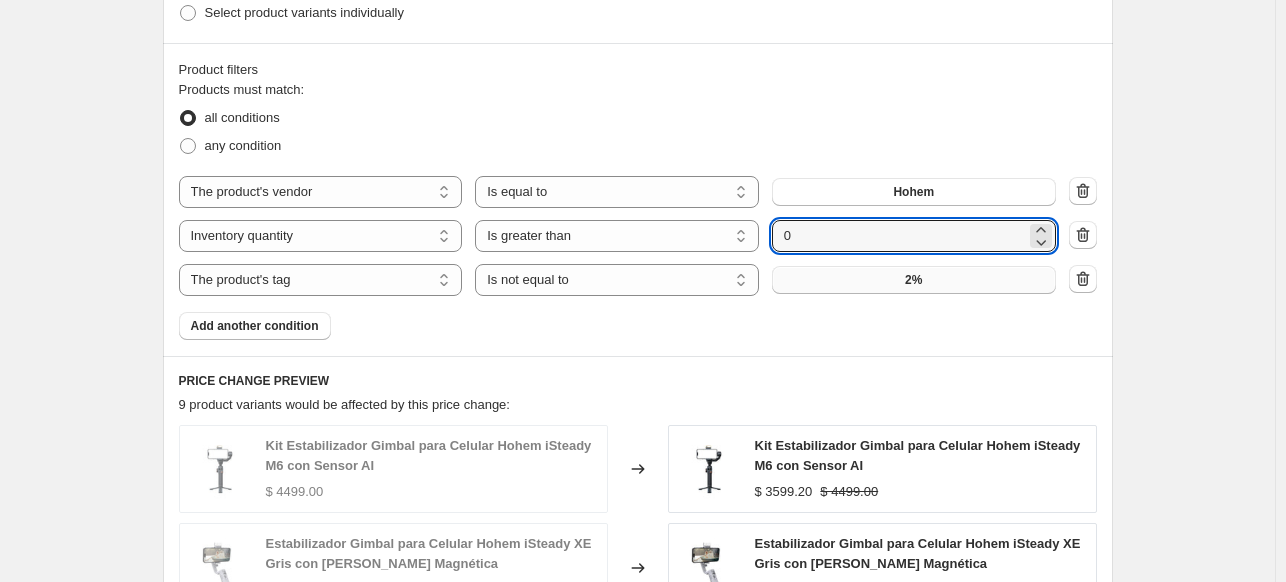 click on "2%" at bounding box center (914, 280) 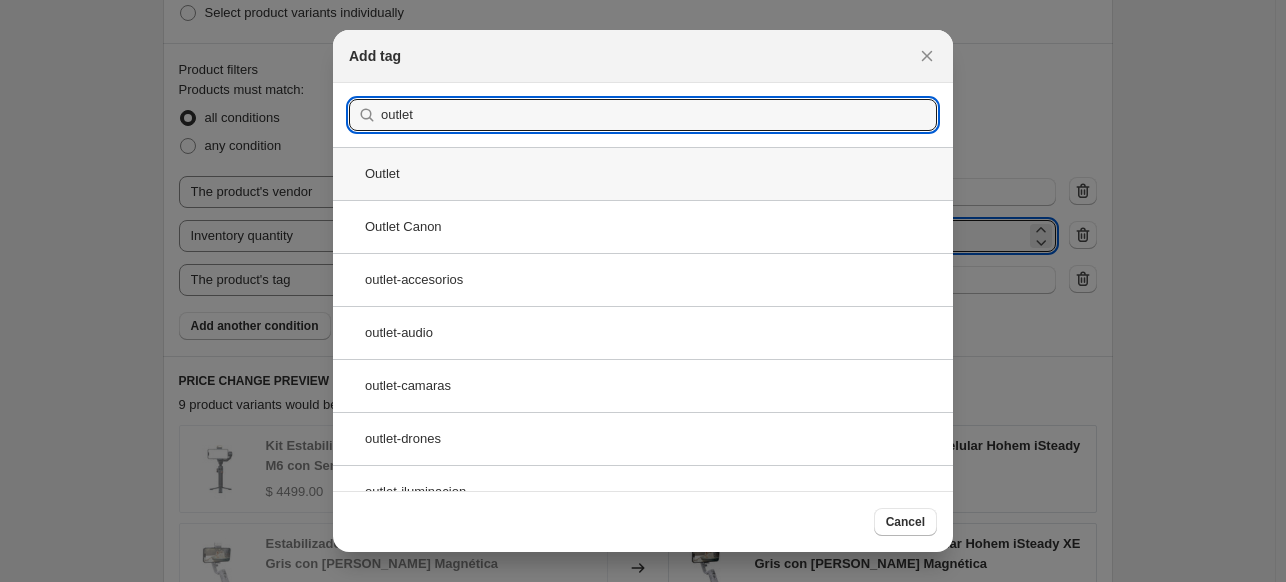 type on "outlet" 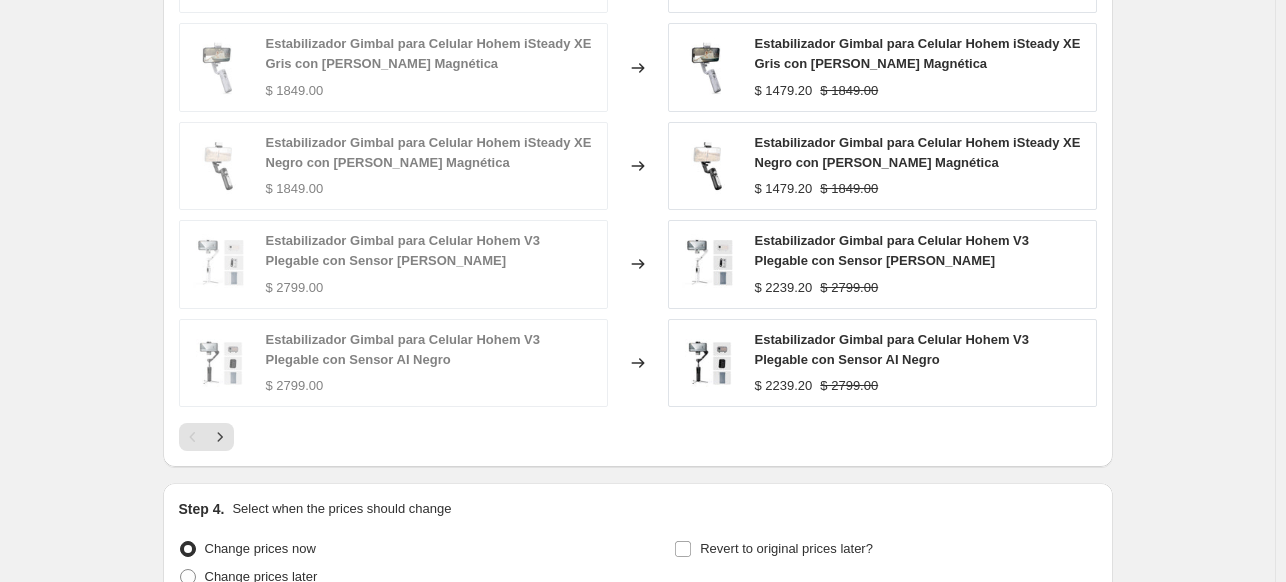 scroll, scrollTop: 1760, scrollLeft: 0, axis: vertical 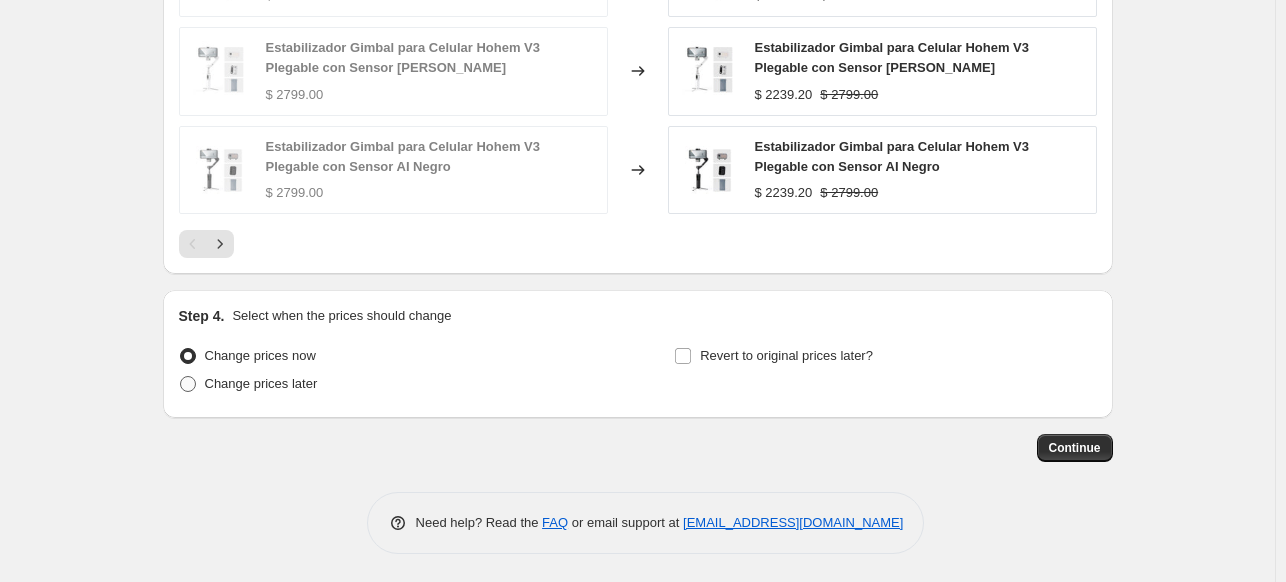 click on "Change prices later" at bounding box center [261, 383] 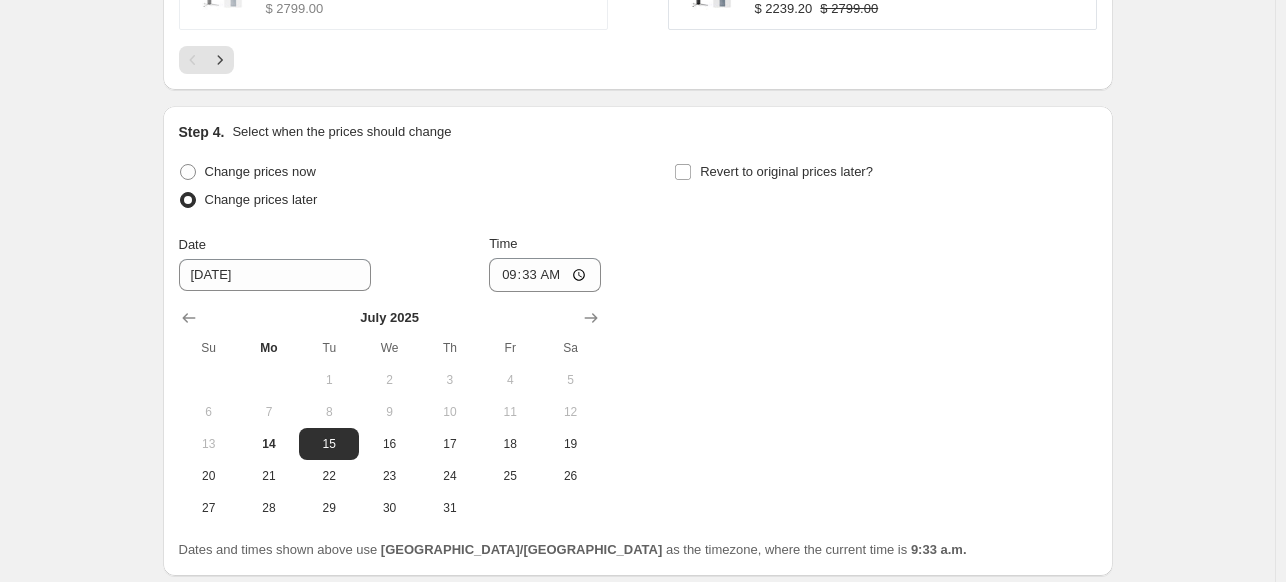 scroll, scrollTop: 2008, scrollLeft: 0, axis: vertical 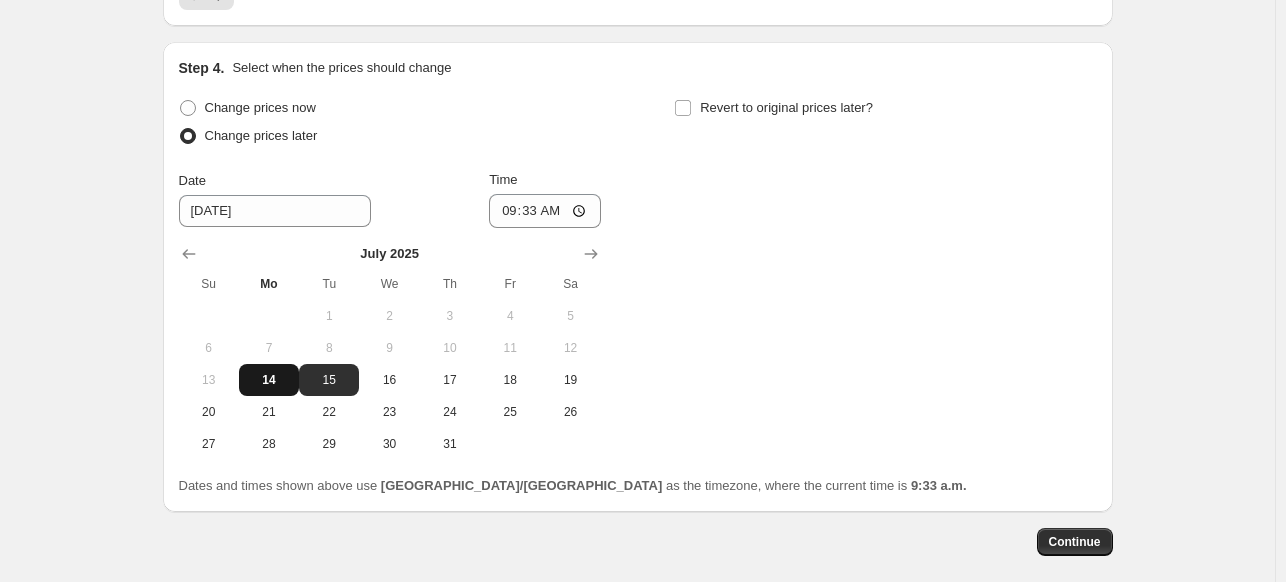 click on "14" at bounding box center [269, 380] 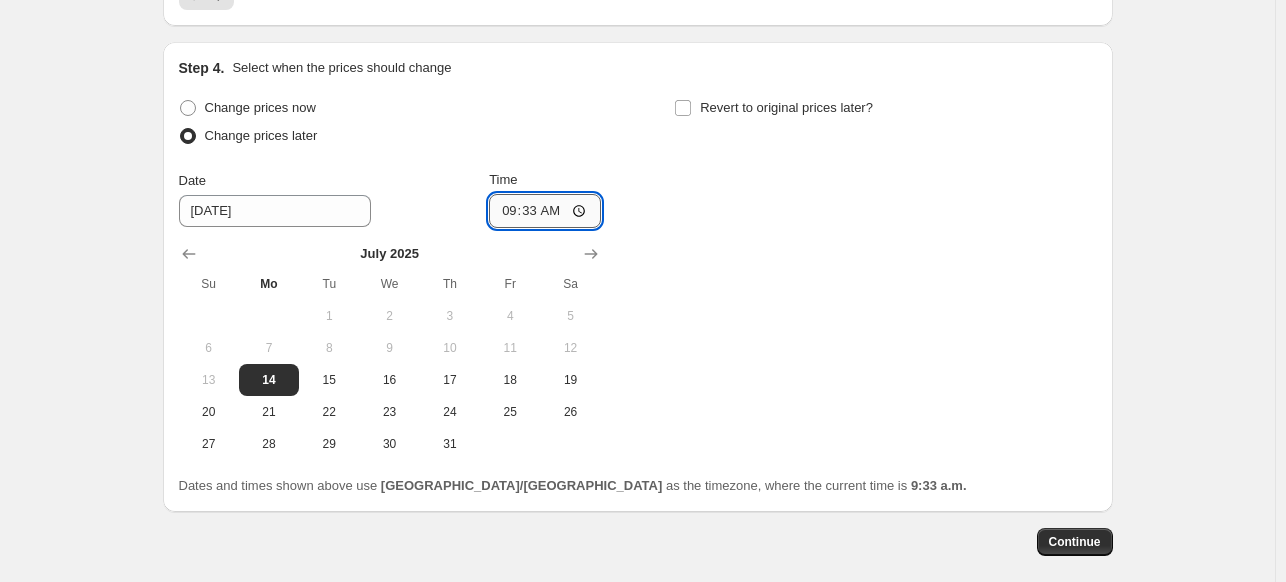 click on "09:33" at bounding box center (545, 211) 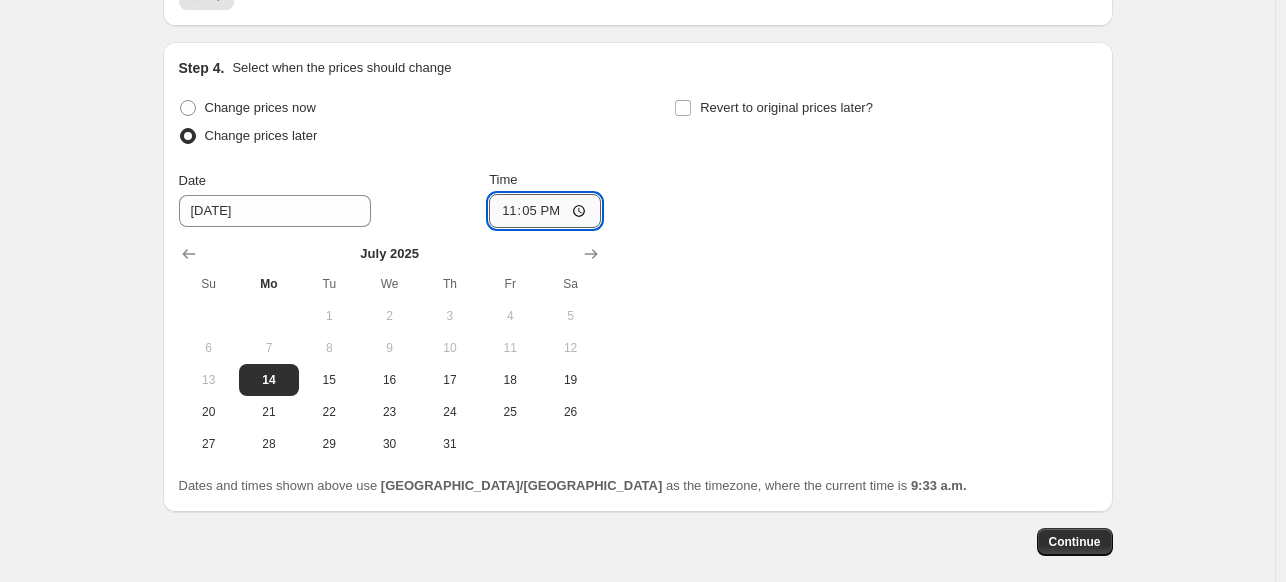 type on "23:59" 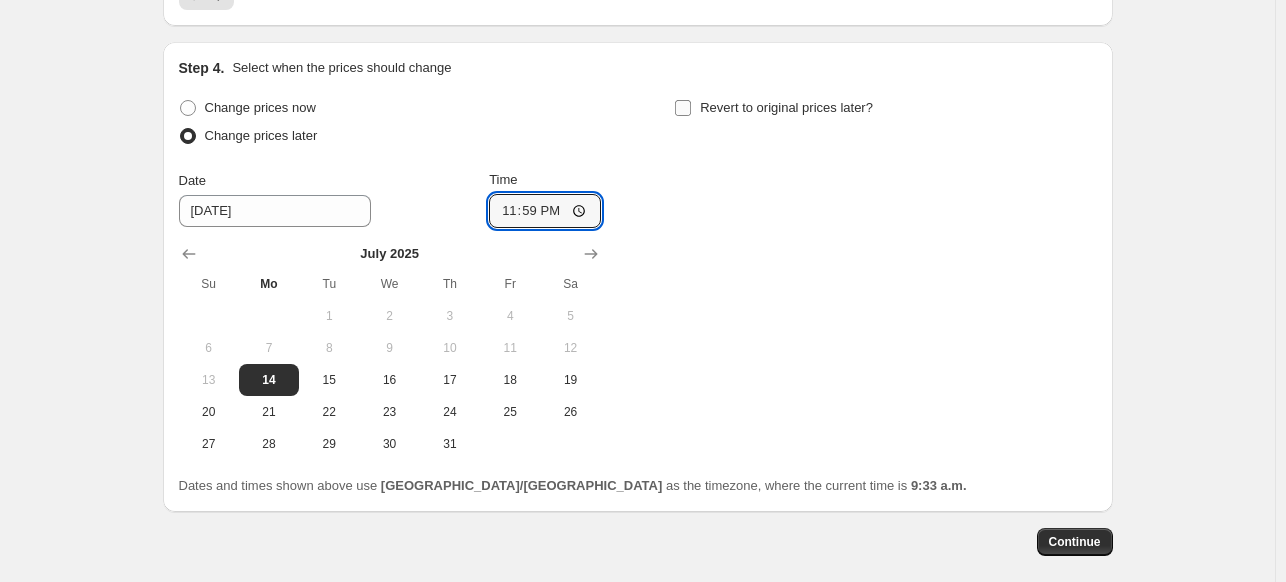 click on "Revert to original prices later?" at bounding box center (786, 107) 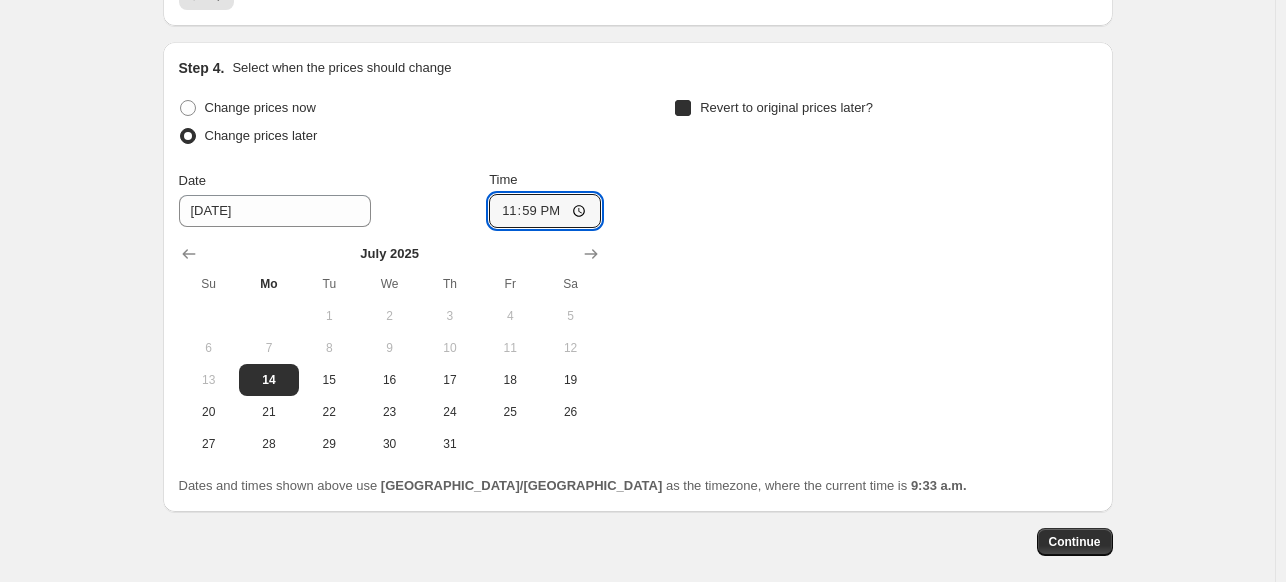 checkbox on "true" 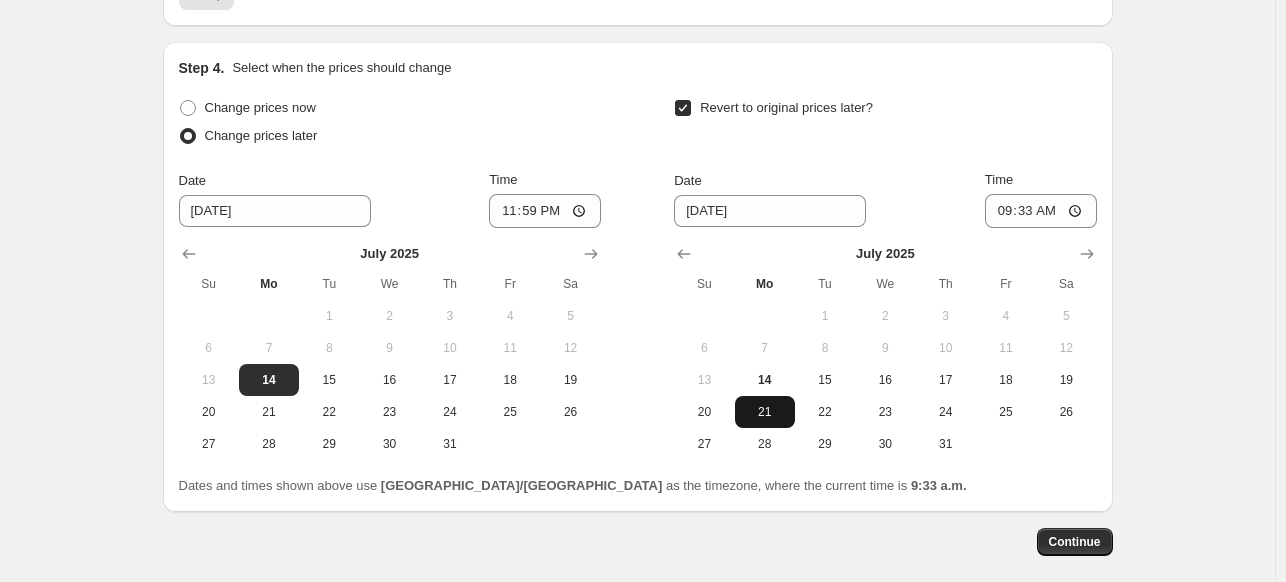 click on "21" at bounding box center [765, 412] 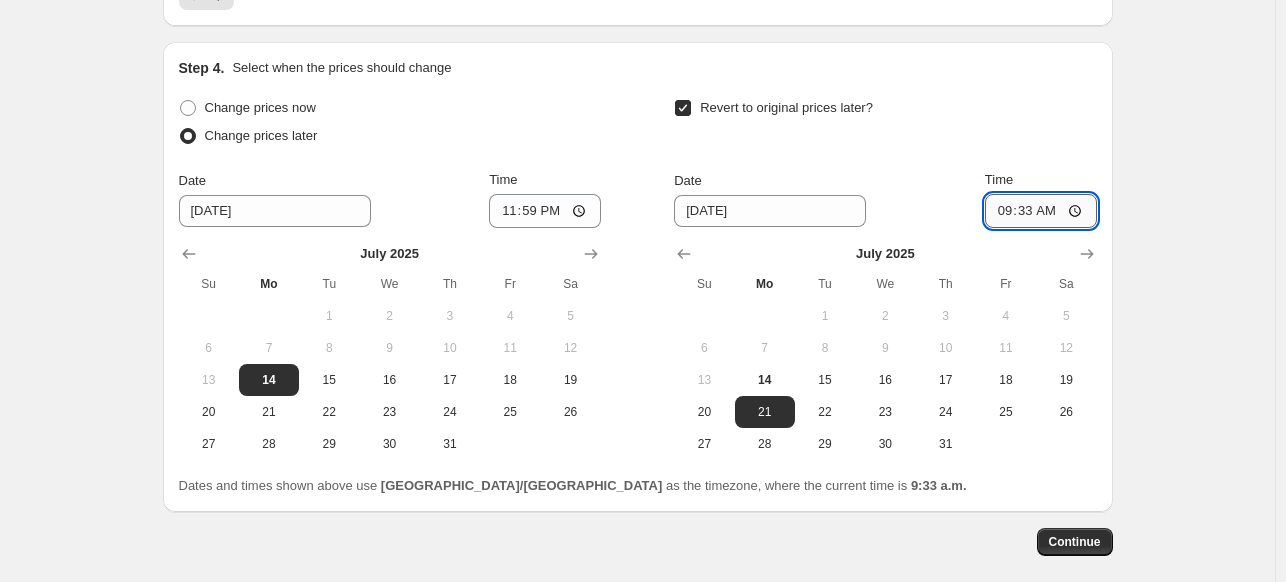 click on "09:33" at bounding box center (1041, 211) 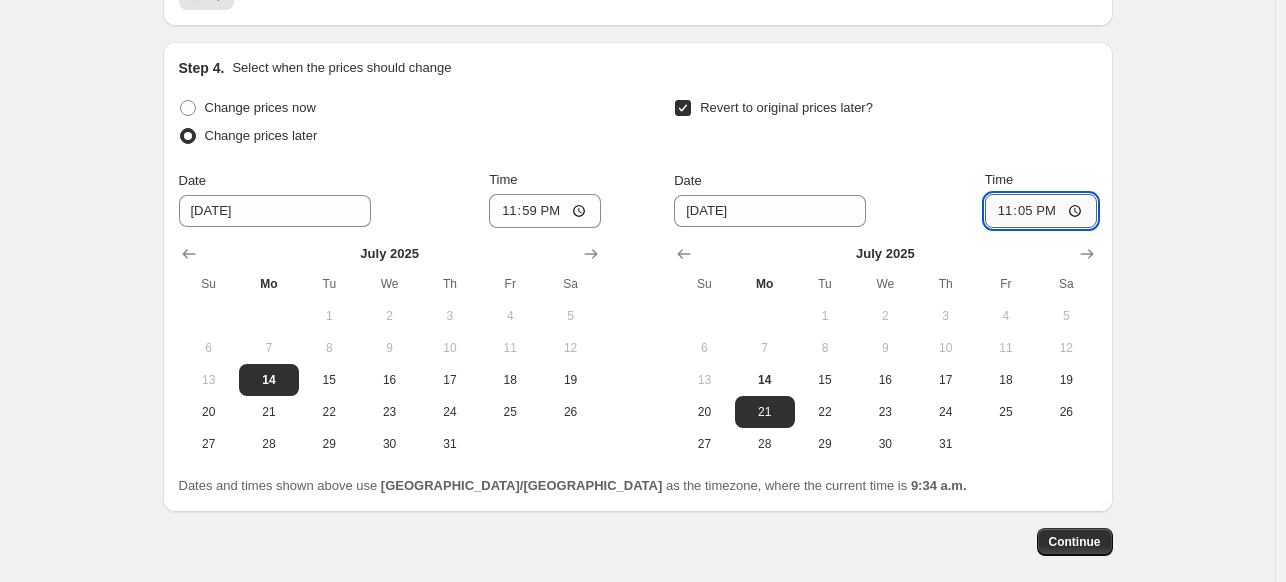 type on "23:59" 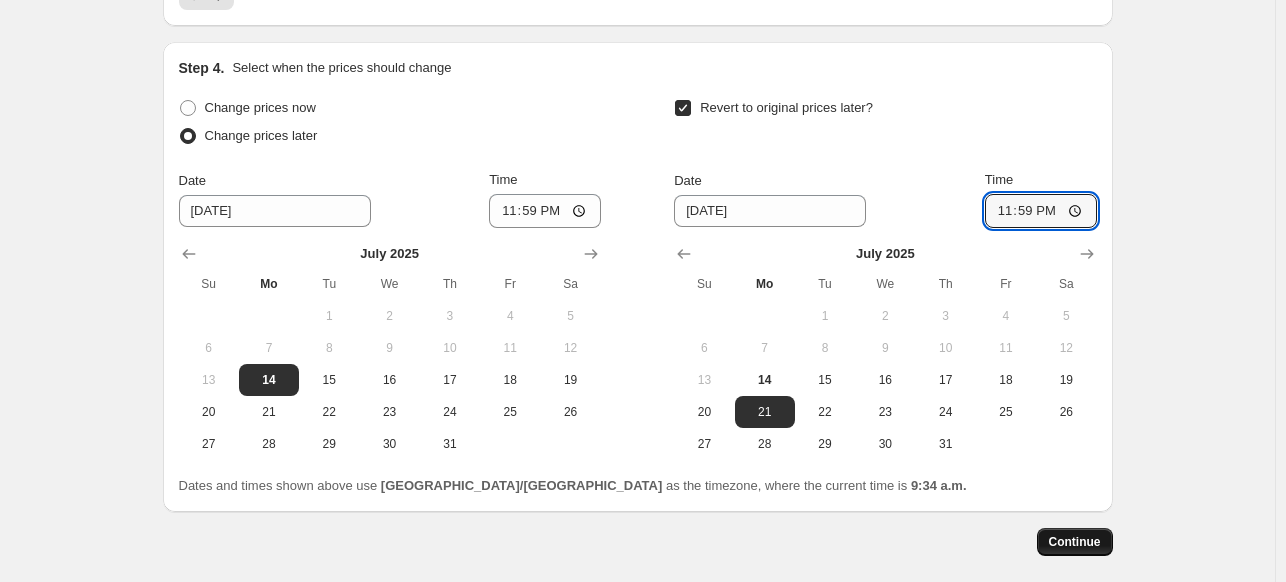 click on "Continue" at bounding box center [1075, 542] 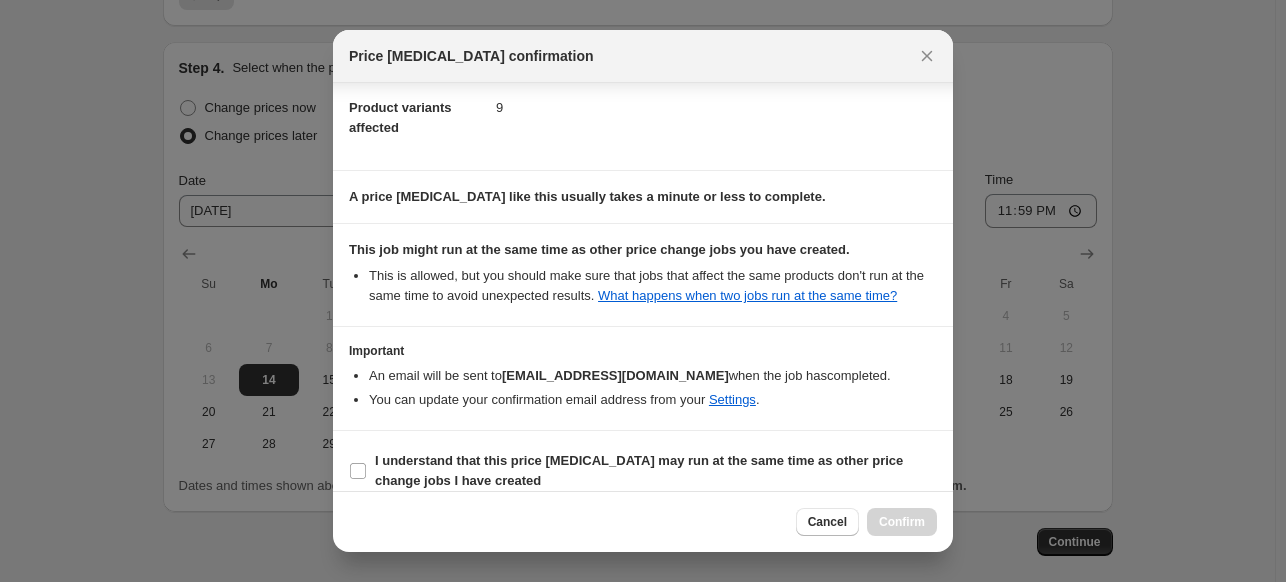 scroll, scrollTop: 253, scrollLeft: 0, axis: vertical 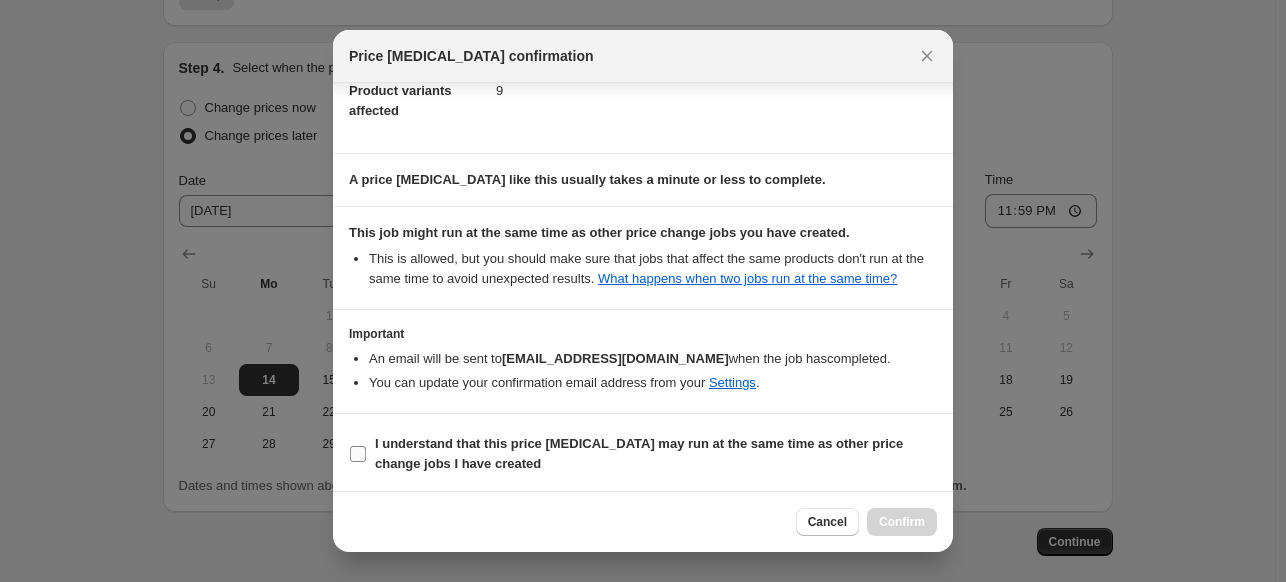 click on "I understand that this price [MEDICAL_DATA] may run at the same time as other price change jobs I have created" at bounding box center (656, 454) 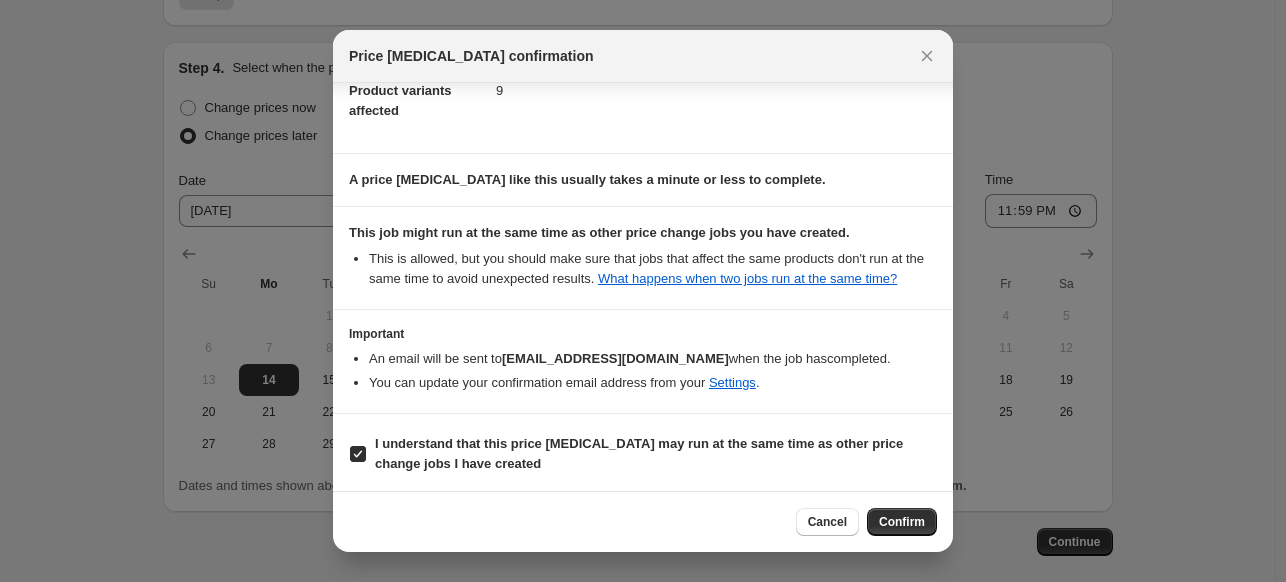 scroll, scrollTop: 0, scrollLeft: 0, axis: both 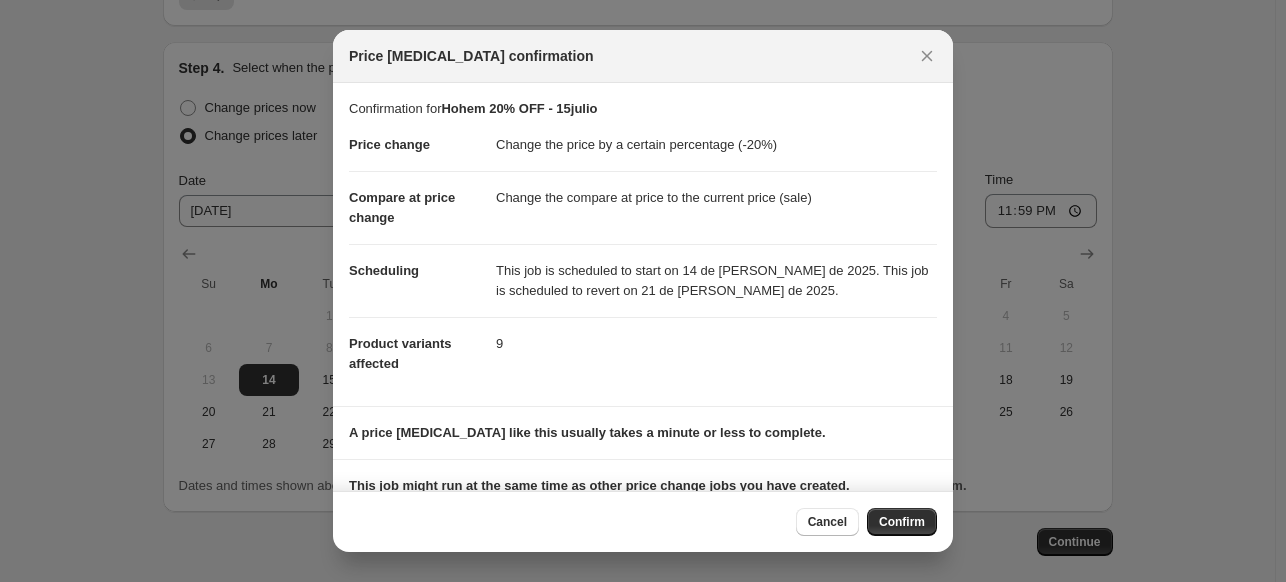 click on "Cancel Confirm" at bounding box center (643, 521) 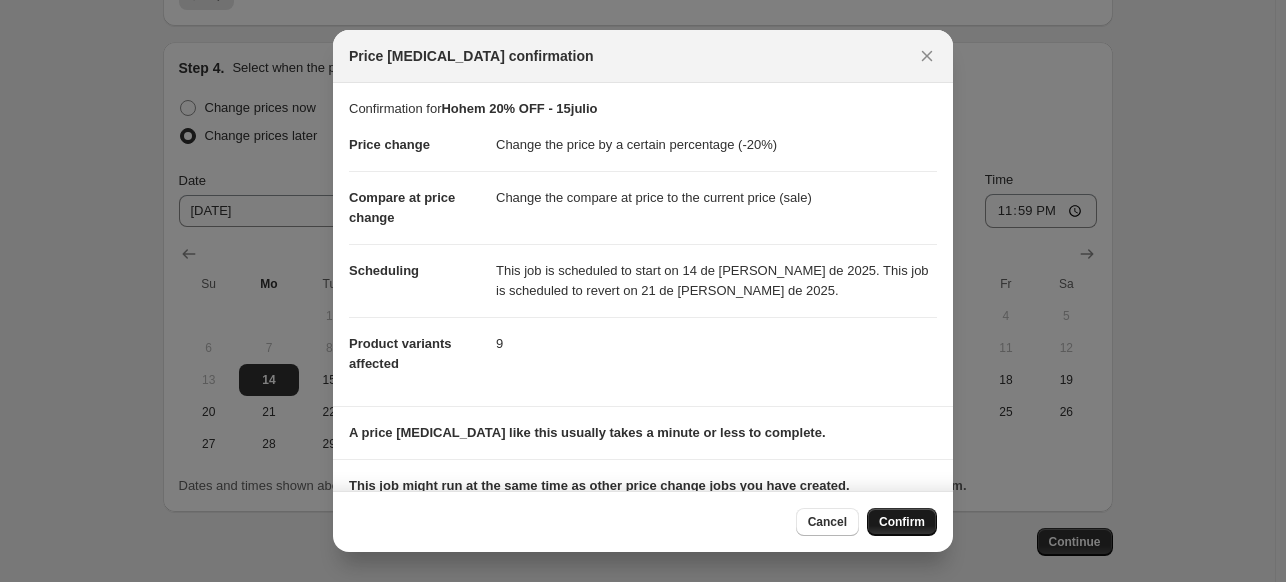 click on "Confirm" at bounding box center (902, 522) 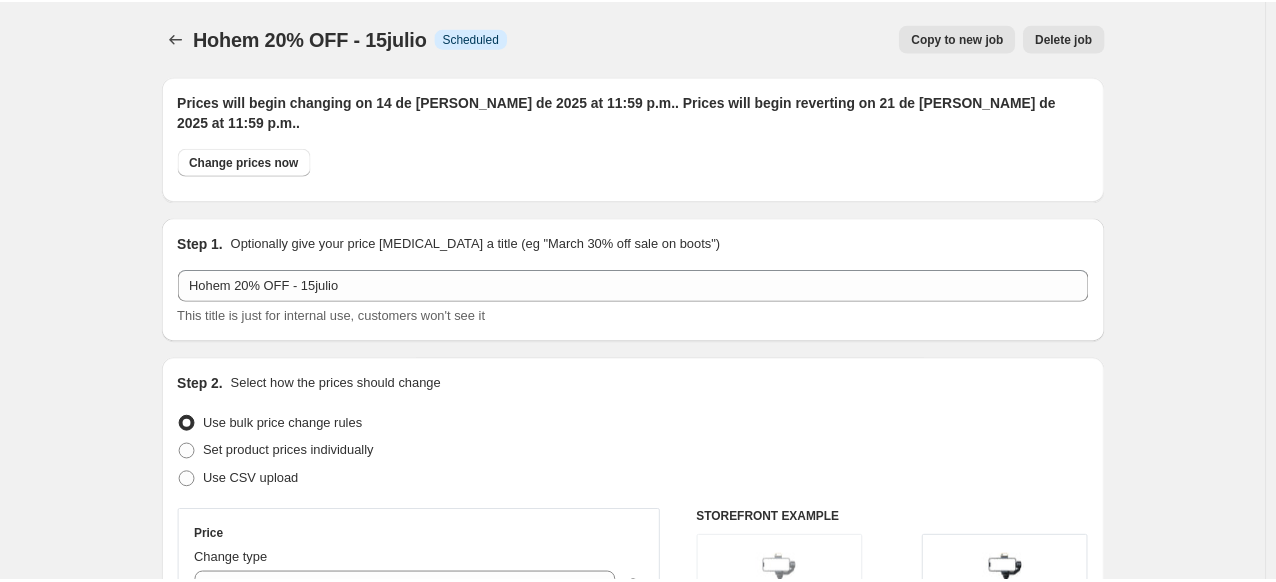scroll, scrollTop: 2008, scrollLeft: 0, axis: vertical 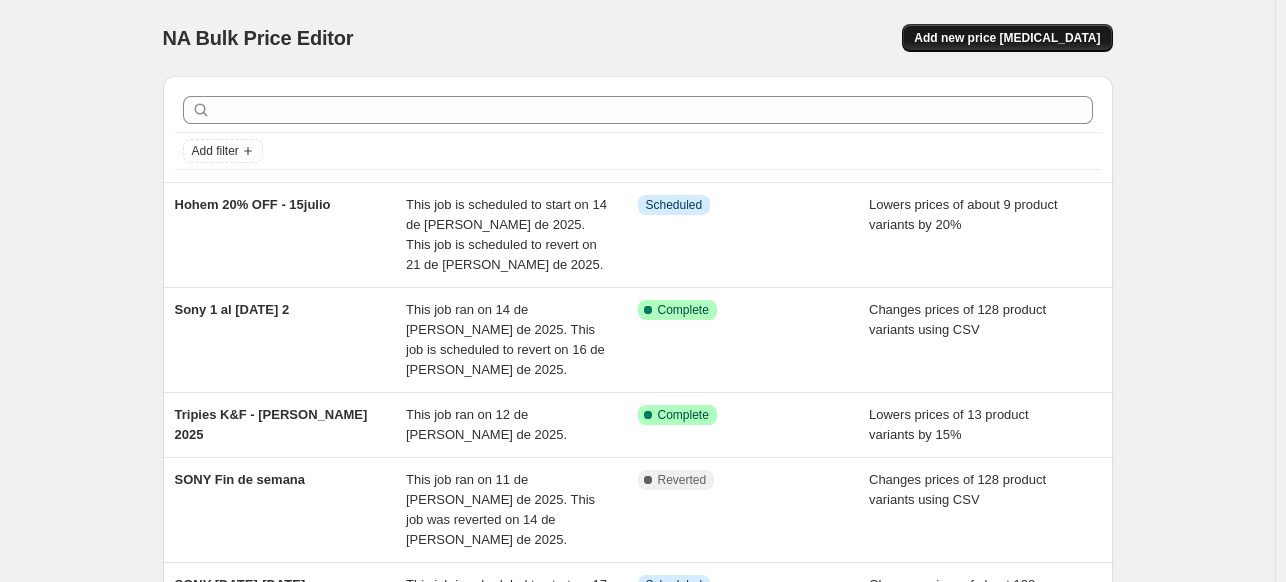 click on "Add new price [MEDICAL_DATA]" at bounding box center (1007, 38) 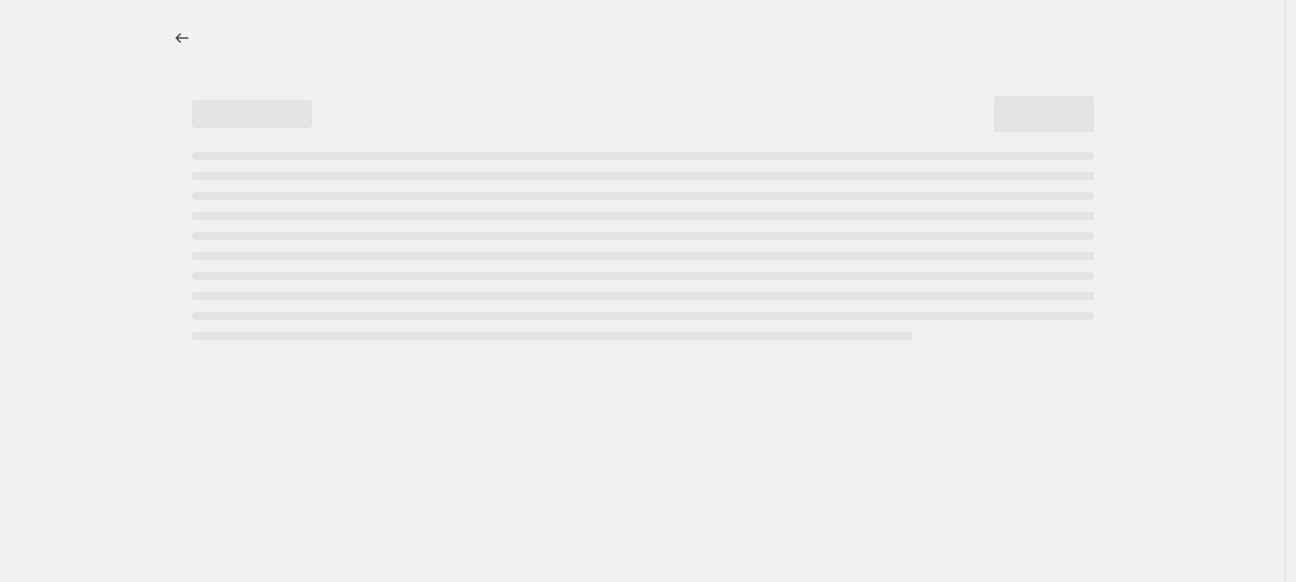 select on "percentage" 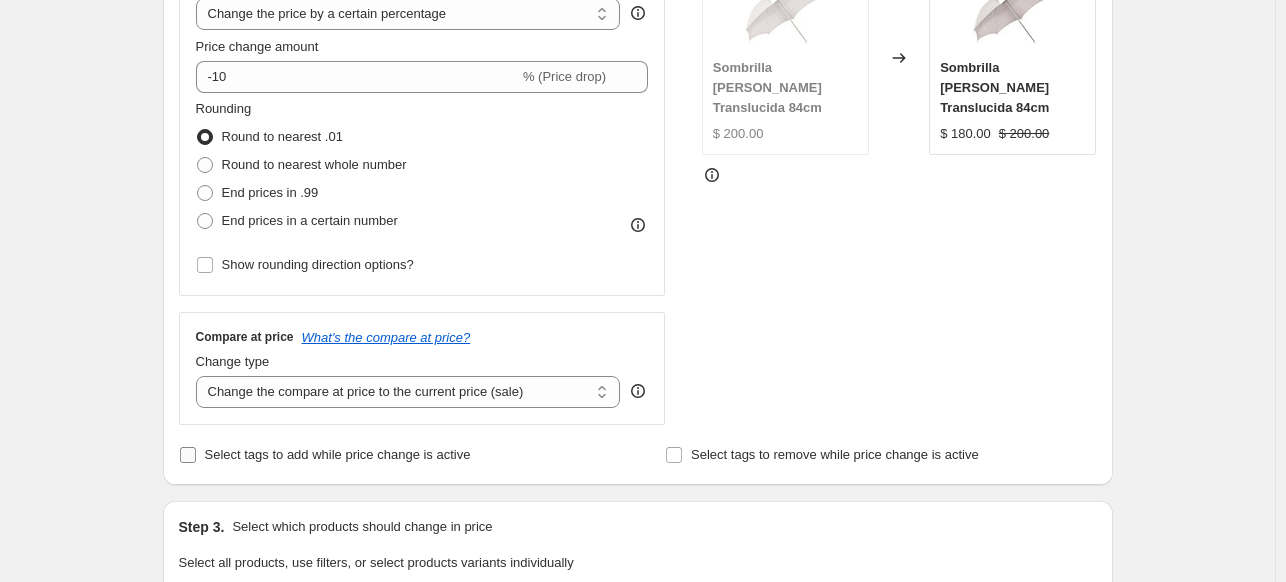 scroll, scrollTop: 198, scrollLeft: 0, axis: vertical 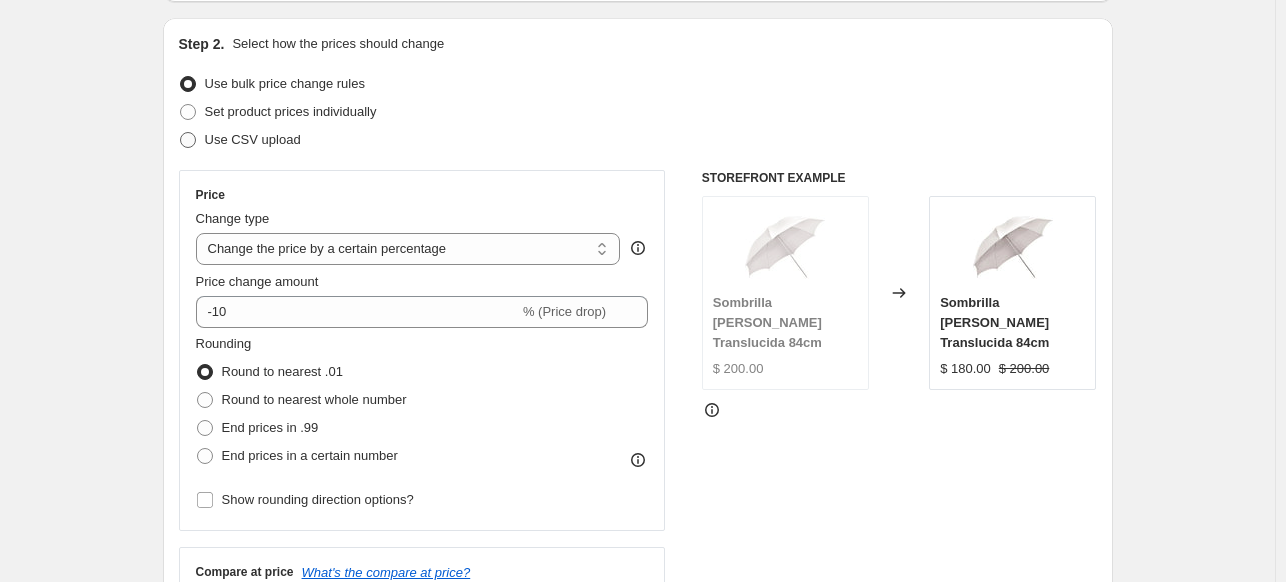 click on "Use CSV upload" at bounding box center (253, 139) 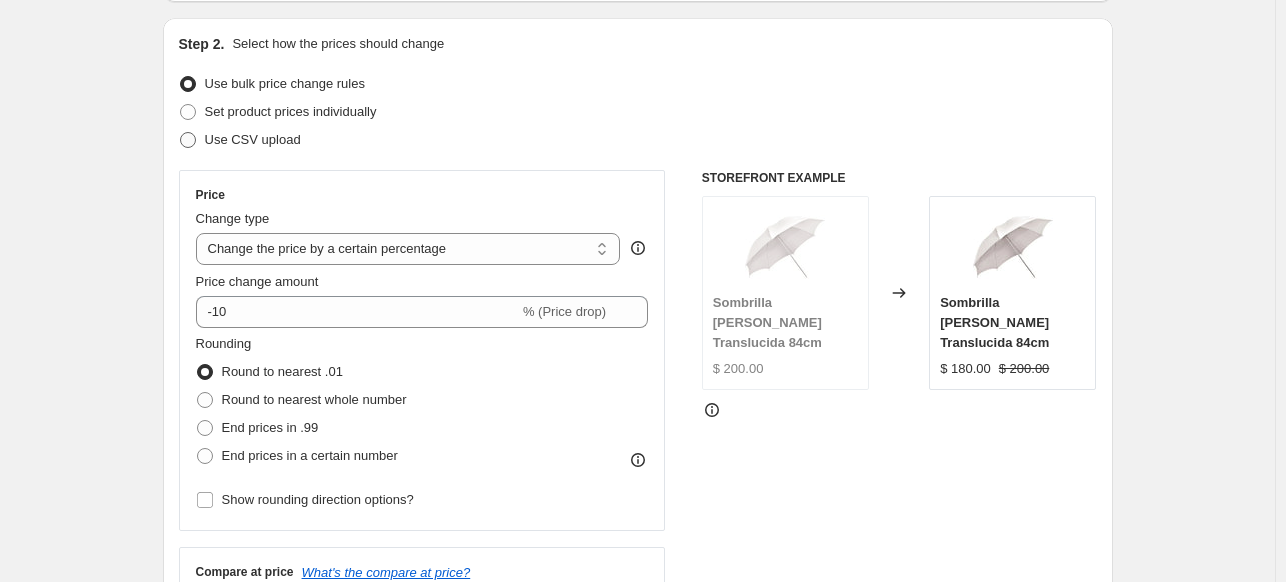 radio on "true" 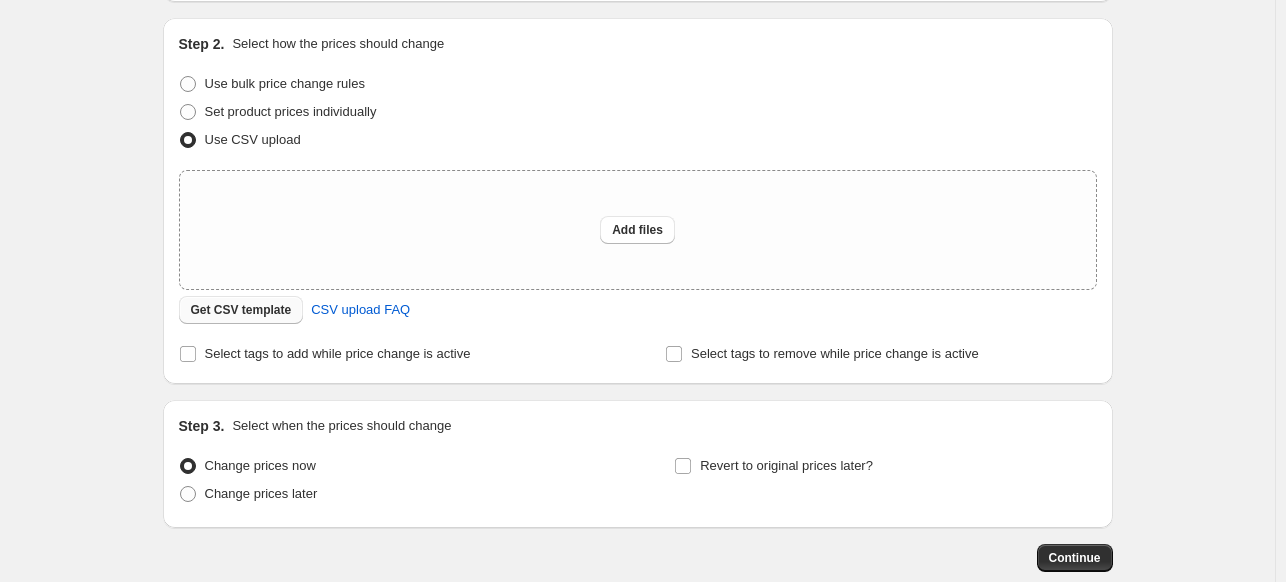 click on "Get CSV template" at bounding box center [241, 310] 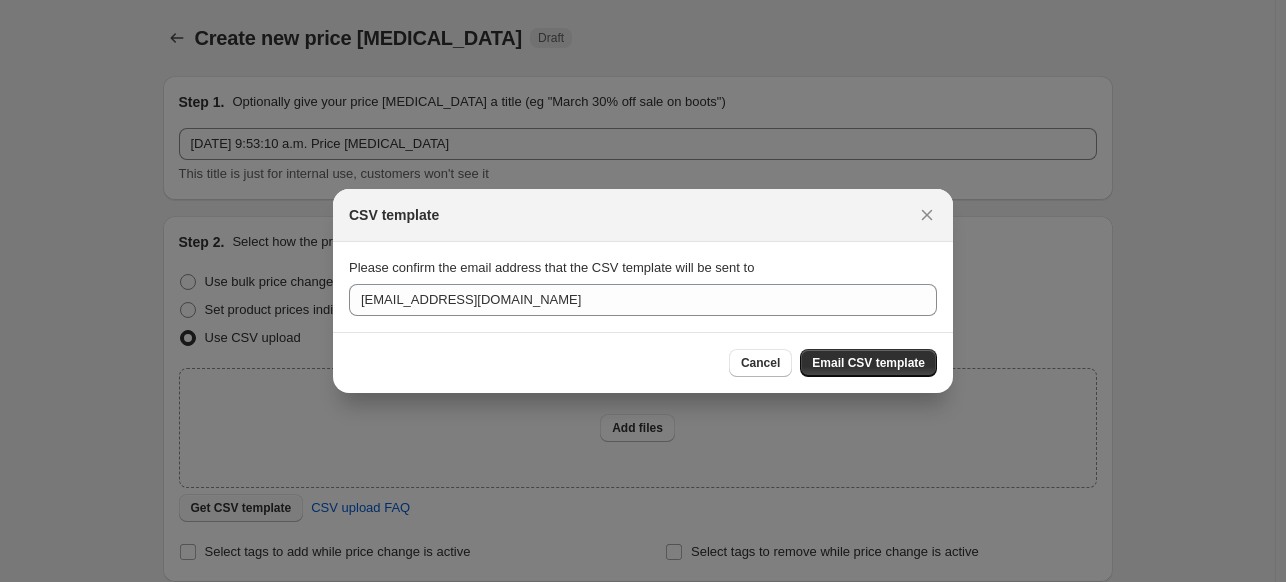scroll, scrollTop: 198, scrollLeft: 0, axis: vertical 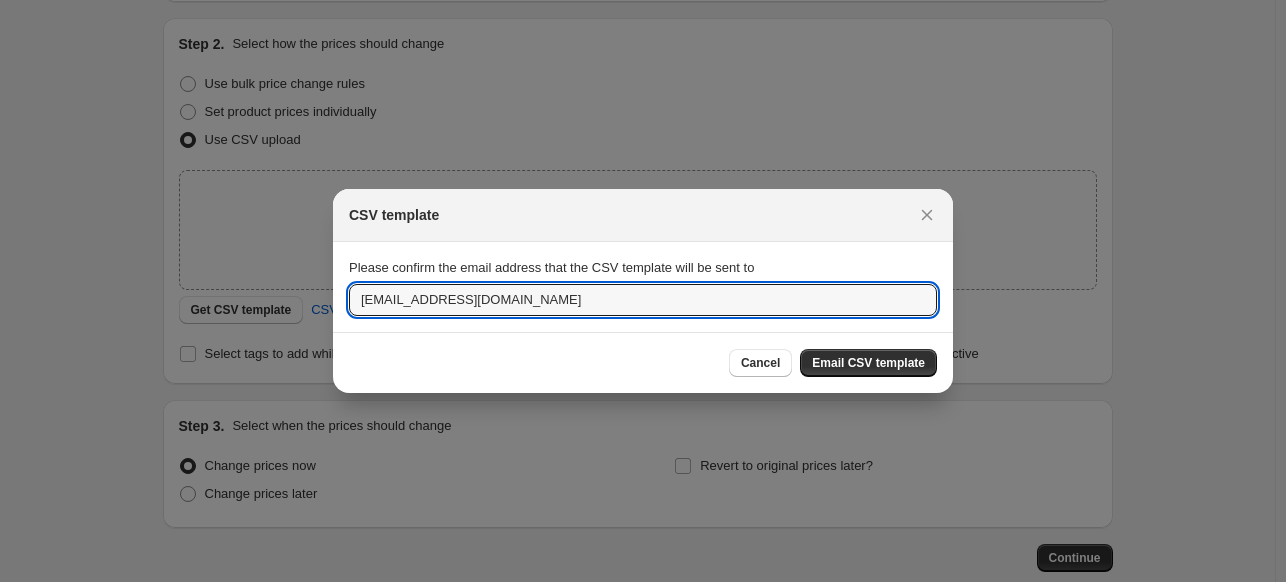 drag, startPoint x: 391, startPoint y: 303, endPoint x: 297, endPoint y: 302, distance: 94.00532 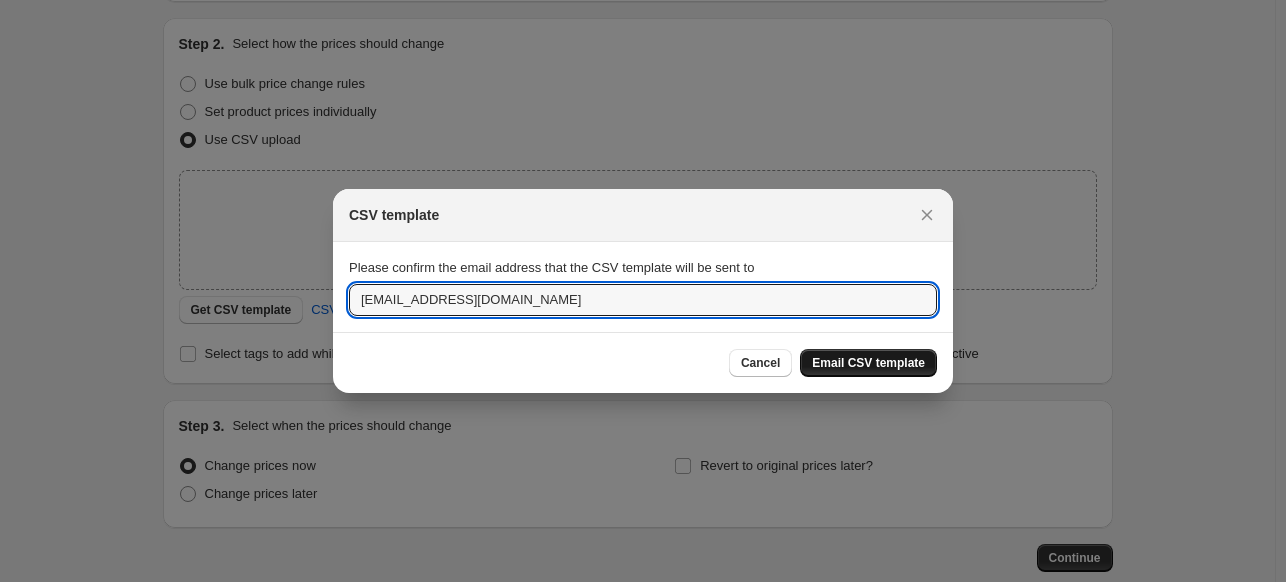 type on "mfernanda@profoto.com.mx" 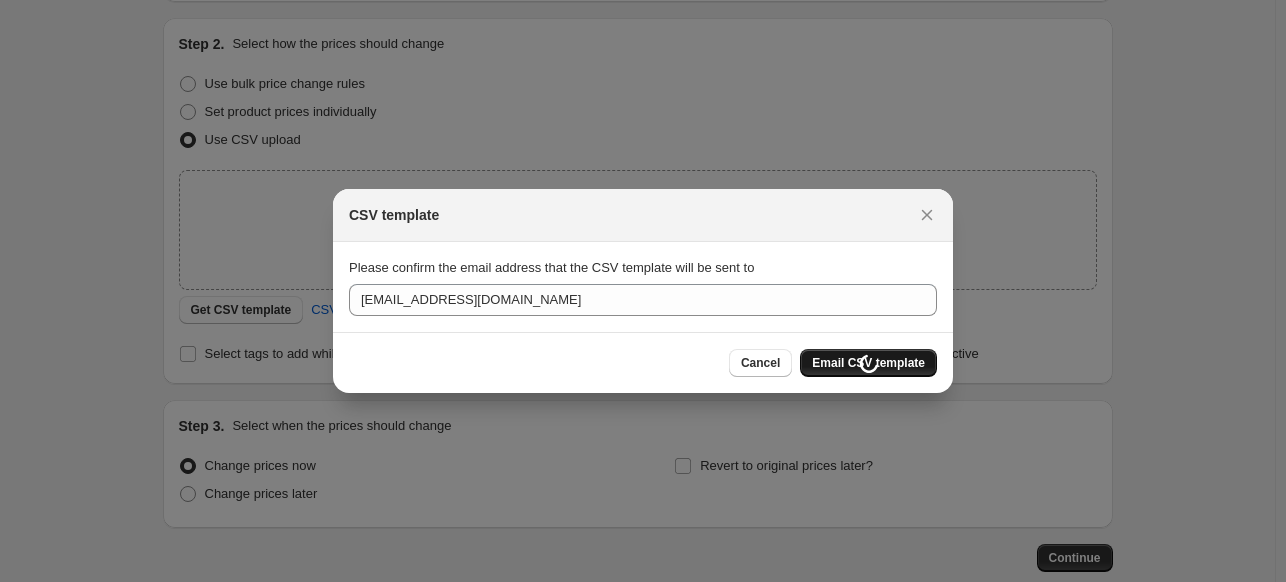 scroll, scrollTop: 198, scrollLeft: 0, axis: vertical 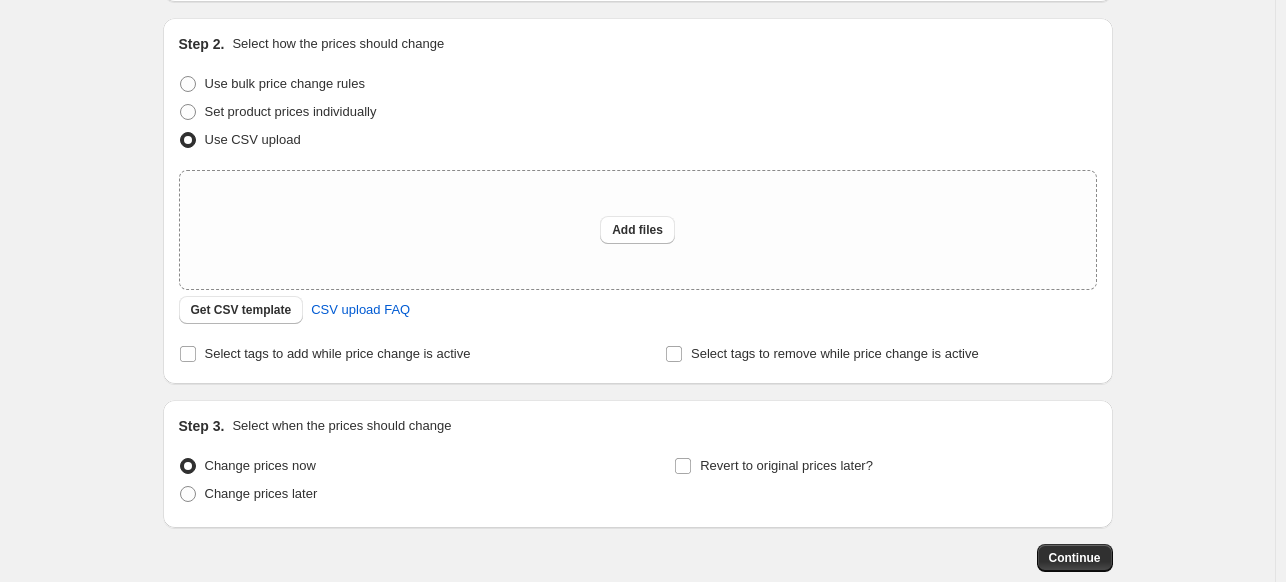 drag, startPoint x: 55, startPoint y: 111, endPoint x: 22, endPoint y: 3, distance: 112.929184 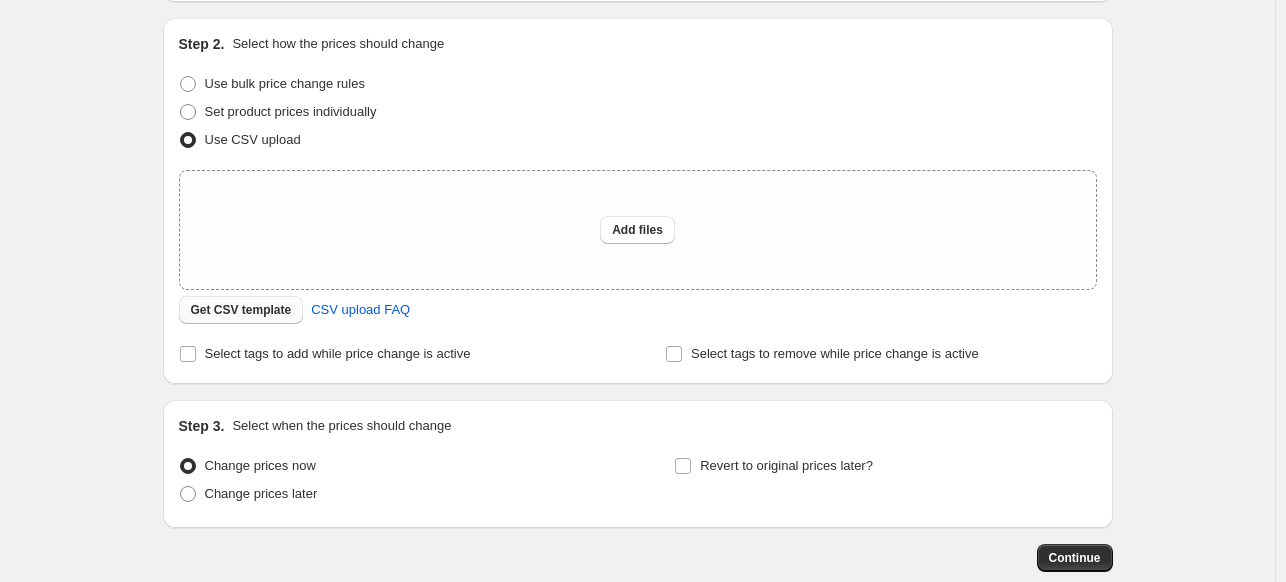 click on "Get CSV template" at bounding box center (241, 310) 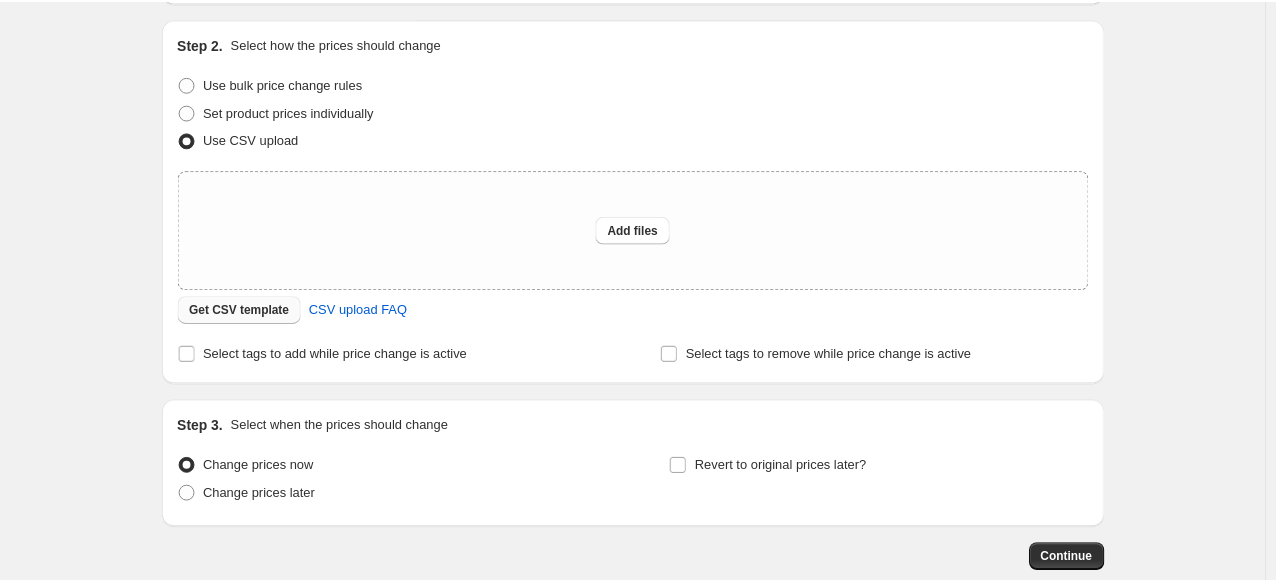 scroll, scrollTop: 0, scrollLeft: 0, axis: both 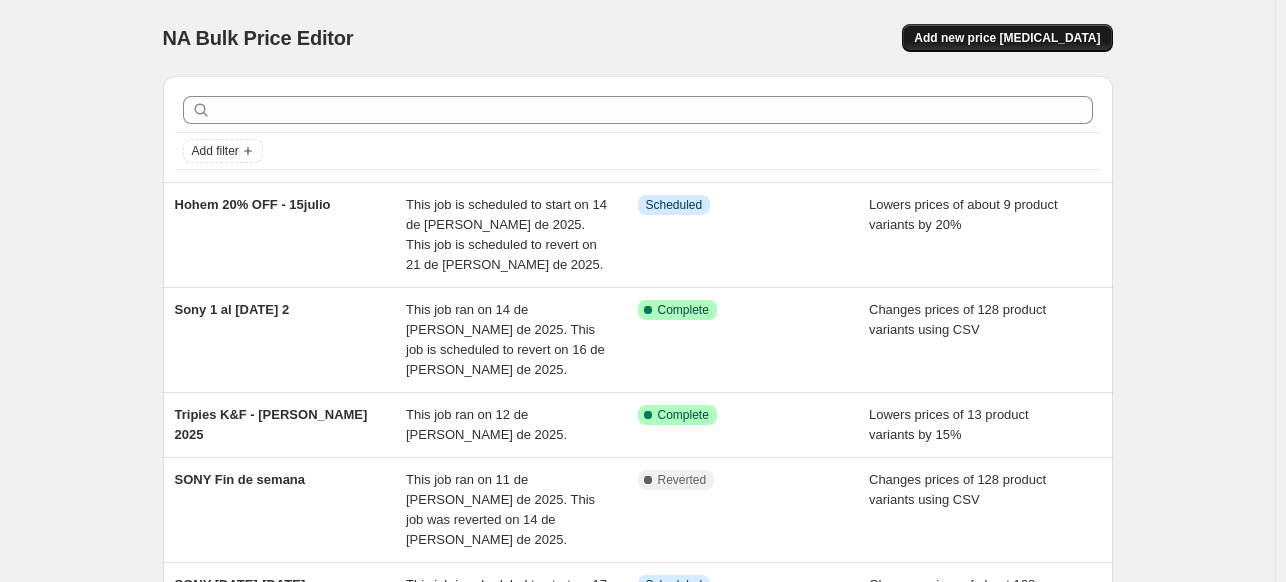 click on "Add new price [MEDICAL_DATA]" at bounding box center [1007, 38] 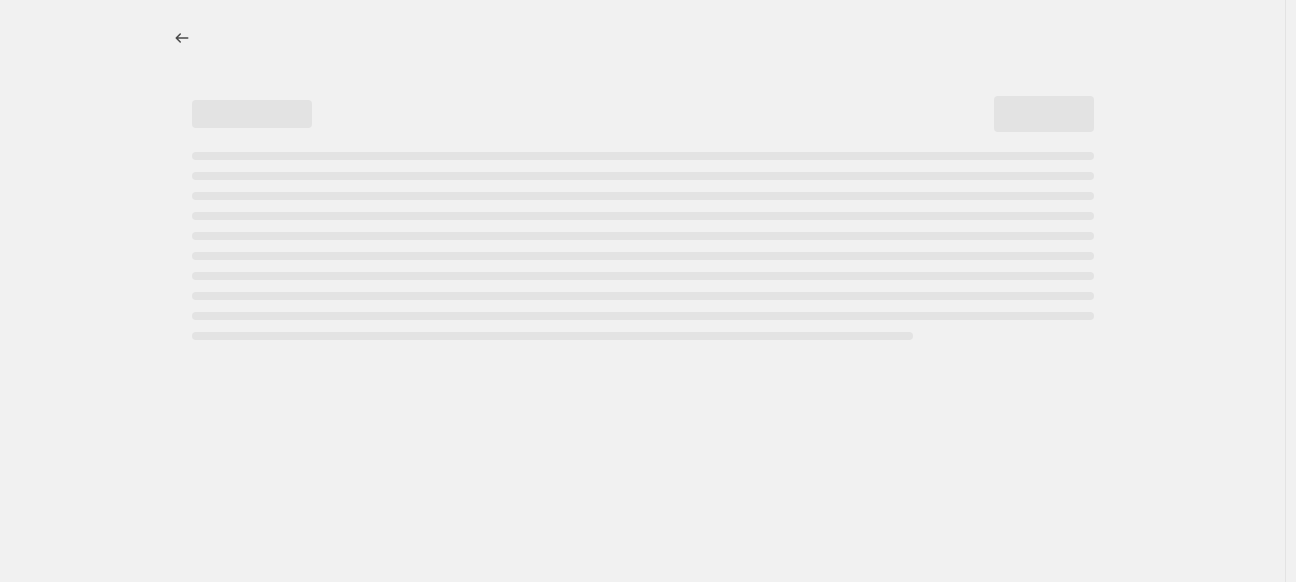 select on "percentage" 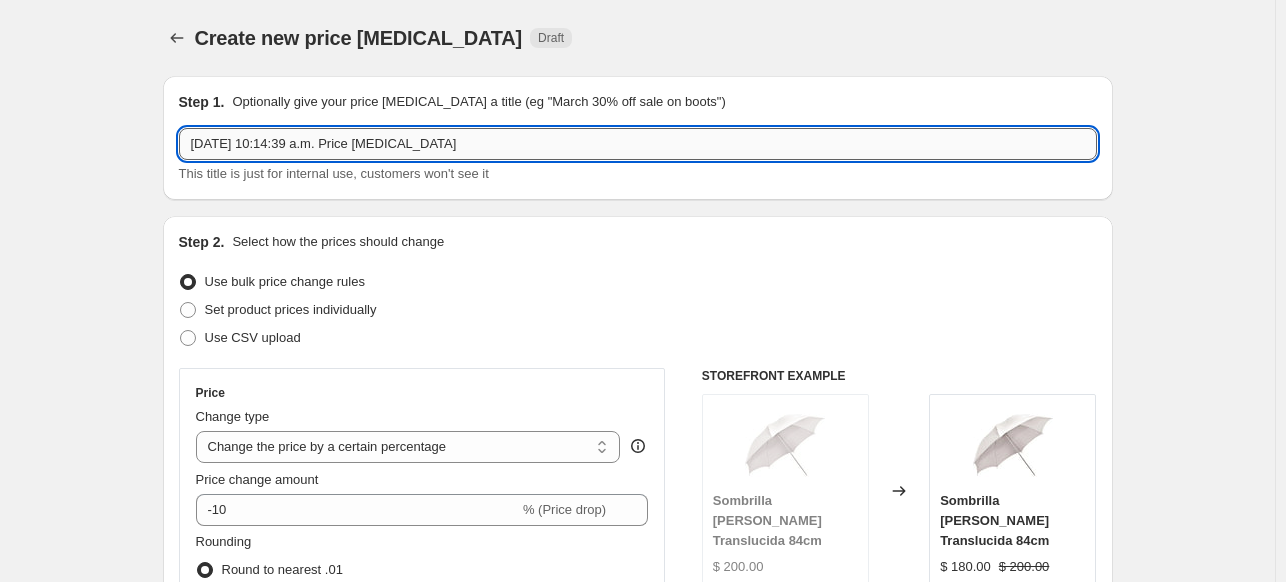 click on "14 jul 2025, 10:14:39 a.m. Price change job" at bounding box center [638, 144] 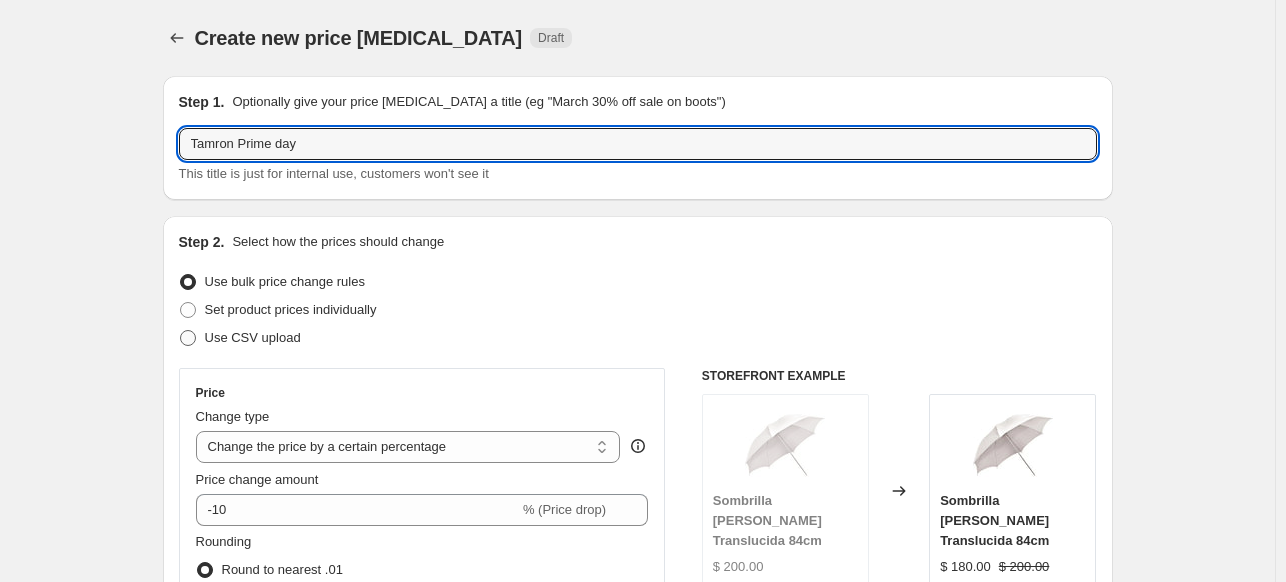 type on "Tamron Prime day" 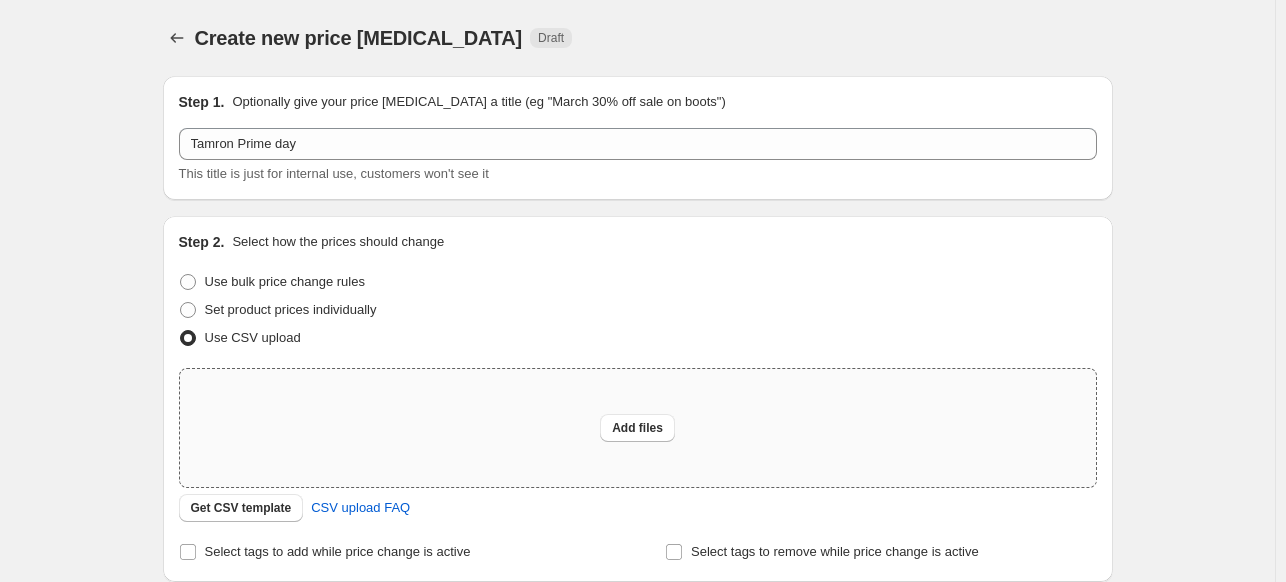 click on "Add files" at bounding box center (638, 428) 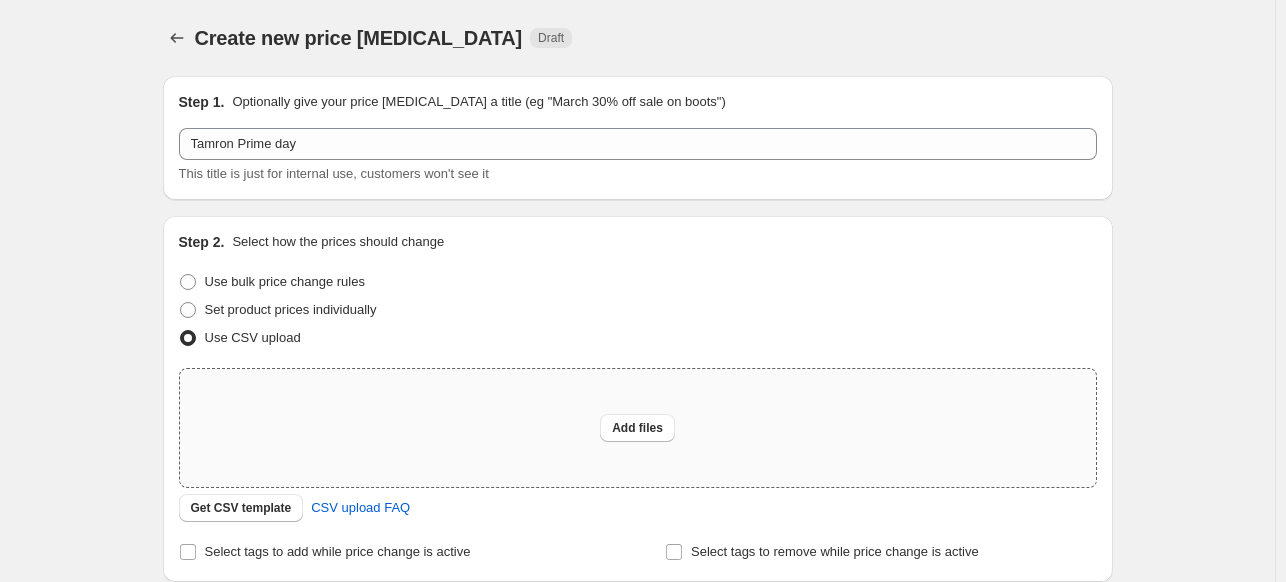 type on "C:\fakepath\Tamron Prime Day - csv_template_user_18617.csv" 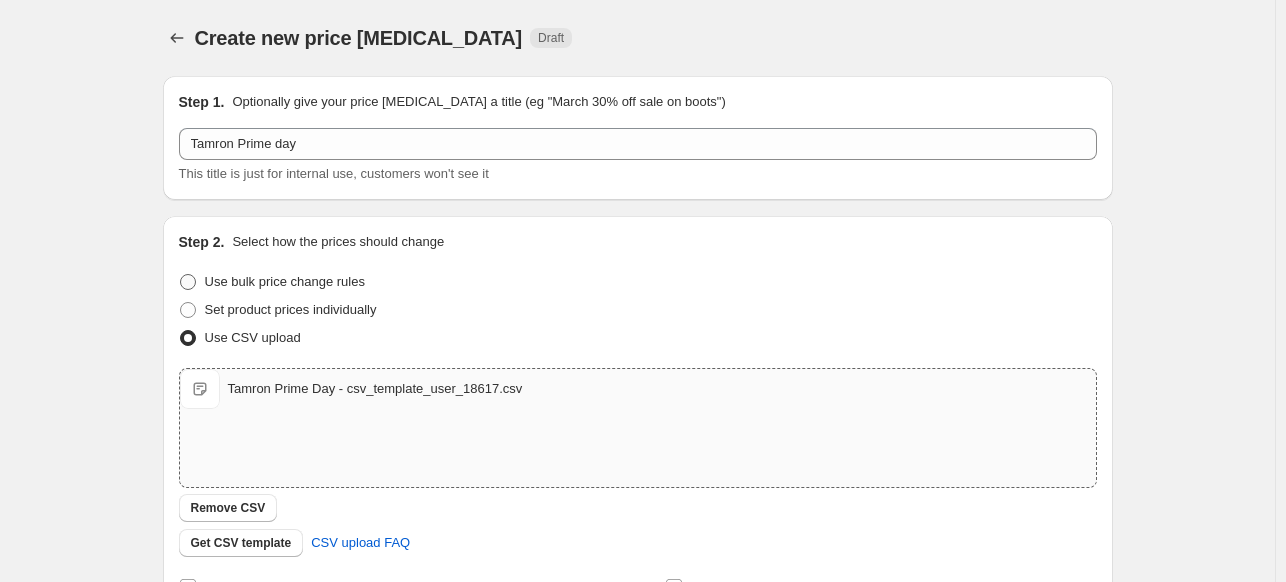 scroll, scrollTop: 344, scrollLeft: 0, axis: vertical 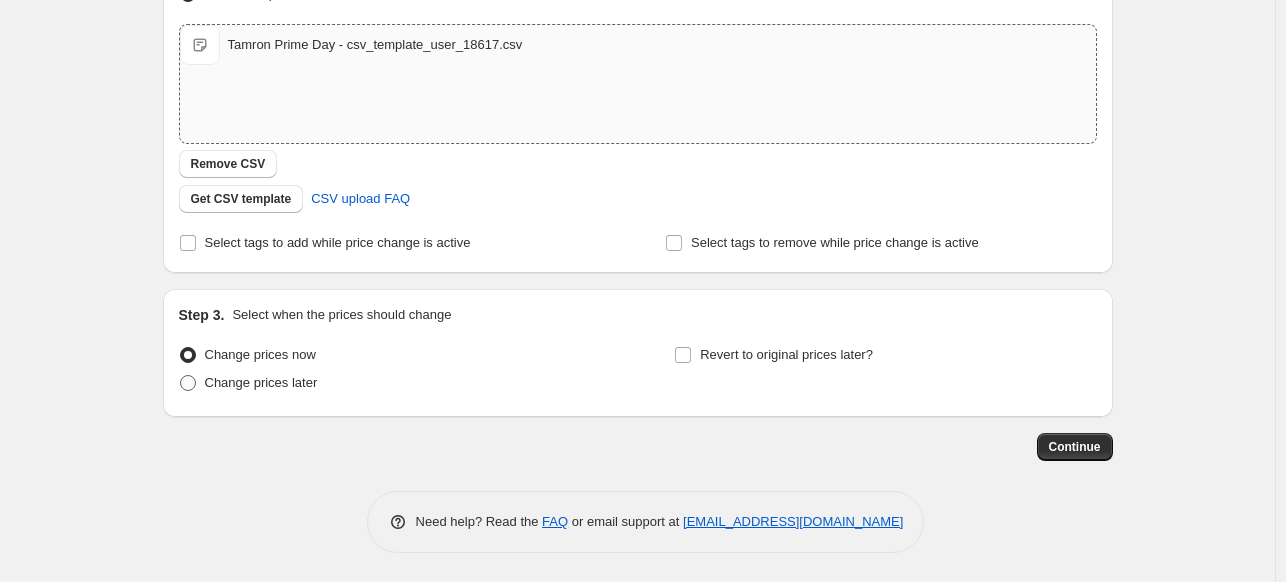 click on "Change prices later" at bounding box center (261, 382) 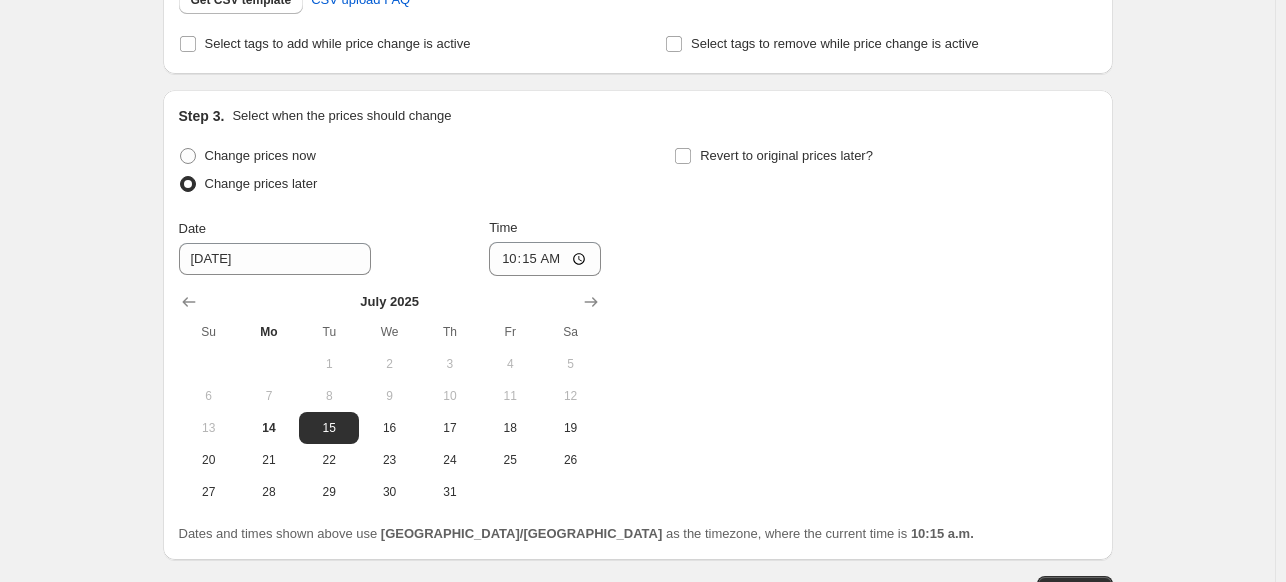 scroll, scrollTop: 544, scrollLeft: 0, axis: vertical 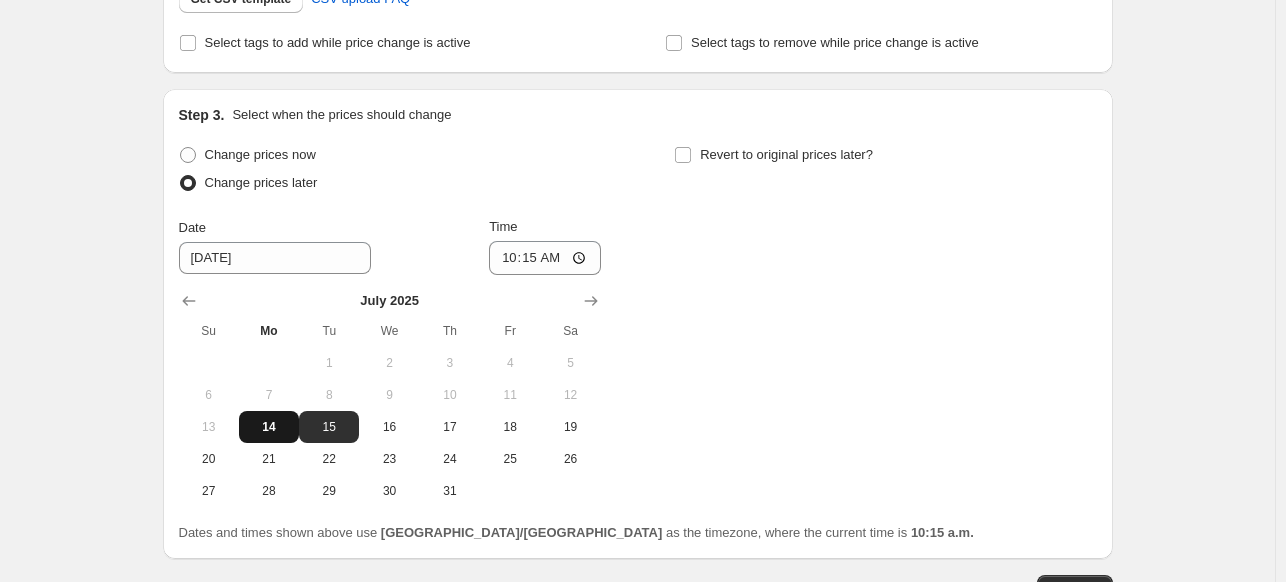 click on "14" at bounding box center [269, 427] 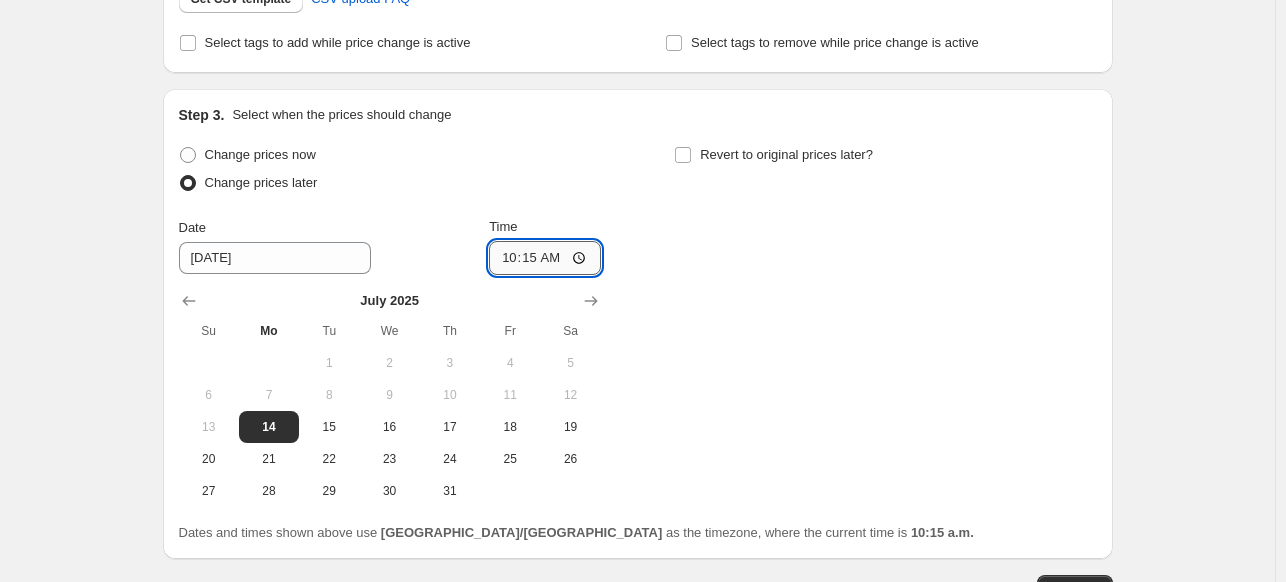 click on "10:15" at bounding box center [545, 258] 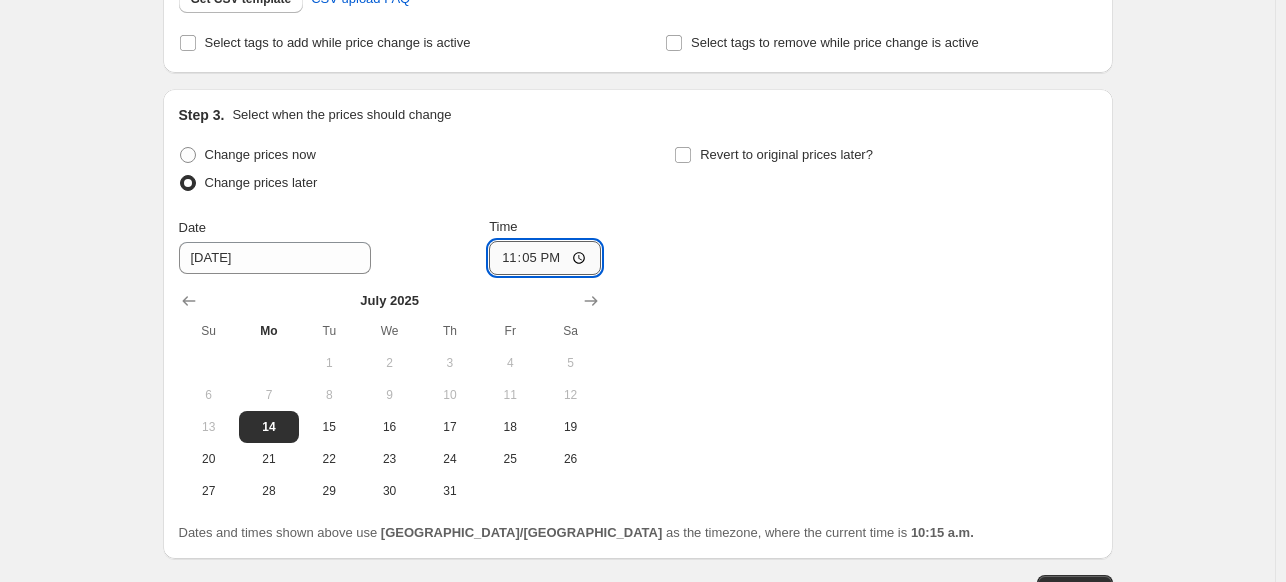 type on "23:59" 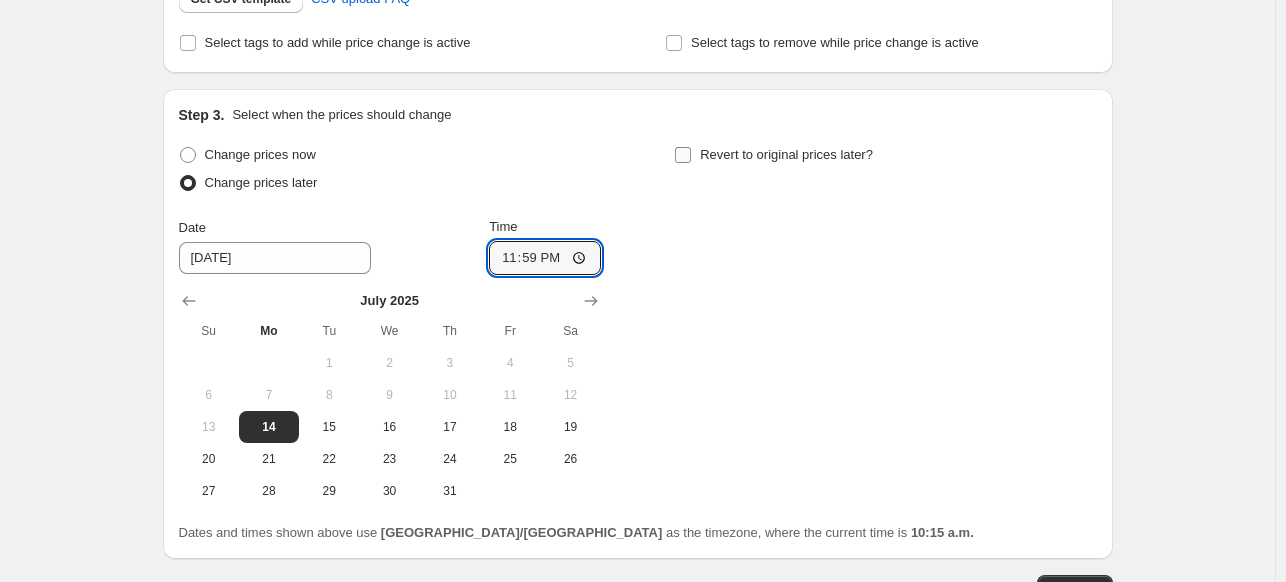 click on "Revert to original prices later?" at bounding box center (786, 154) 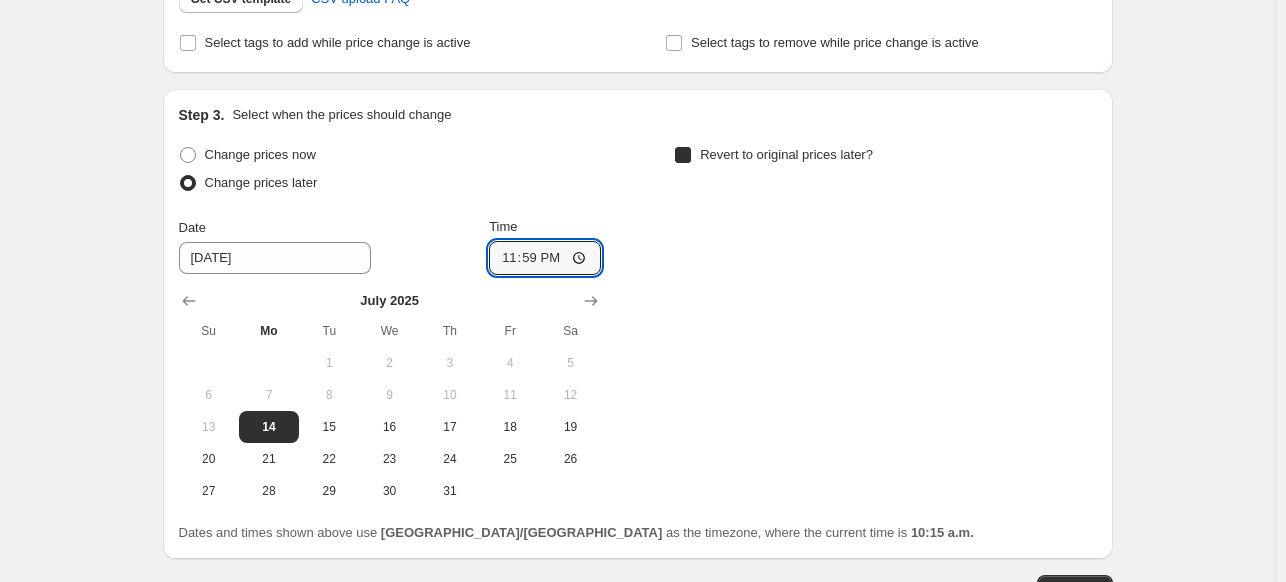checkbox on "true" 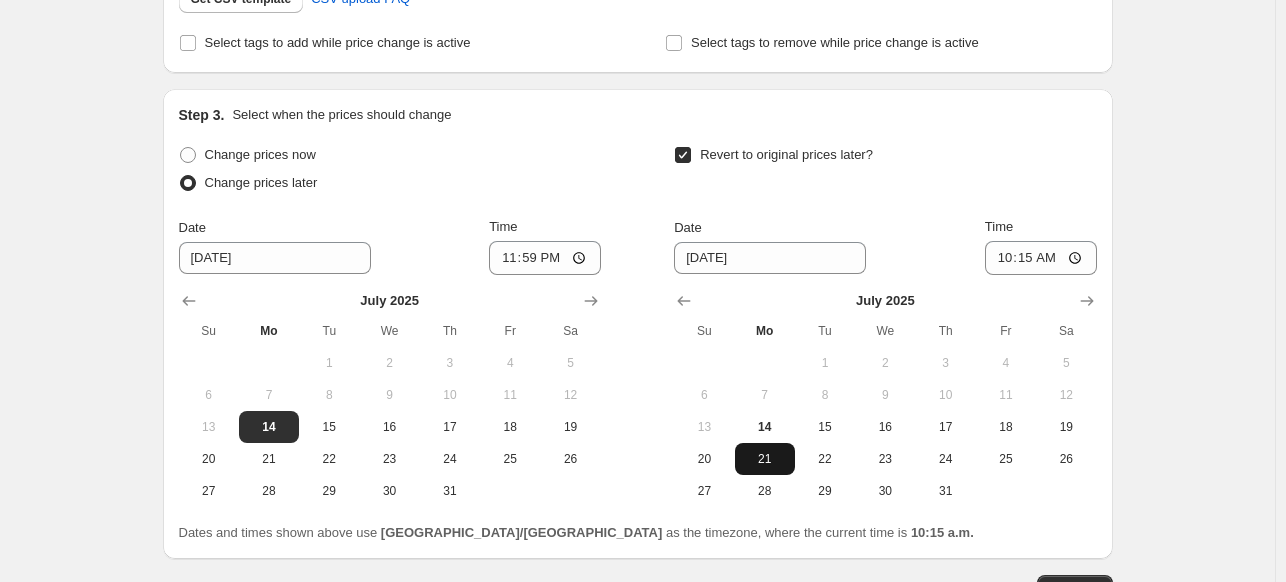 click on "21" at bounding box center [765, 459] 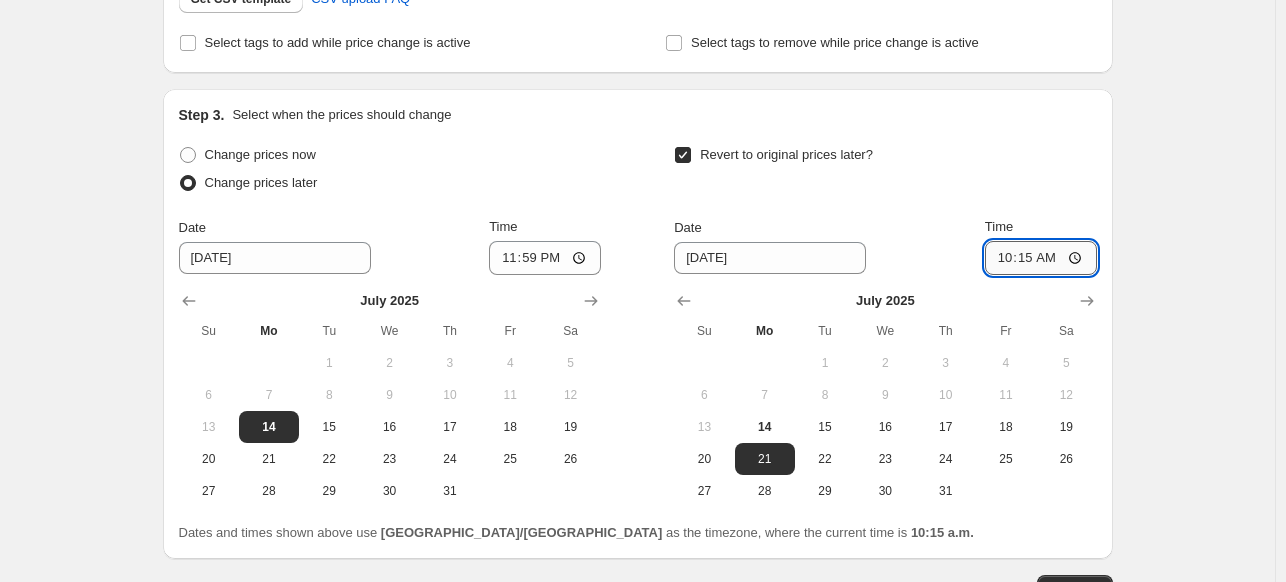 click on "10:15" at bounding box center (1041, 258) 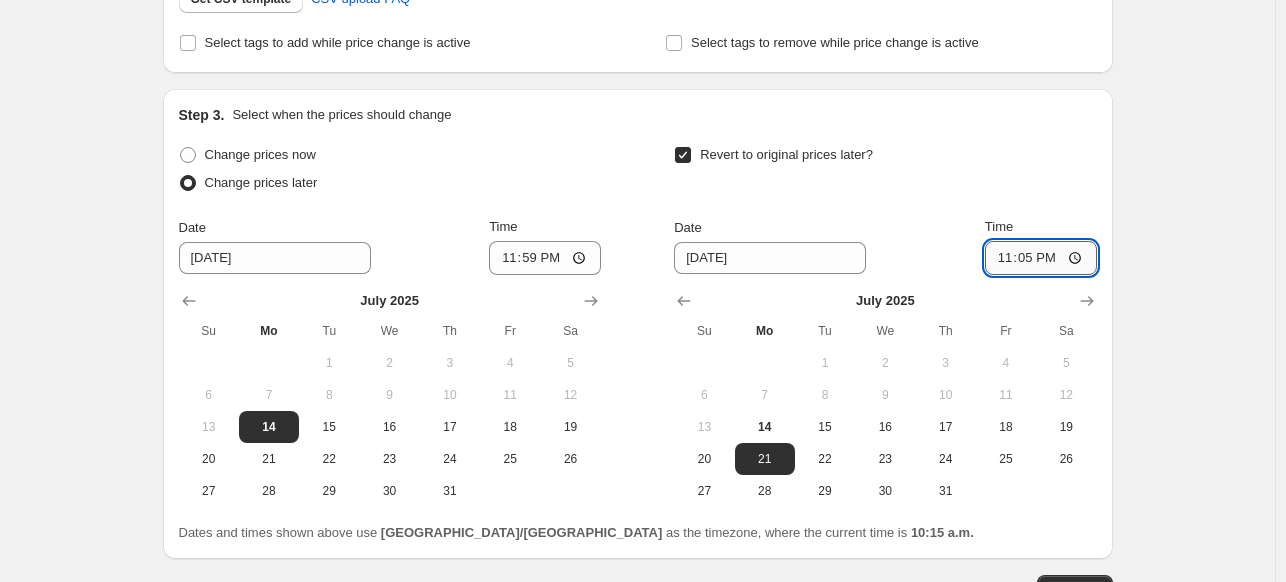 type on "23:59" 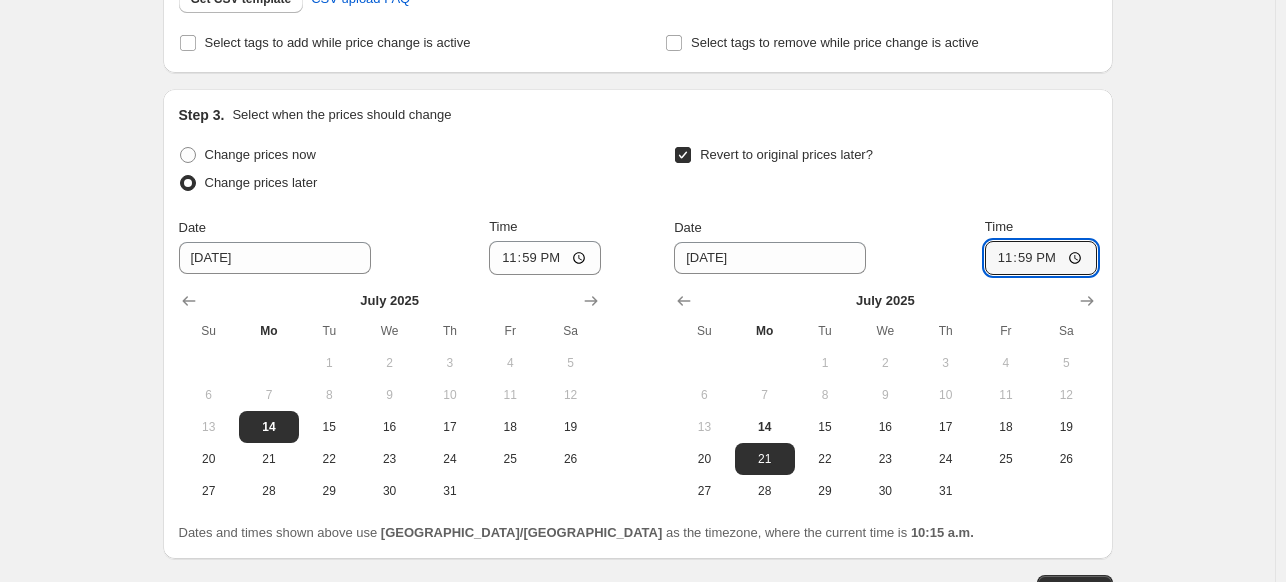 click on "Create new price change job. This page is ready Create new price change job Draft Step 1. Optionally give your price change job a title (eg "March 30% off sale on boots") Tamron Prime day This title is just for internal use, customers won't see it Step 2. Select how the prices should change Use bulk price change rules Set product prices individually Use CSV upload Upload files Tamron Prime Day - csv_template_user_18617.csv Tamron Prime Day - csv_template_user_18617.csv Remove CSV Get CSV template CSV upload FAQ Select tags to add while price change is active Select tags to remove while price change is active Step 3. Select when the prices should change Change prices now Change prices later Date 7/14/2025 Time 23:59 July   2025 Su Mo Tu We Th Fr Sa 1 2 3 4 5 6 7 8 9 10 11 12 13 14 15 16 17 18 19 20 21 22 23 24 25 26 27 28 29 30 31 Revert to original prices later? Date 7/21/2025 Time 23:59 July   2025 Su Mo Tu We Th Fr Sa 1 2 3 4 5 6 7 8 9 10 11 12 13 14 15 16 17 18 19 20 21 22 23 24 25 26 27 28 29 30 31" at bounding box center [637, 90] 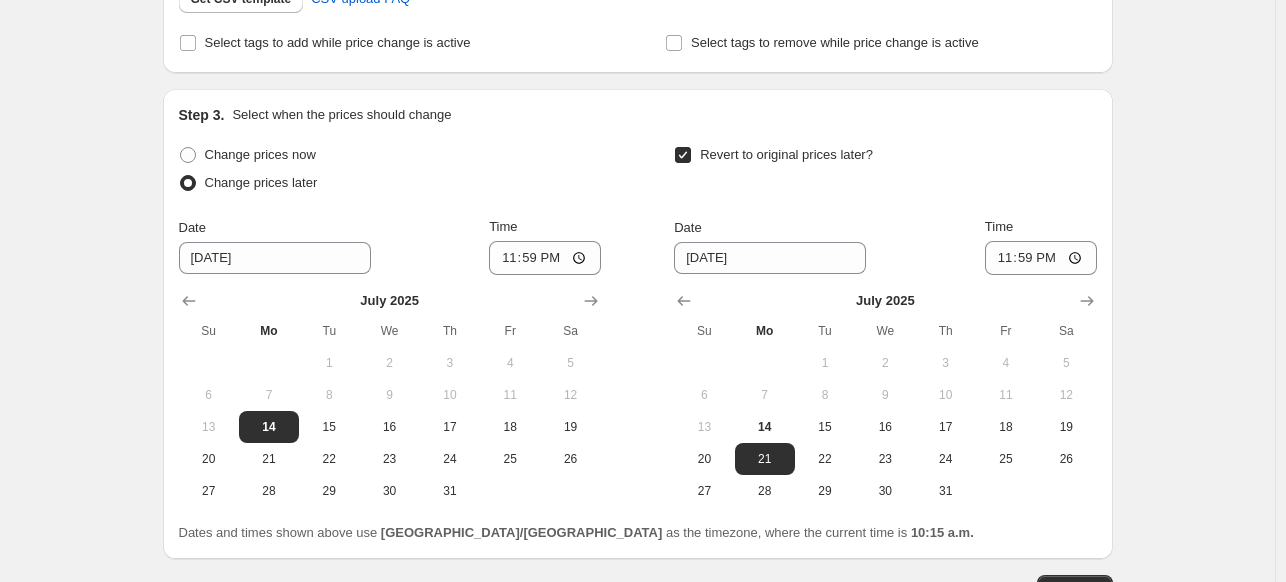 scroll, scrollTop: 0, scrollLeft: 0, axis: both 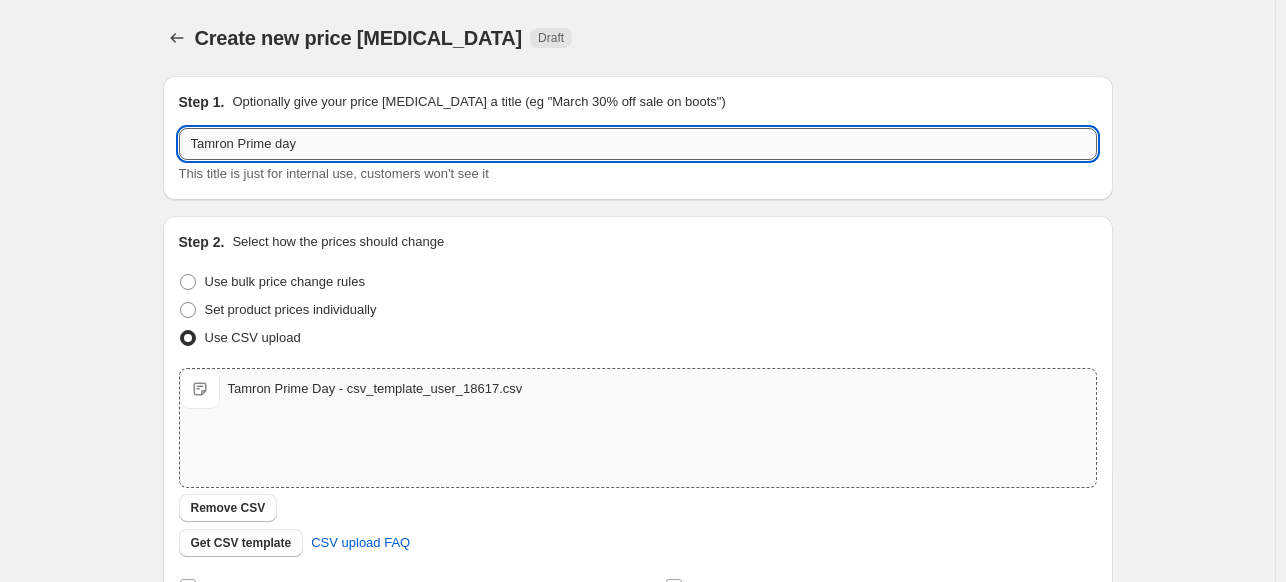 click on "Tamron Prime day" at bounding box center (638, 144) 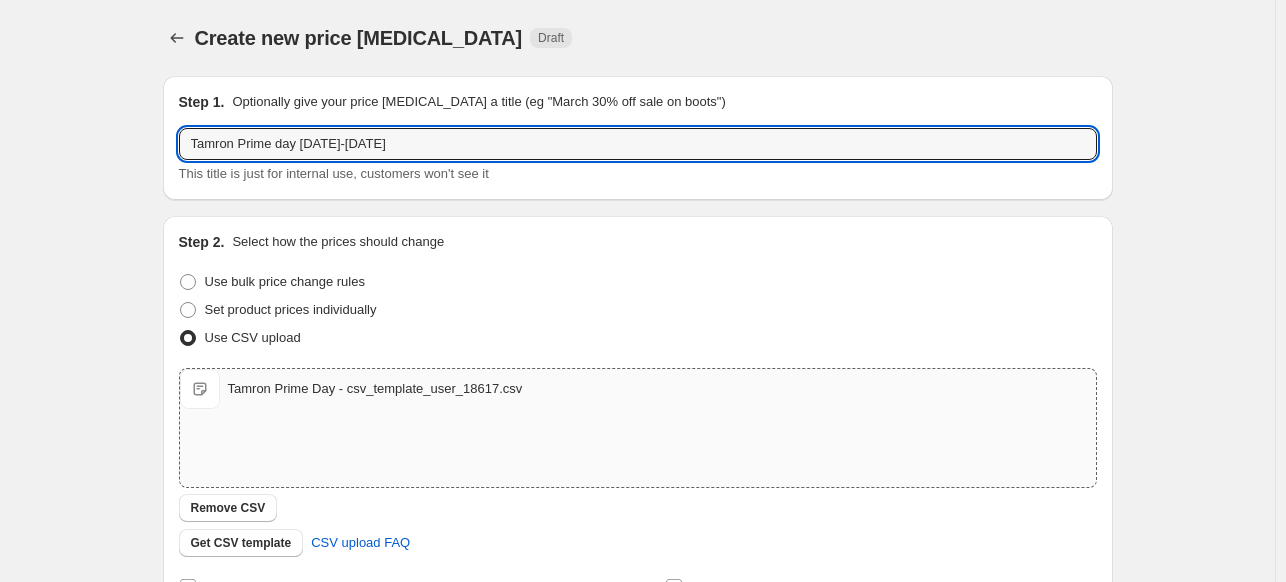type on "Tamron Prime day [DATE]-[DATE]" 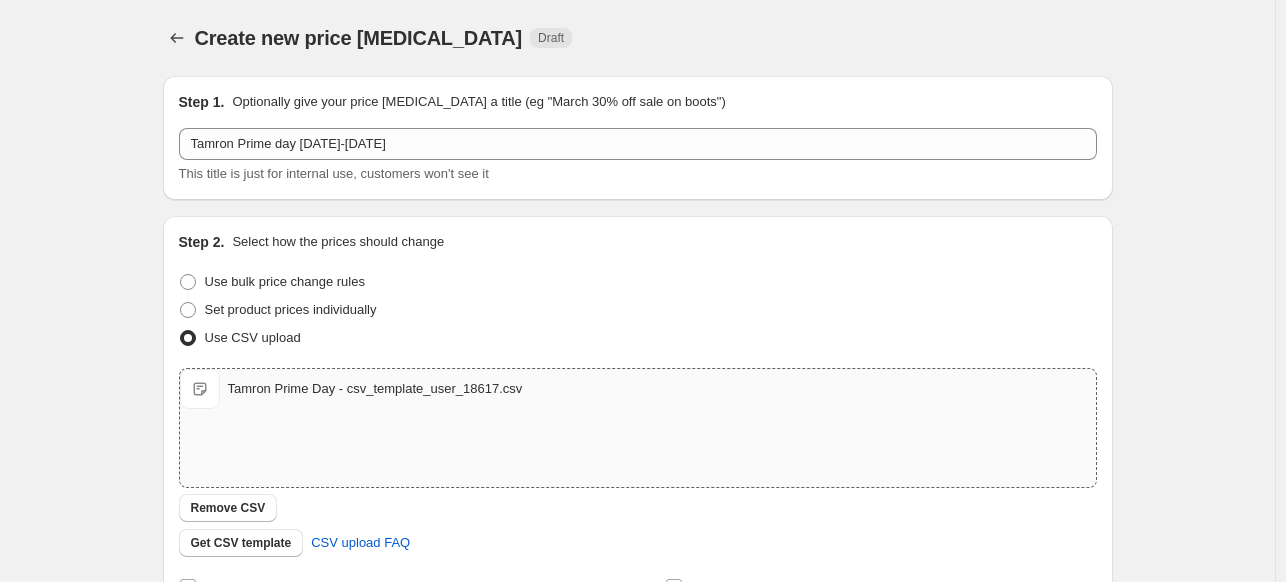 click on "Create new price change job. This page is ready Create new price change job Draft Step 1. Optionally give your price change job a title (eg "March 30% off sale on boots") Tamron Prime day 15-23 jul This title is just for internal use, customers won't see it Step 2. Select how the prices should change Use bulk price change rules Set product prices individually Use CSV upload Upload files Tamron Prime Day - csv_template_user_18617.csv Tamron Prime Day - csv_template_user_18617.csv Remove CSV Get CSV template CSV upload FAQ Select tags to add while price change is active Select tags to remove while price change is active Step 3. Select when the prices should change Change prices now Change prices later Date 7/14/2025 Time 23:59 July   2025 Su Mo Tu We Th Fr Sa 1 2 3 4 5 6 7 8 9 10 11 12 13 14 15 16 17 18 19 20 21 22 23 24 25 26 27 28 29 30 31 Revert to original prices later? Date 7/21/2025 Time 23:59 July   2025 Su Mo Tu We Th Fr Sa 1 2 3 4 5 6 7 8 9 10 11 12 13 14 15 16 17 18 19 20 21 22 23 24 25 26 27 28 29 30" at bounding box center (637, 634) 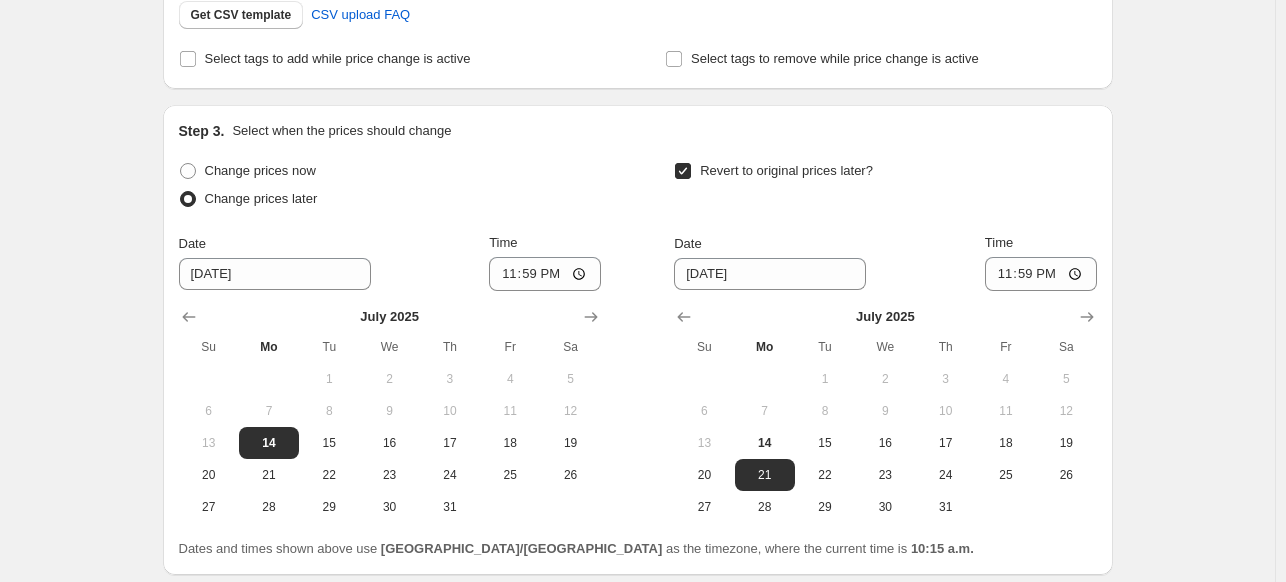 scroll, scrollTop: 686, scrollLeft: 0, axis: vertical 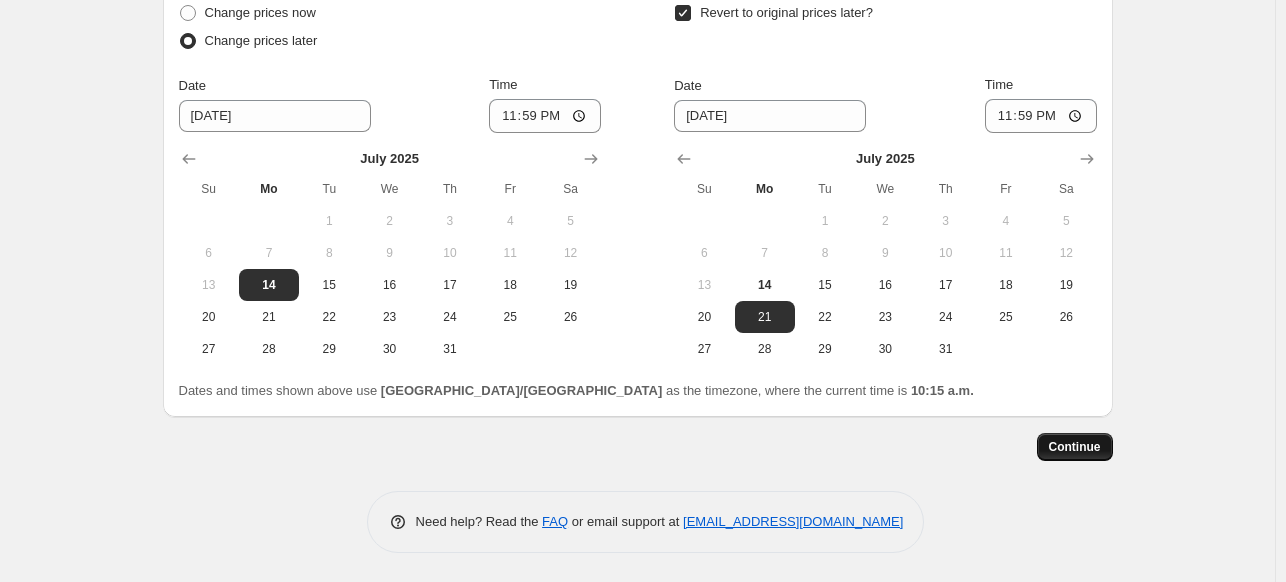 click on "Continue" at bounding box center [1075, 447] 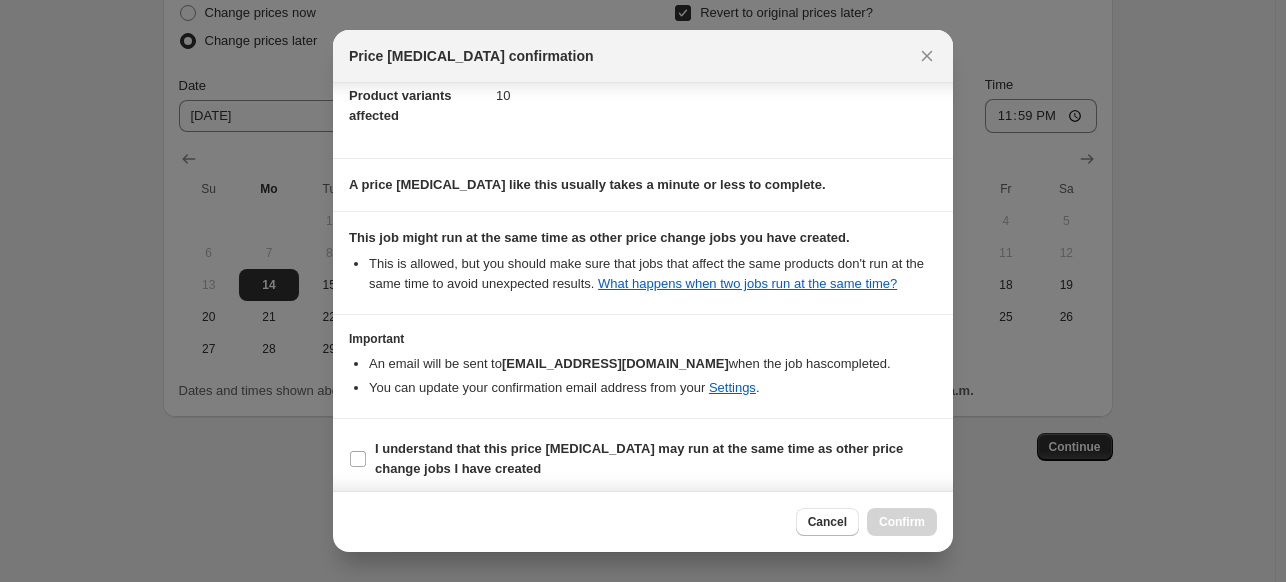 scroll, scrollTop: 128, scrollLeft: 0, axis: vertical 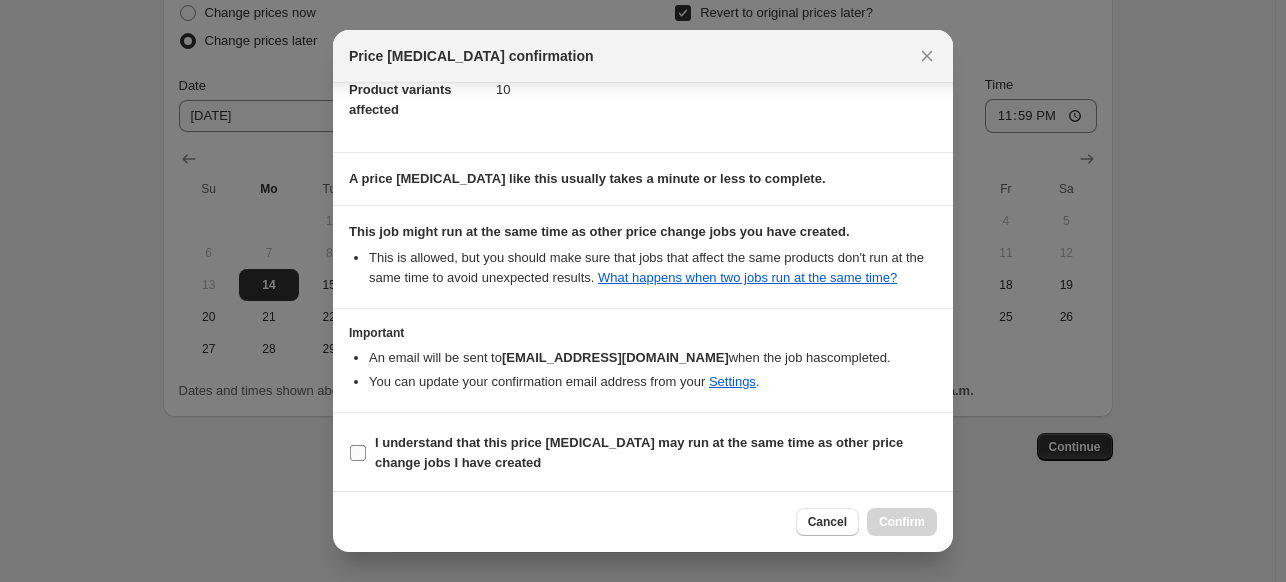 drag, startPoint x: 701, startPoint y: 432, endPoint x: 727, endPoint y: 454, distance: 34.058773 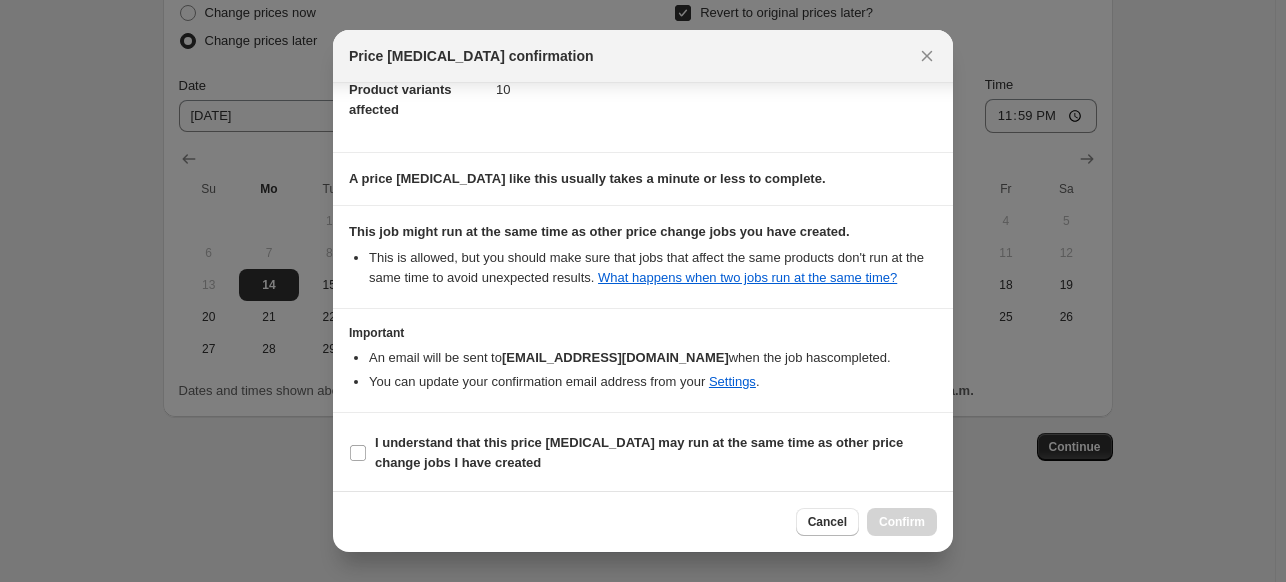 click on "I understand that this price [MEDICAL_DATA] may run at the same time as other price change jobs I have created" at bounding box center (643, 453) 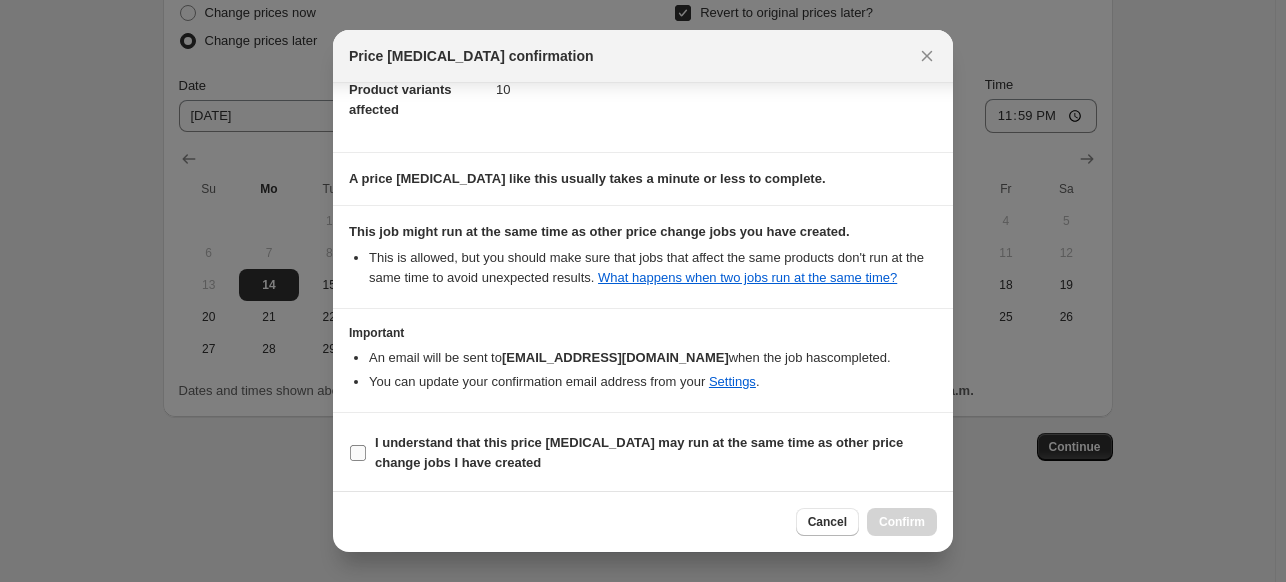 click on "I understand that this price [MEDICAL_DATA] may run at the same time as other price change jobs I have created" at bounding box center (656, 453) 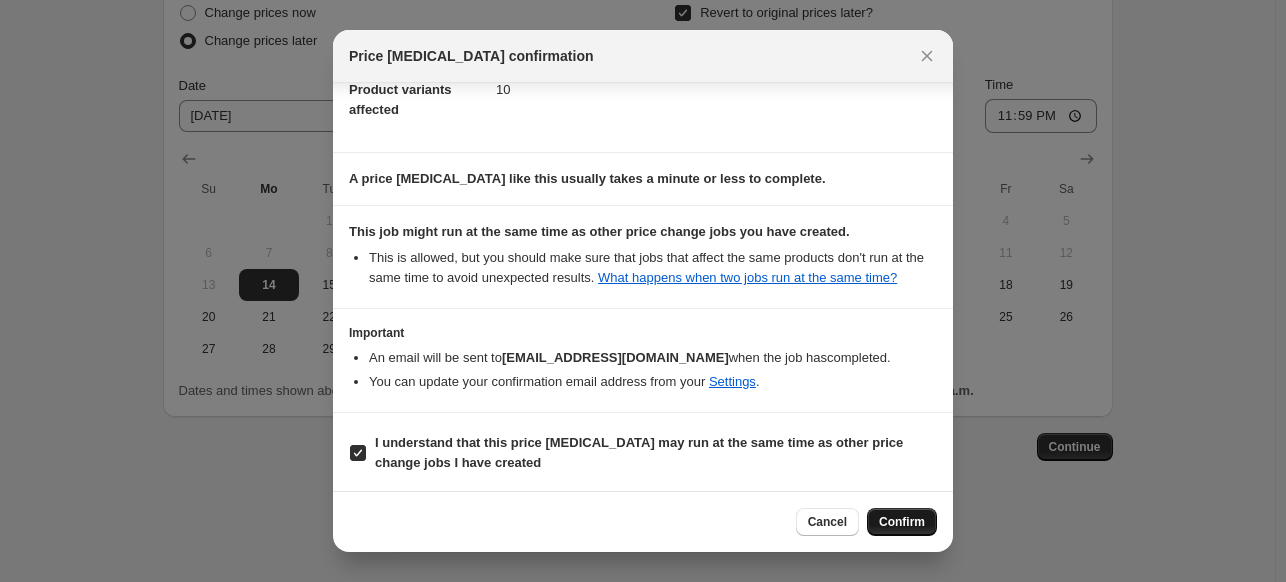 click on "Confirm" at bounding box center (902, 522) 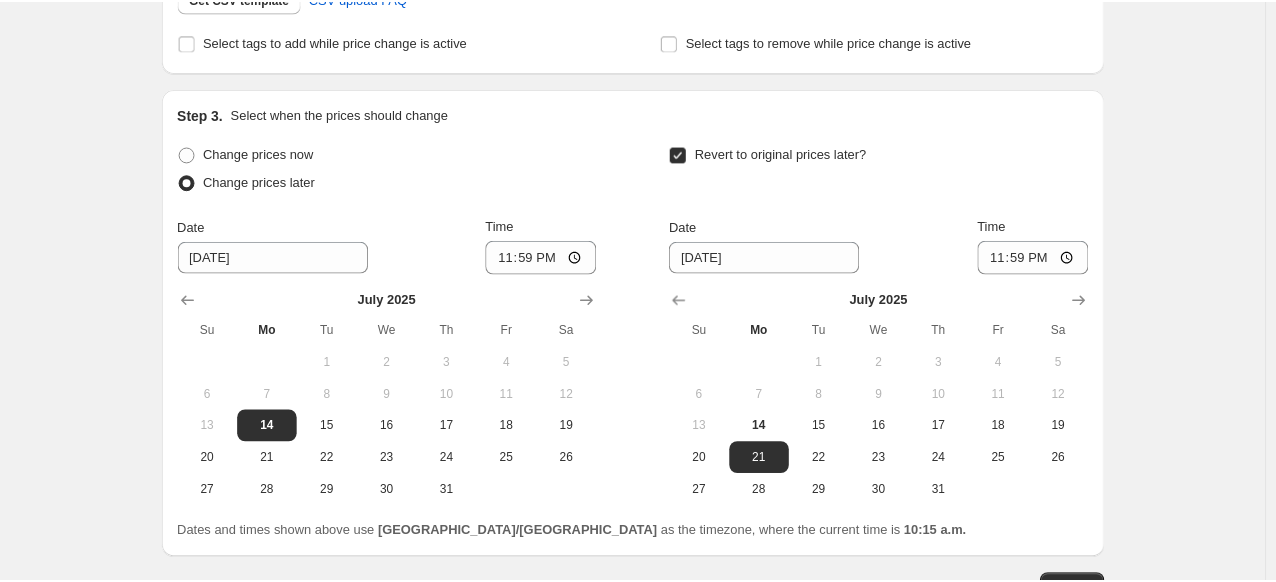 scroll, scrollTop: 0, scrollLeft: 0, axis: both 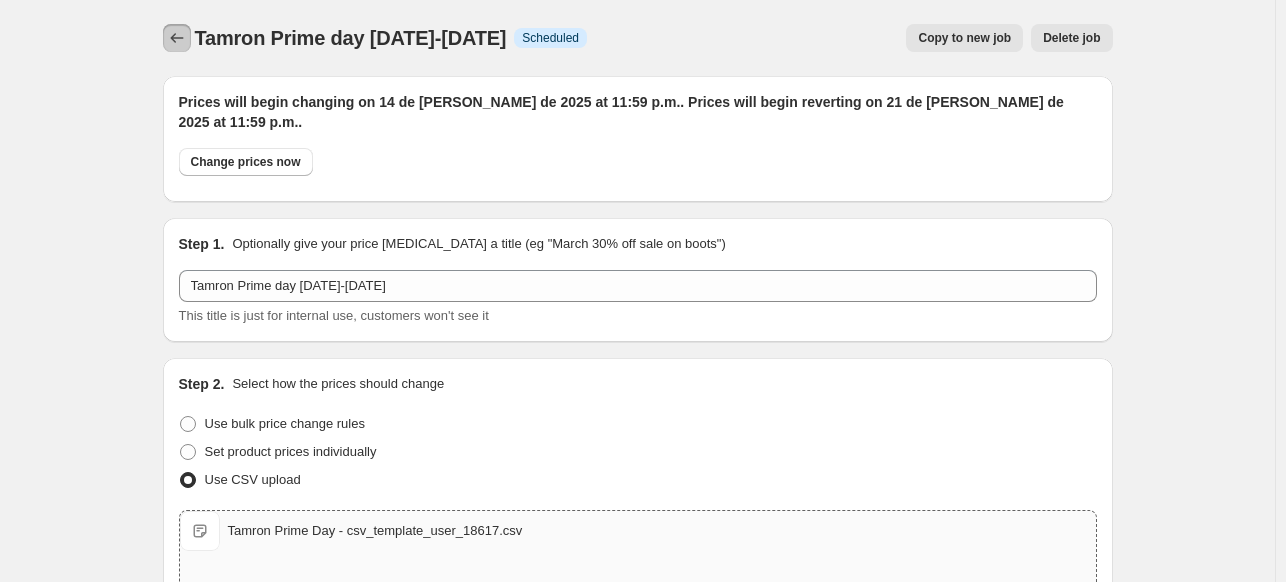 click 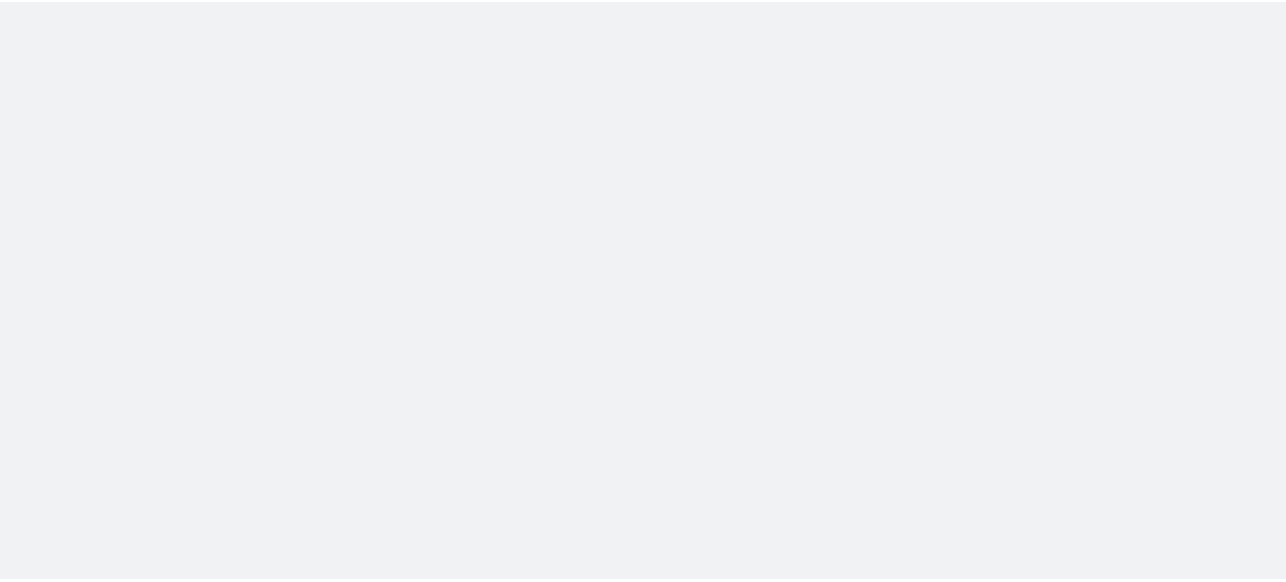 scroll, scrollTop: 0, scrollLeft: 0, axis: both 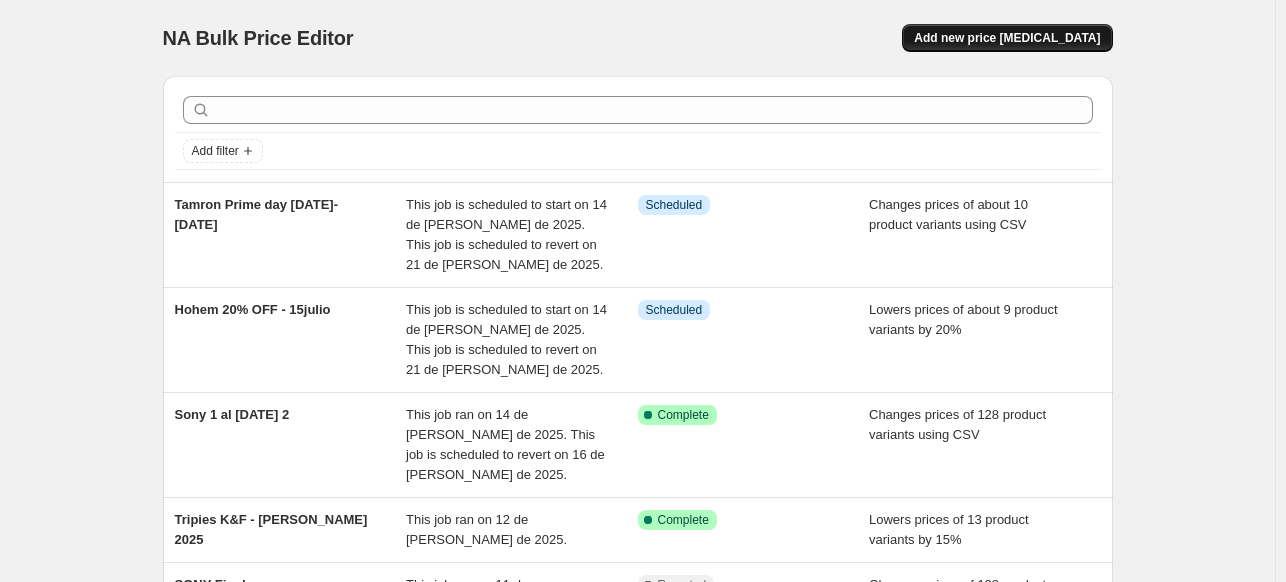 click on "Add new price [MEDICAL_DATA]" at bounding box center (1007, 38) 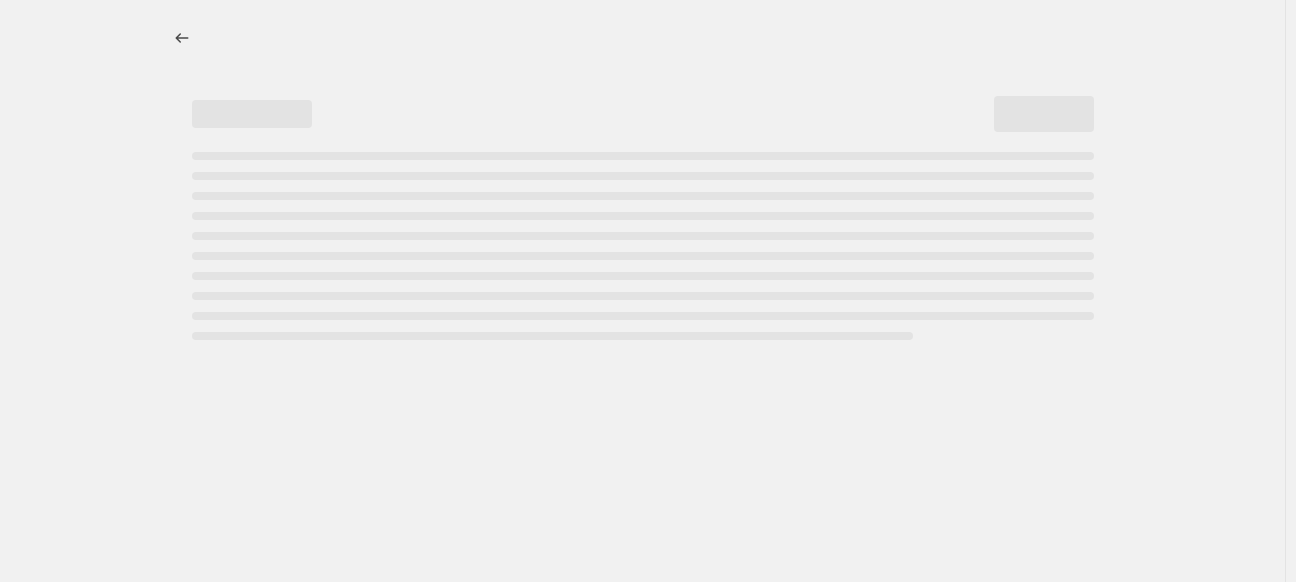 select on "percentage" 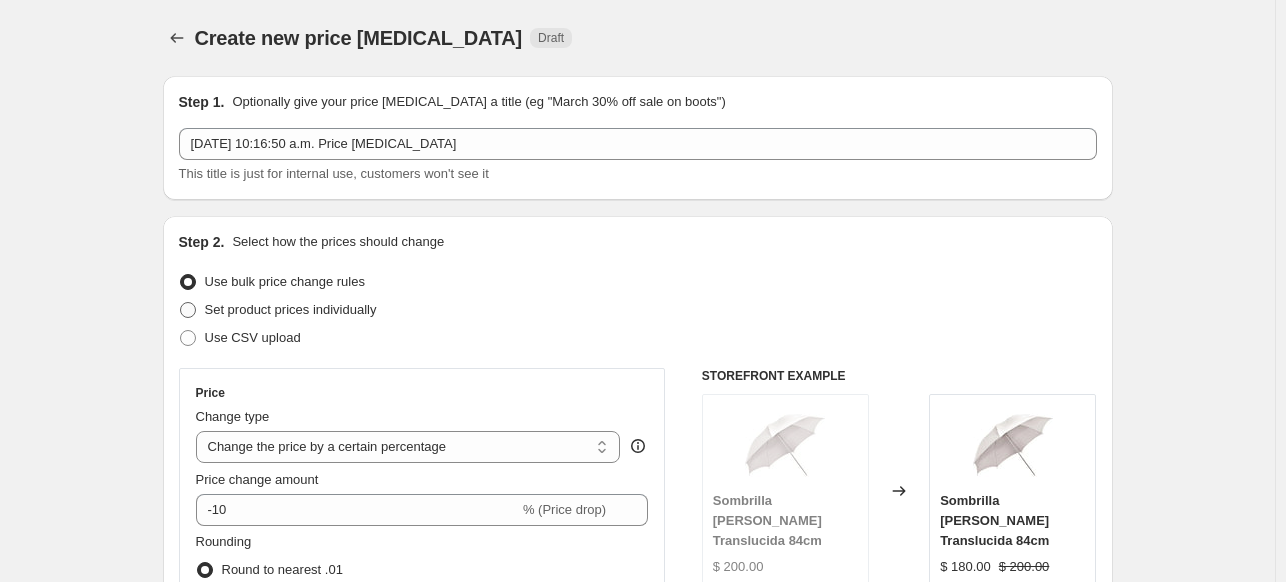 click on "Set product prices individually" at bounding box center (291, 309) 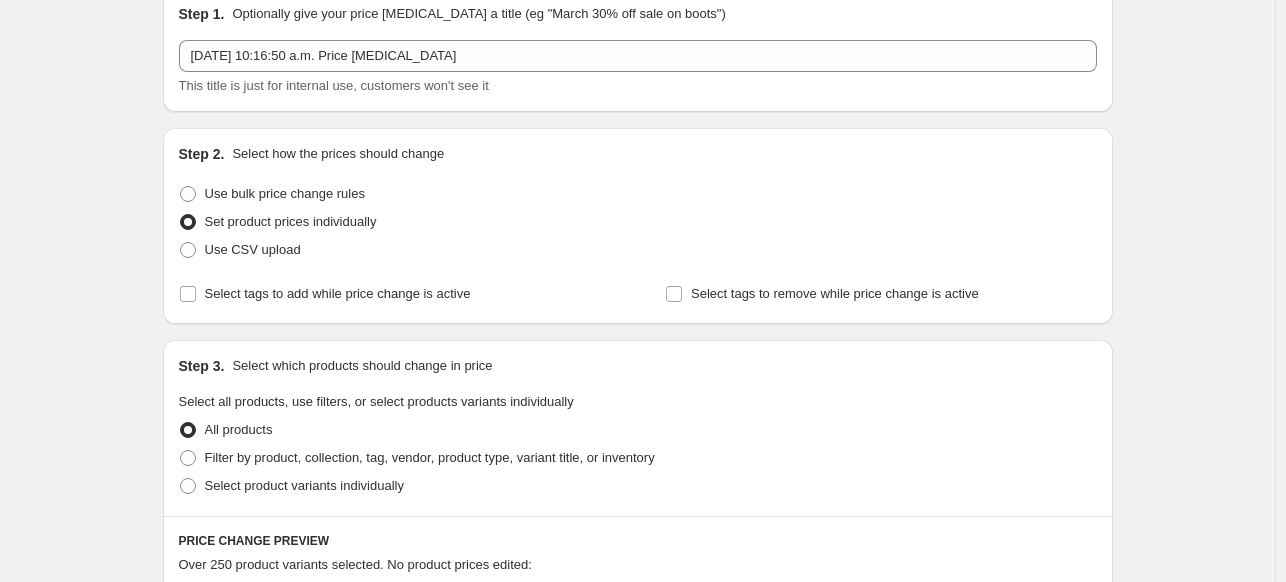 scroll, scrollTop: 60, scrollLeft: 0, axis: vertical 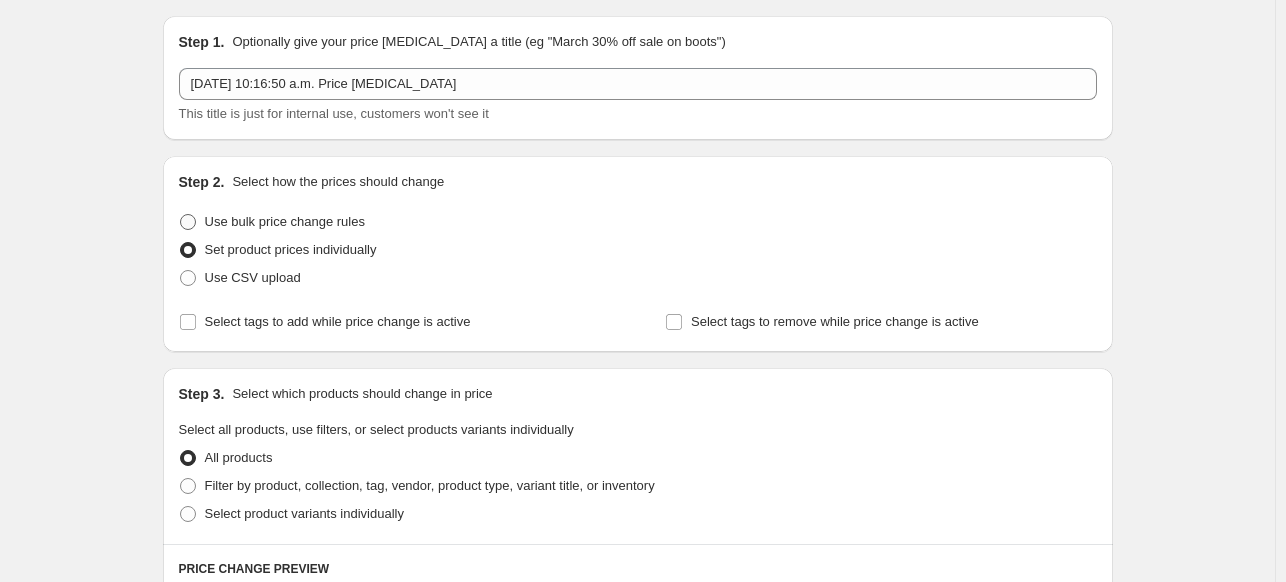 click on "Use bulk price change rules" at bounding box center (285, 221) 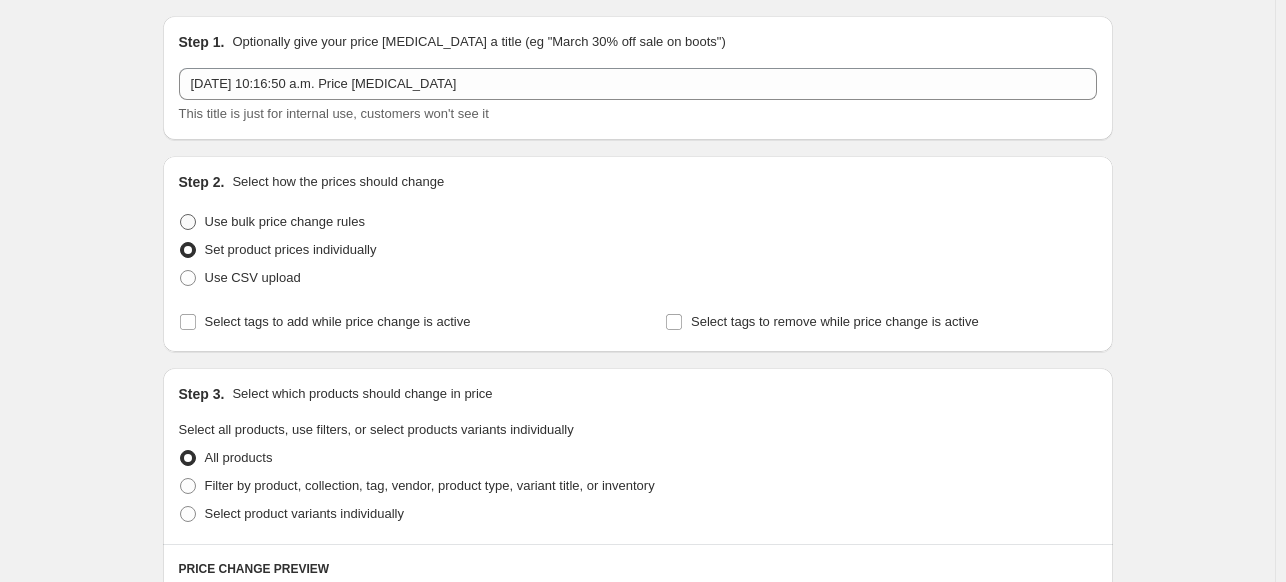 radio on "true" 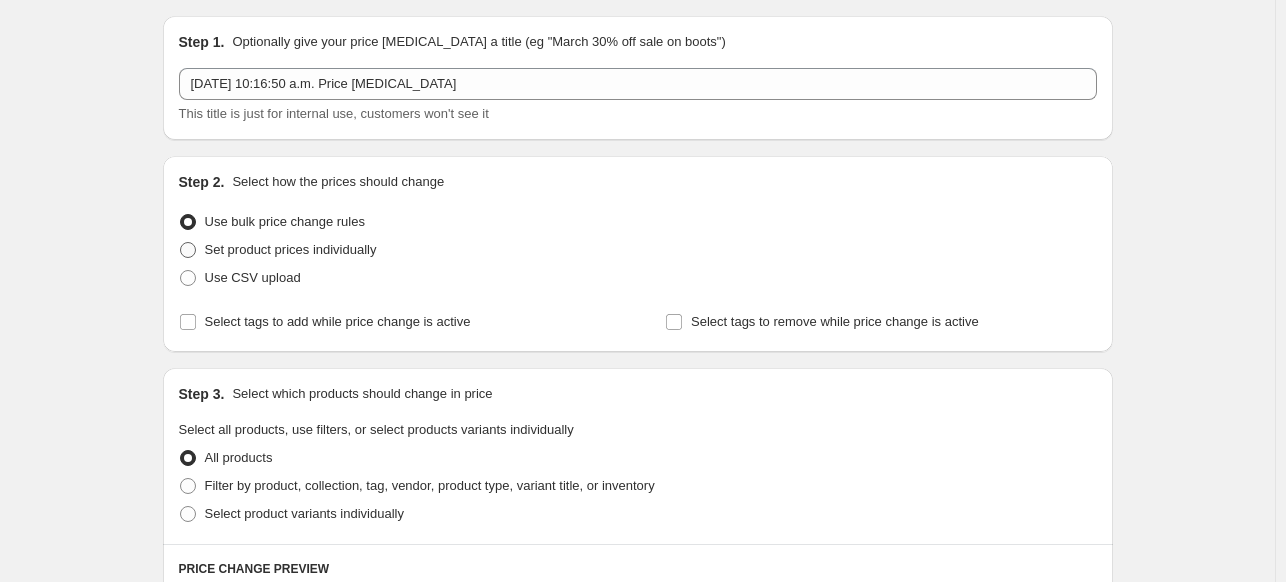 select on "percentage" 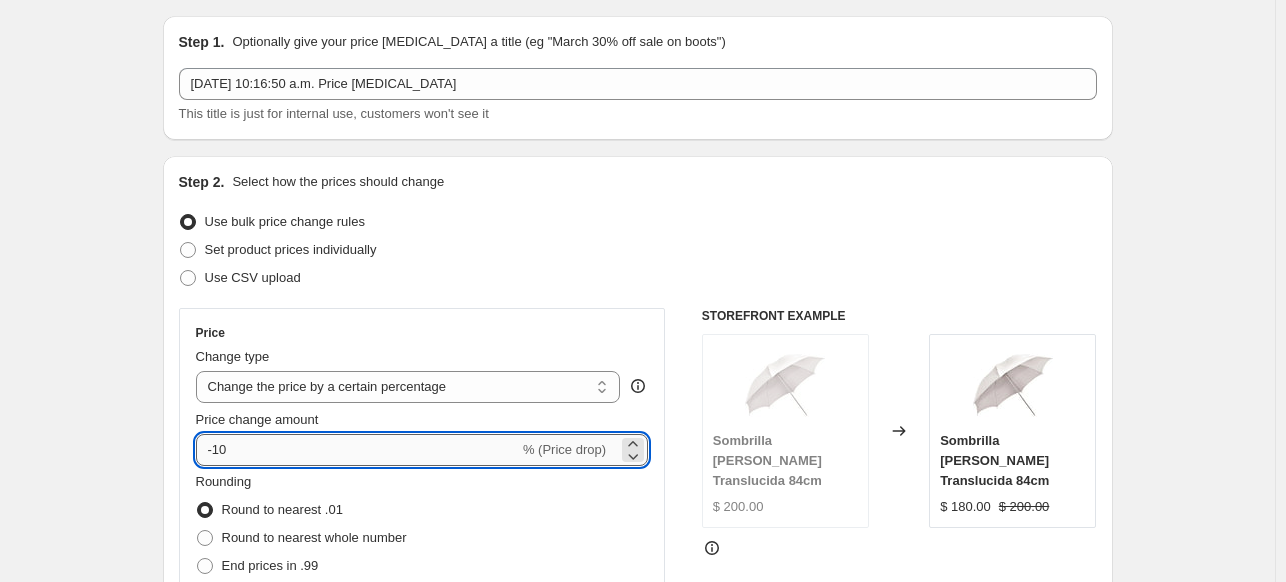 click on "-10" at bounding box center (357, 450) 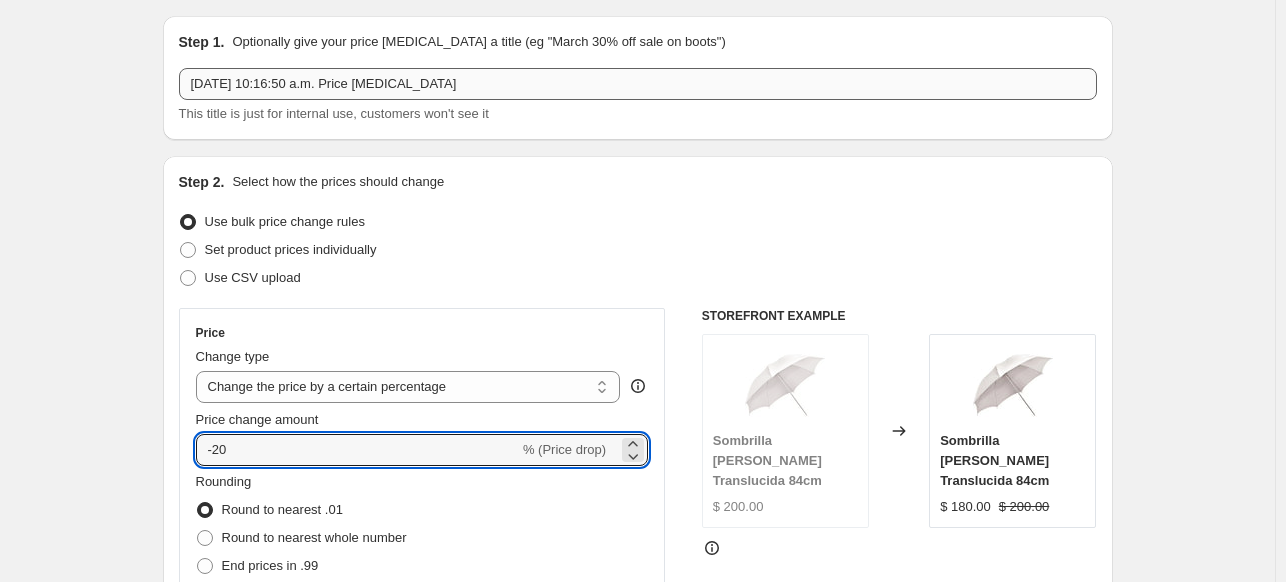 type on "-20" 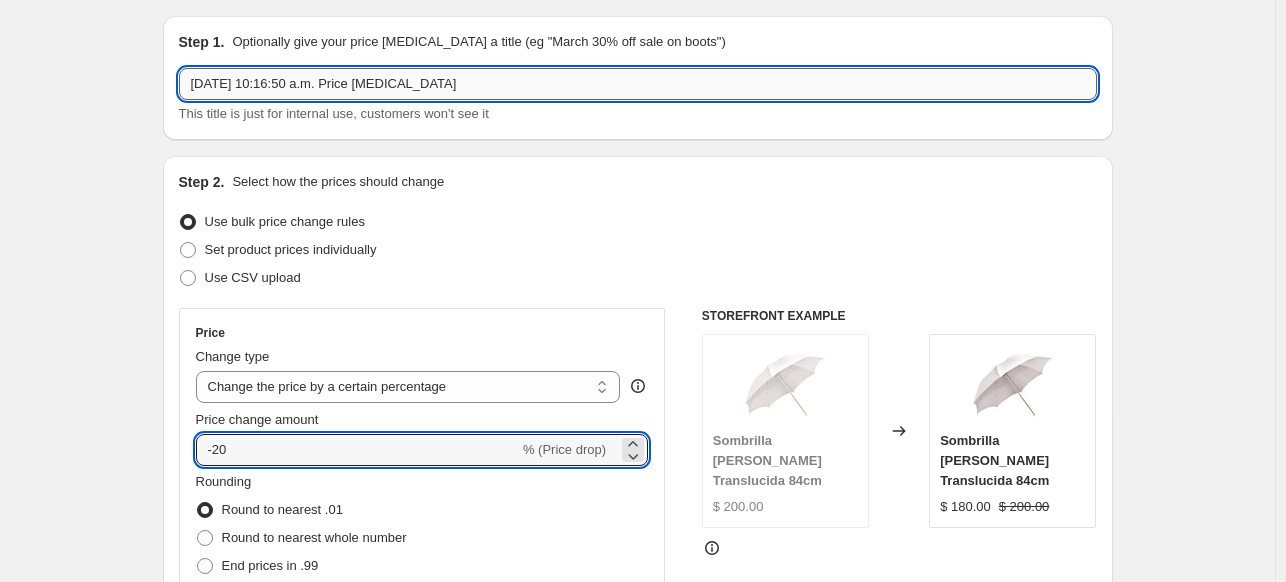 click on "14 jul 2025, 10:16:50 a.m. Price change job" at bounding box center [638, 84] 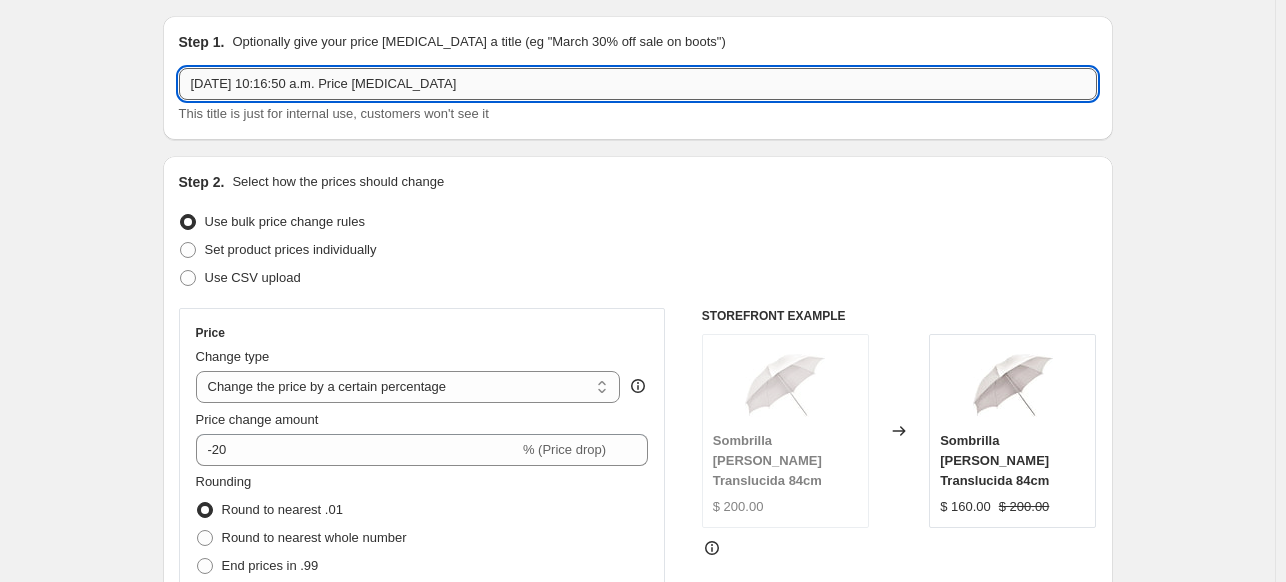 click on "14 jul 2025, 10:16:50 a.m. Price change job" at bounding box center [638, 84] 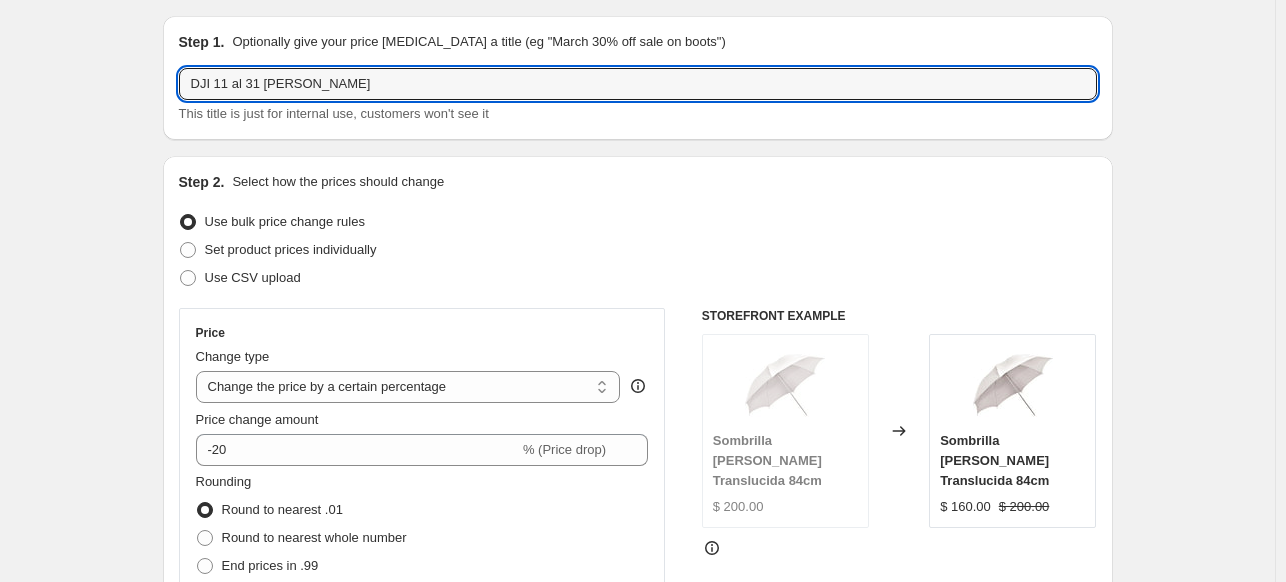 type on "DJI 11 al 31 julio" 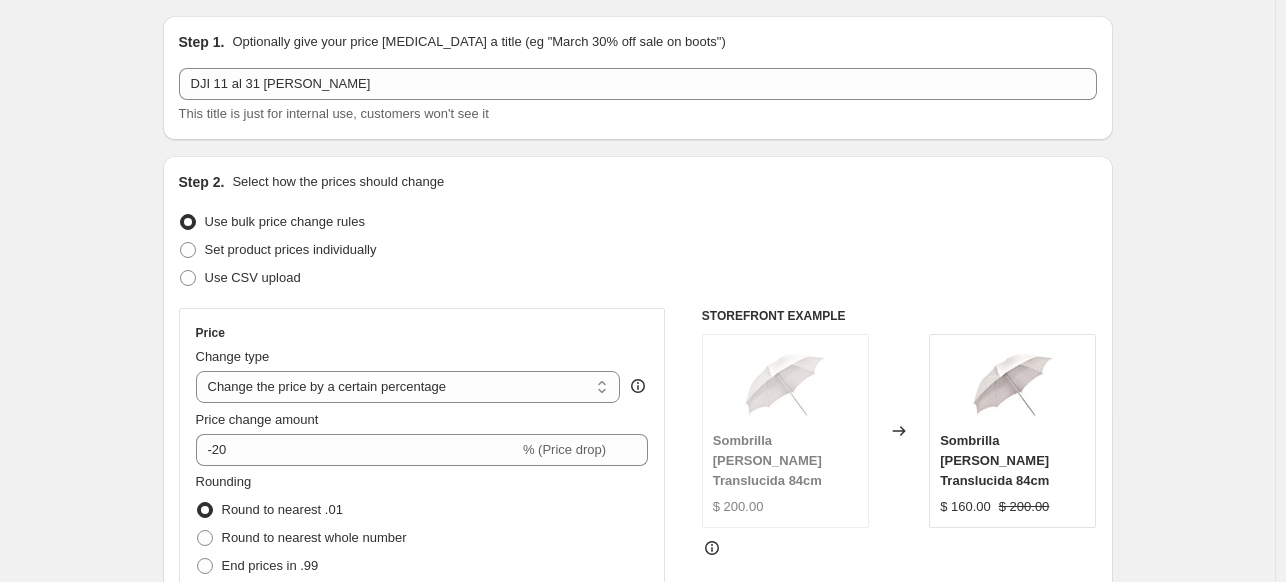 click on "Step 2. Select how the prices should change Use bulk price change rules Set product prices individually Use CSV upload Price Change type Change the price to a certain amount Change the price by a certain amount Change the price by a certain percentage Change the price to the current compare at price (price before sale) Change the price by a certain amount relative to the compare at price Change the price by a certain percentage relative to the compare at price Don't change the price Change the price by a certain percentage relative to the cost per item Change price to certain cost margin Change the price by a certain percentage Price change amount -20 % (Price drop) Rounding Round to nearest .01 Round to nearest whole number End prices in .99 End prices in a certain number Show rounding direction options? Compare at price What's the compare at price? Change type Change the compare at price to the current price (sale) Change the compare at price to a certain amount Don't change the compare at price $ 200.00" at bounding box center [638, 507] 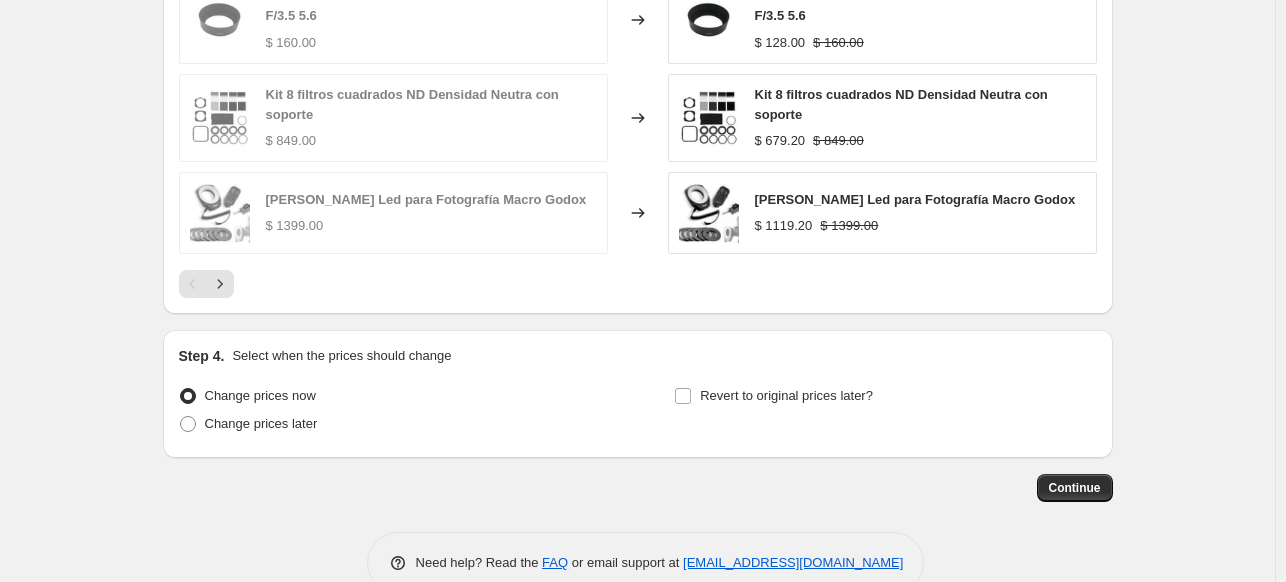 scroll, scrollTop: 1434, scrollLeft: 0, axis: vertical 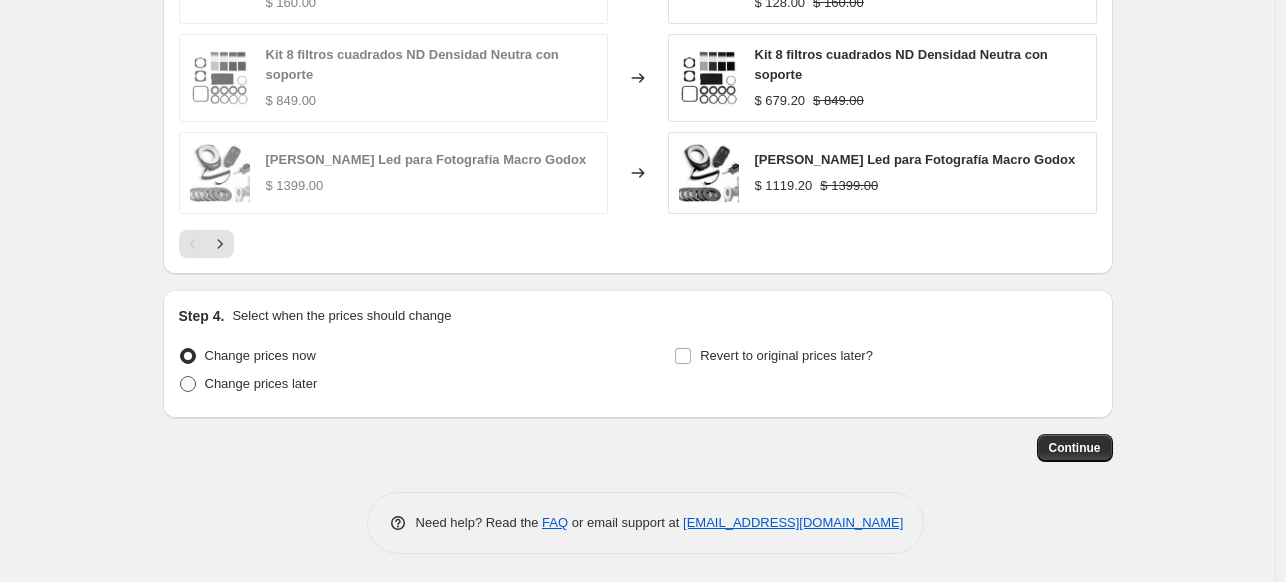 click on "Change prices later" at bounding box center [248, 384] 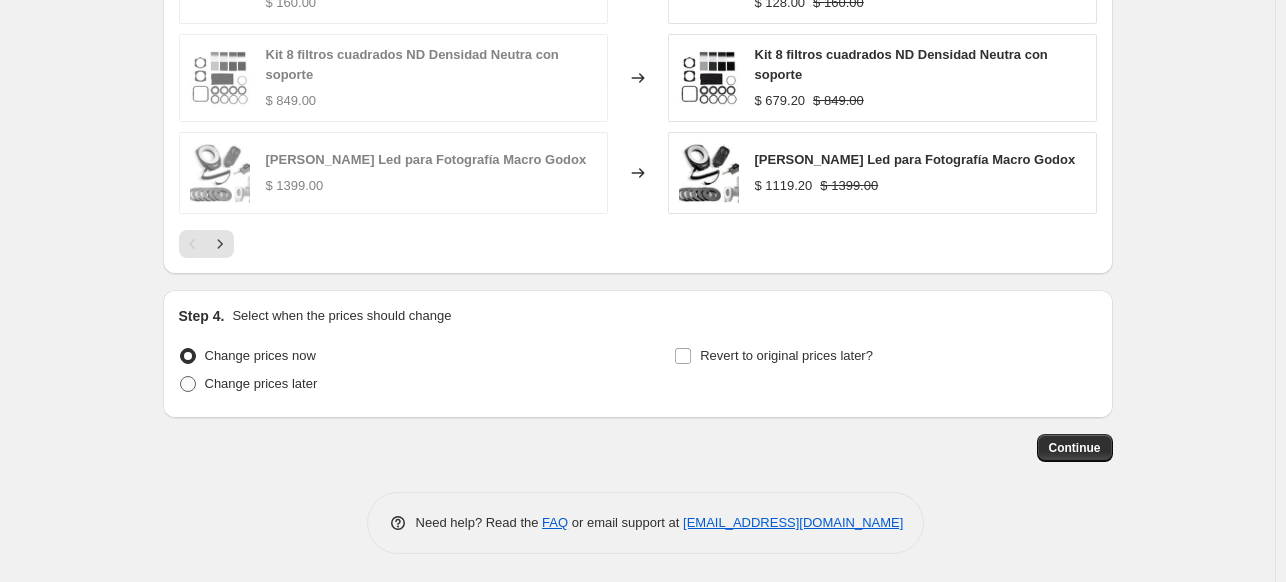 radio on "true" 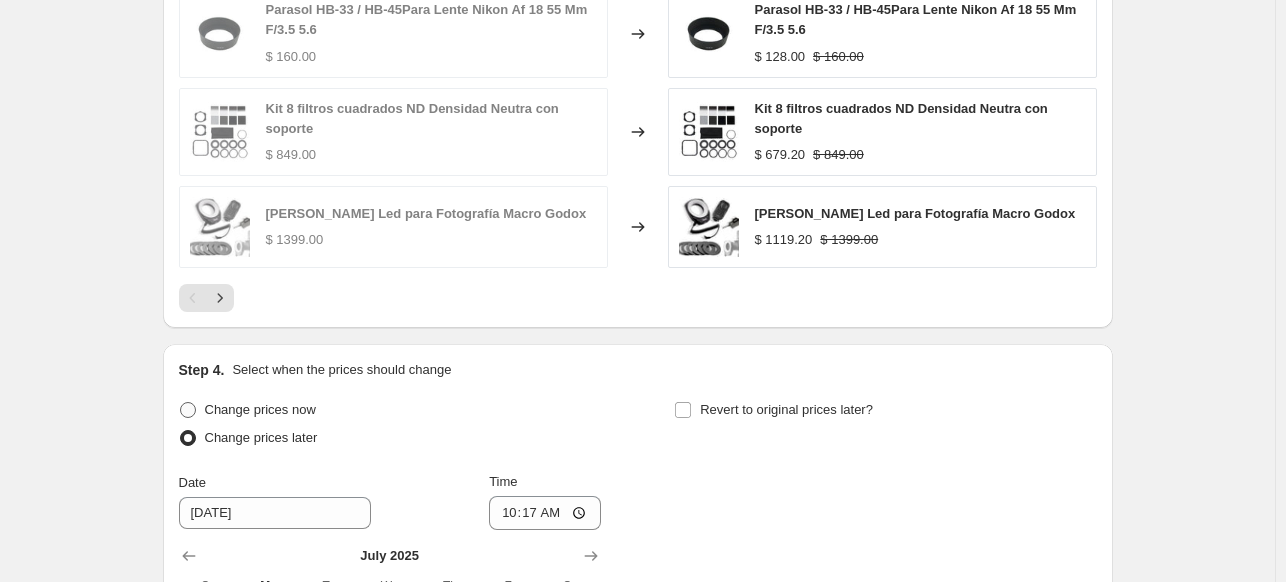 click on "Change prices now" at bounding box center (247, 410) 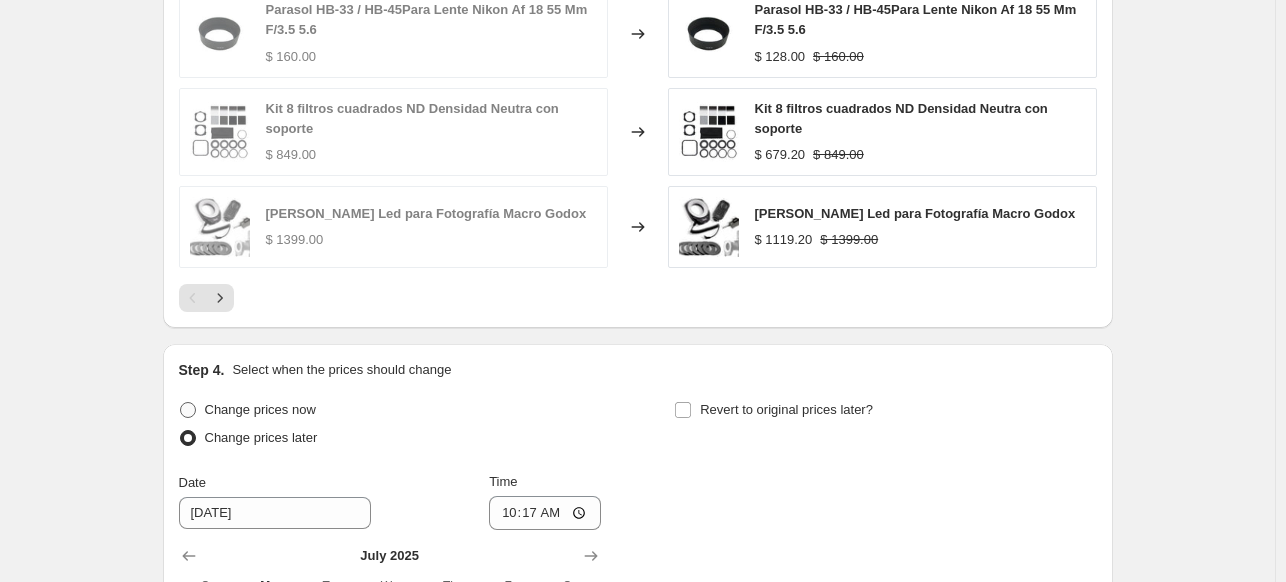 radio on "true" 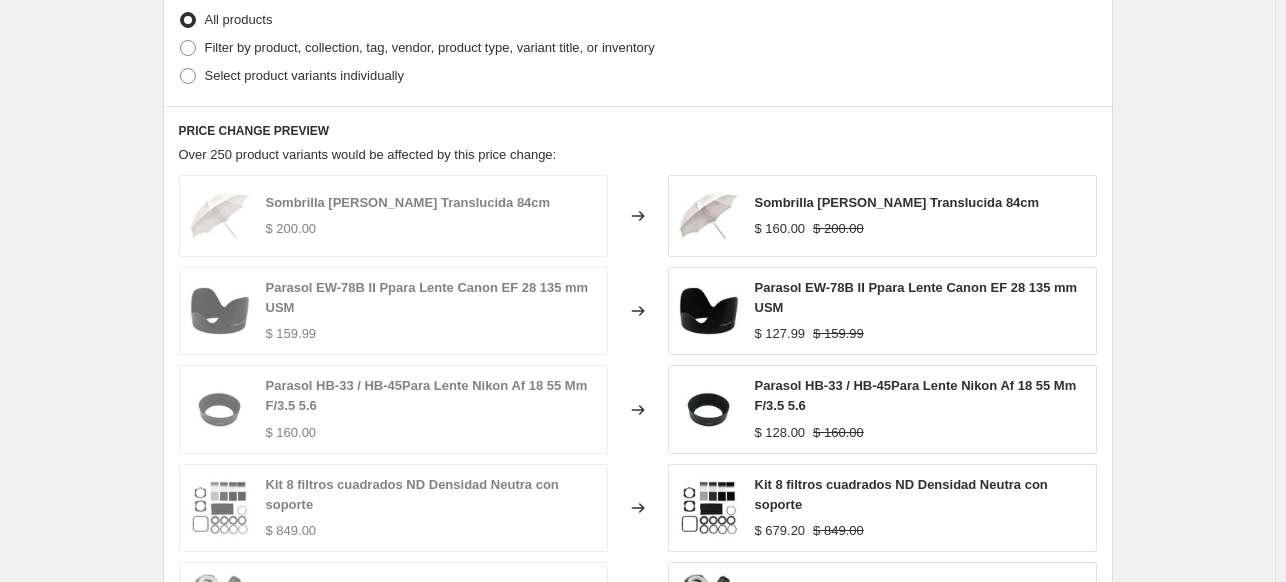 scroll, scrollTop: 1001, scrollLeft: 0, axis: vertical 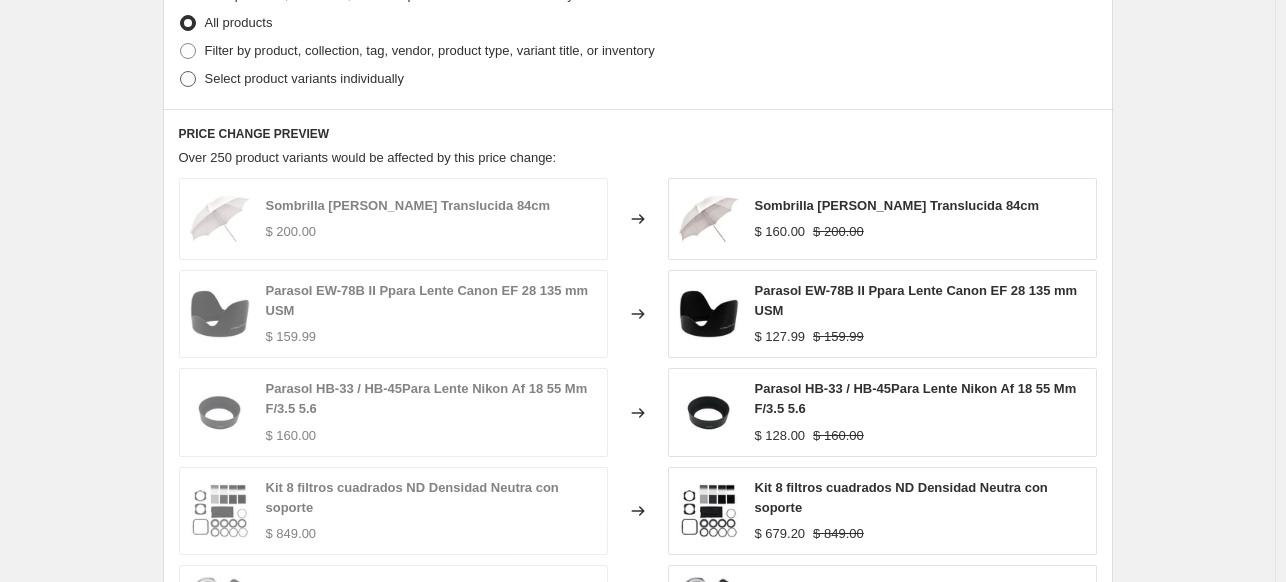 click on "Select product variants individually" at bounding box center (304, 78) 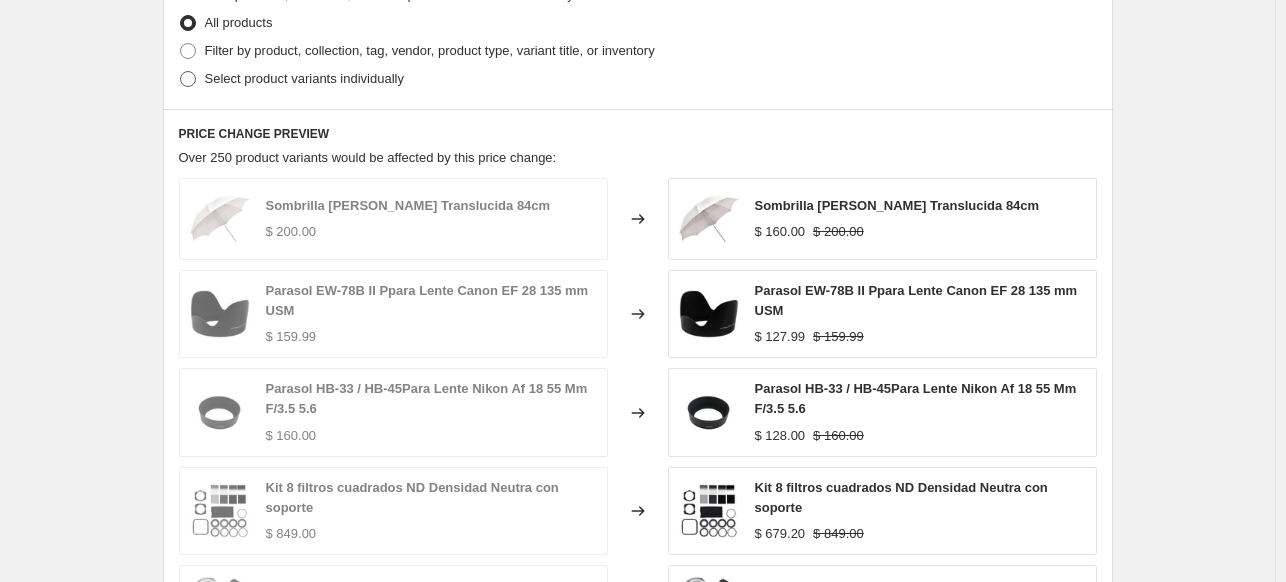 radio on "true" 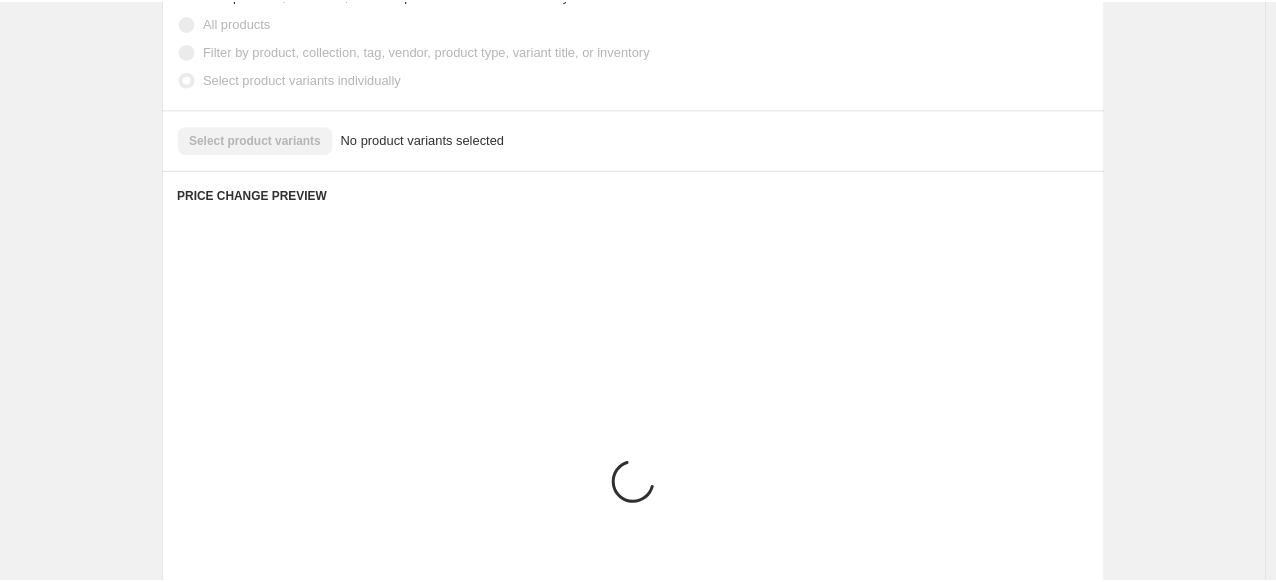 scroll, scrollTop: 973, scrollLeft: 0, axis: vertical 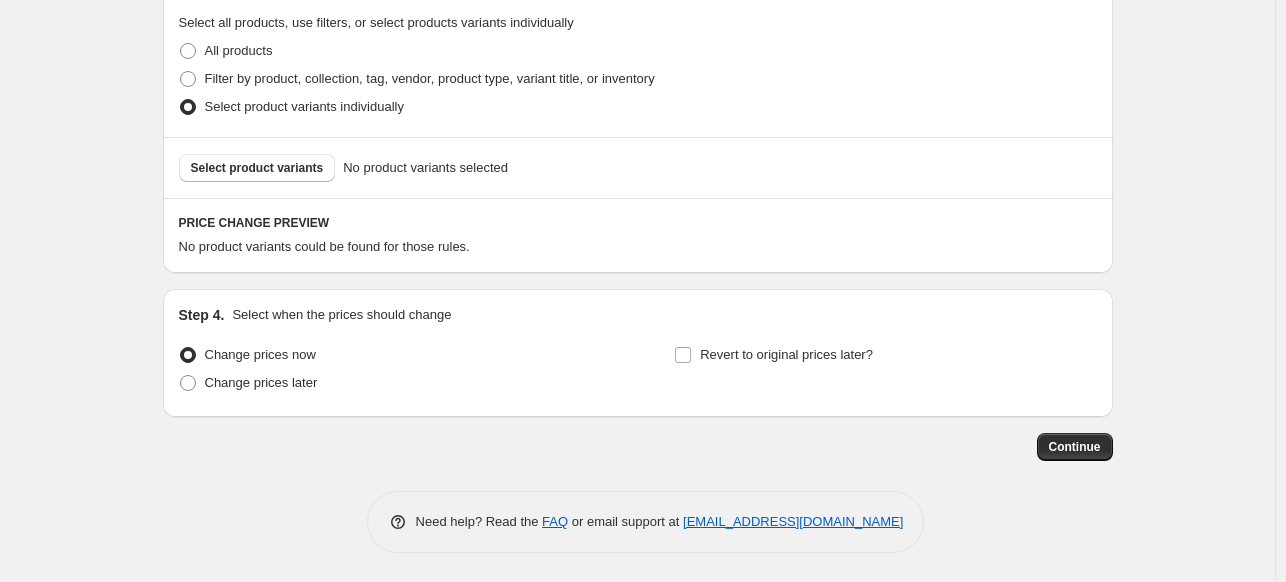 click on "Select product variants No   product variants selected" at bounding box center [638, 167] 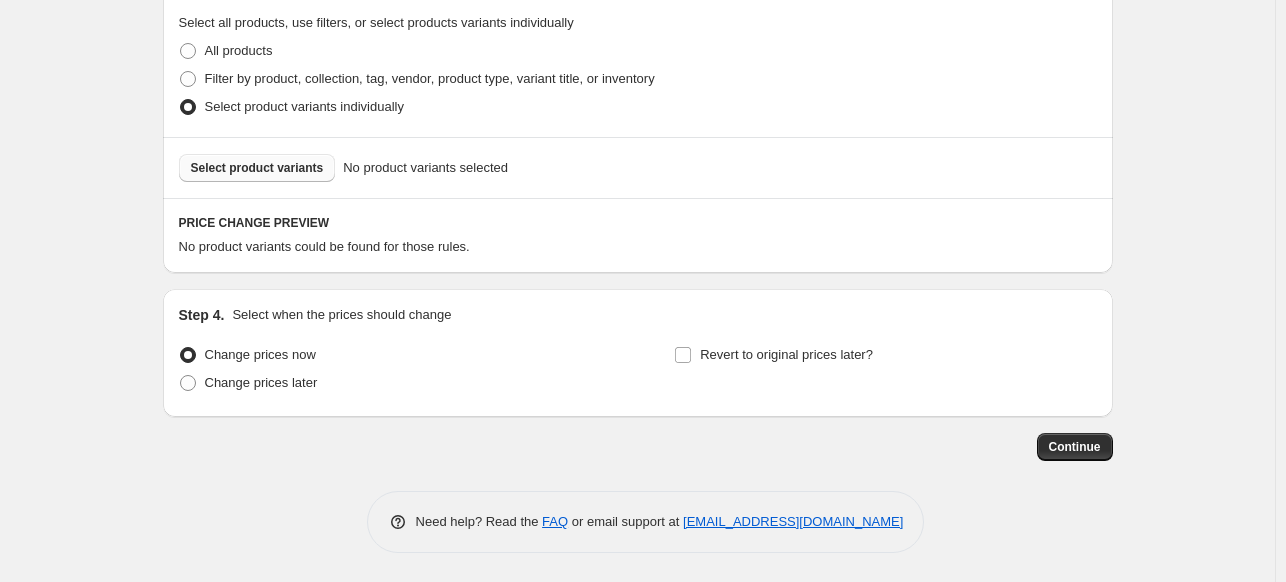 click on "Select product variants" at bounding box center [257, 168] 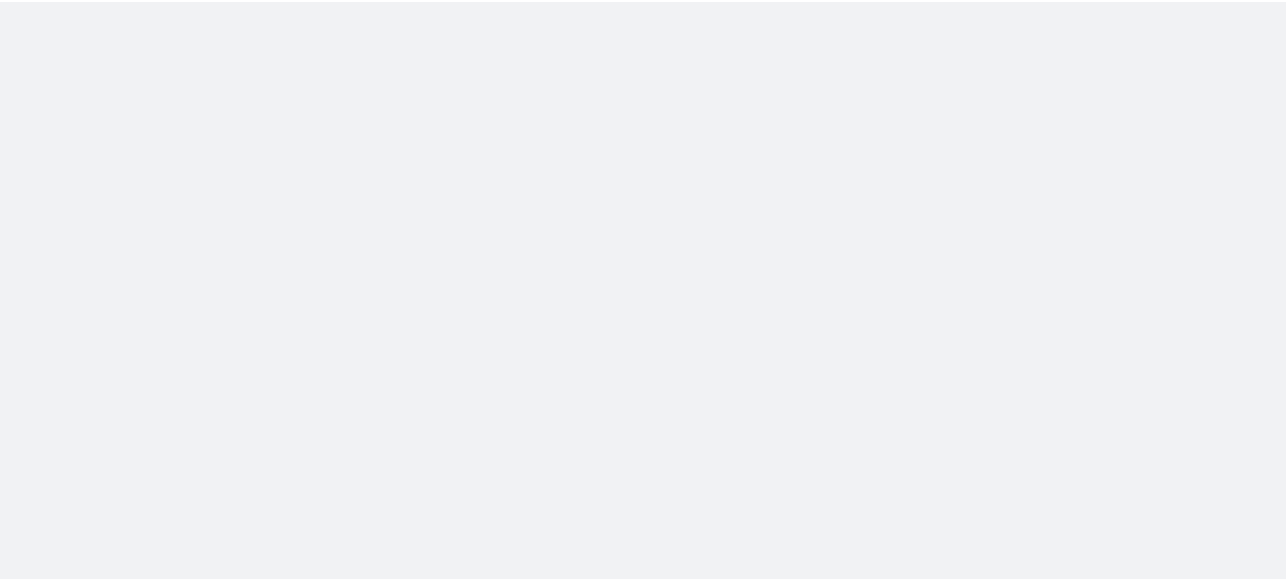 scroll, scrollTop: 0, scrollLeft: 0, axis: both 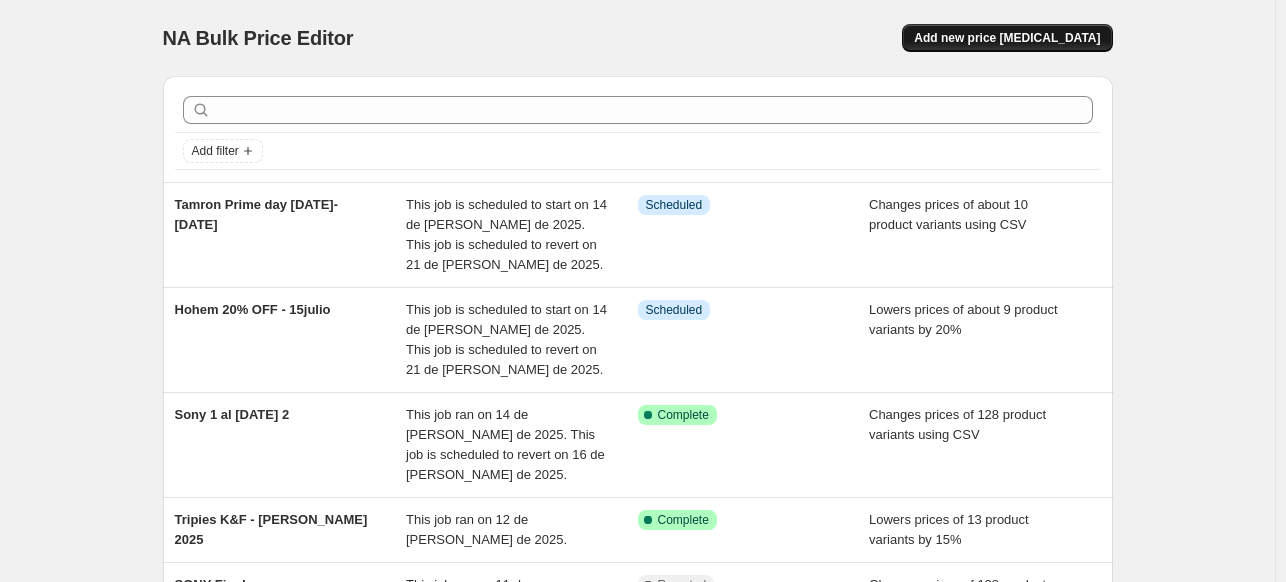 click on "Add new price [MEDICAL_DATA]" at bounding box center (1007, 38) 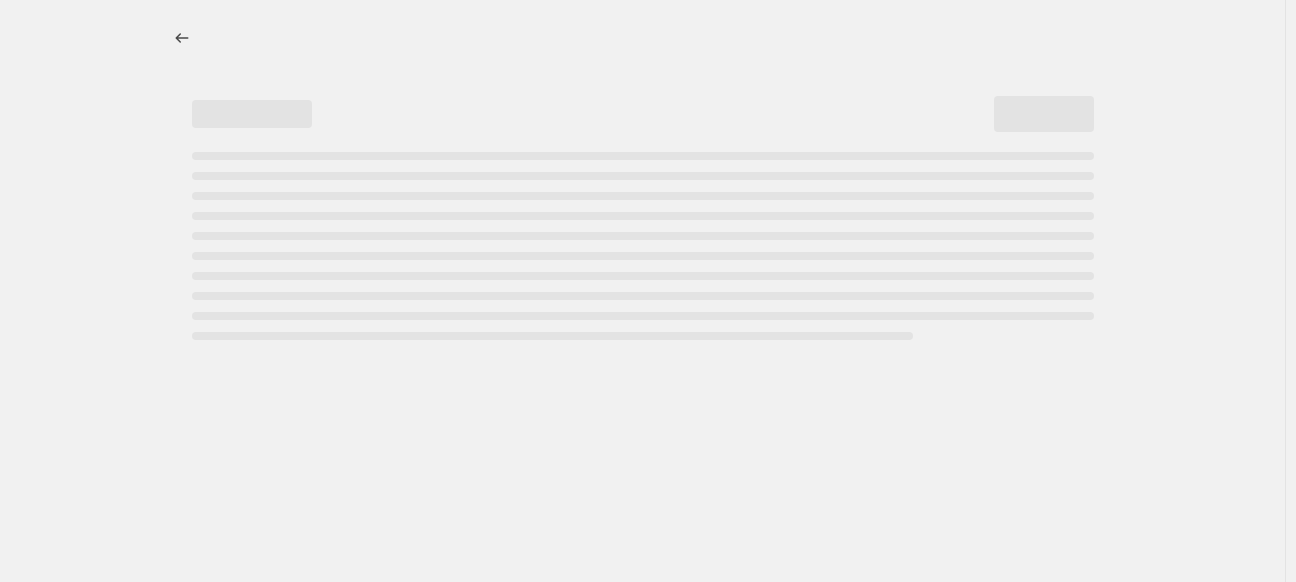 select on "percentage" 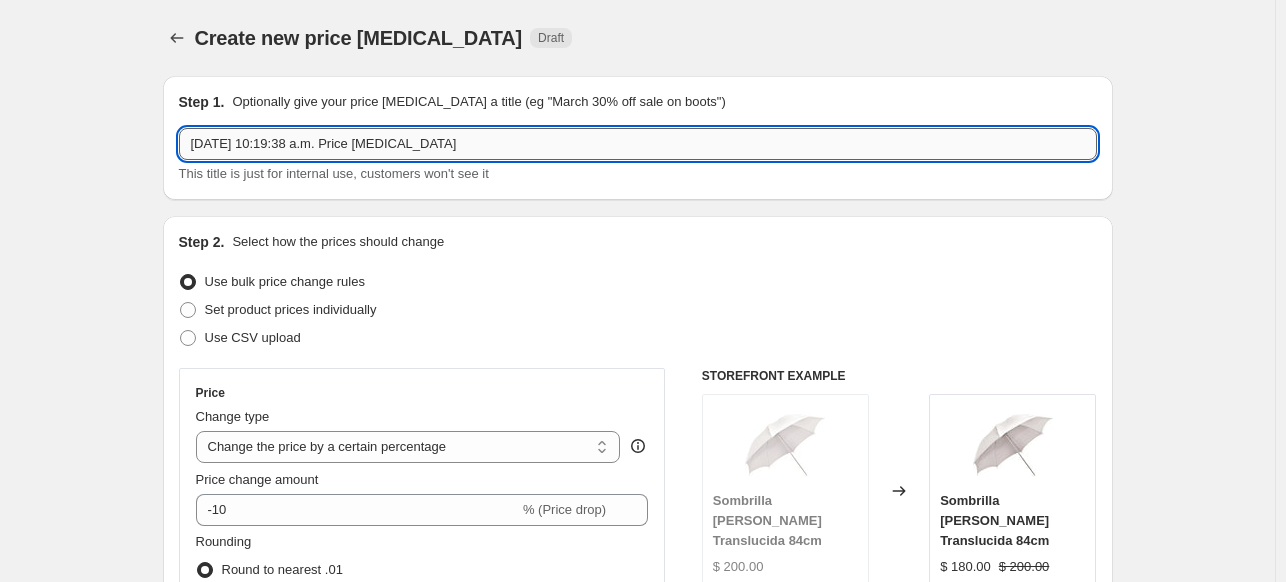 click on "[DATE] 10:19:38 a.m. Price [MEDICAL_DATA]" at bounding box center [638, 144] 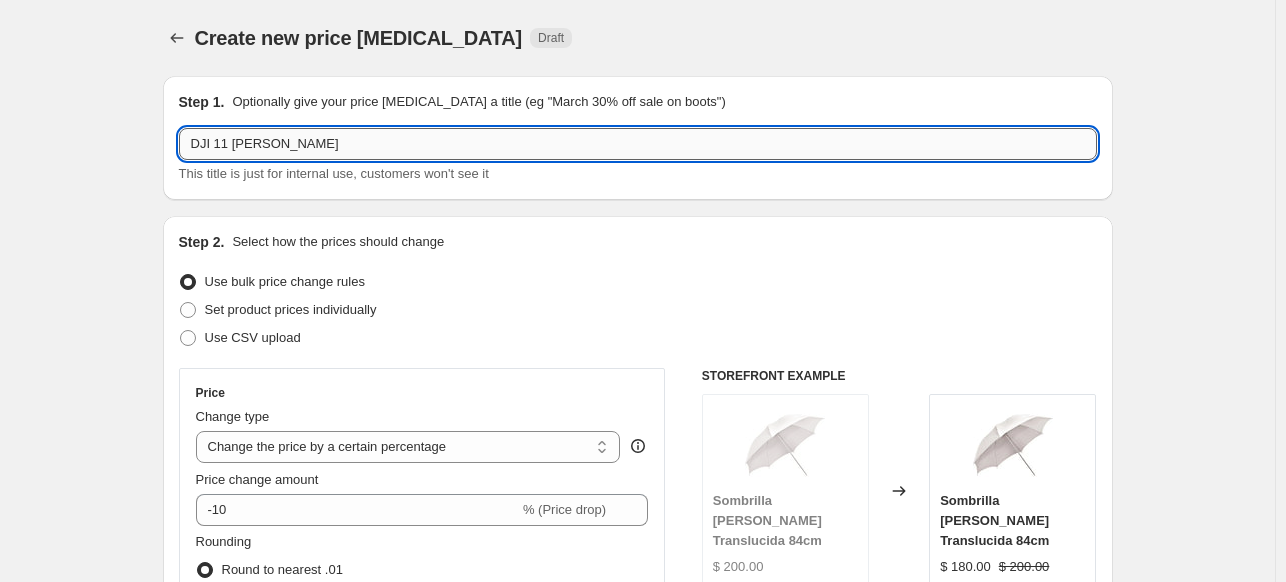 click on "DJI 11 [PERSON_NAME]" at bounding box center [638, 144] 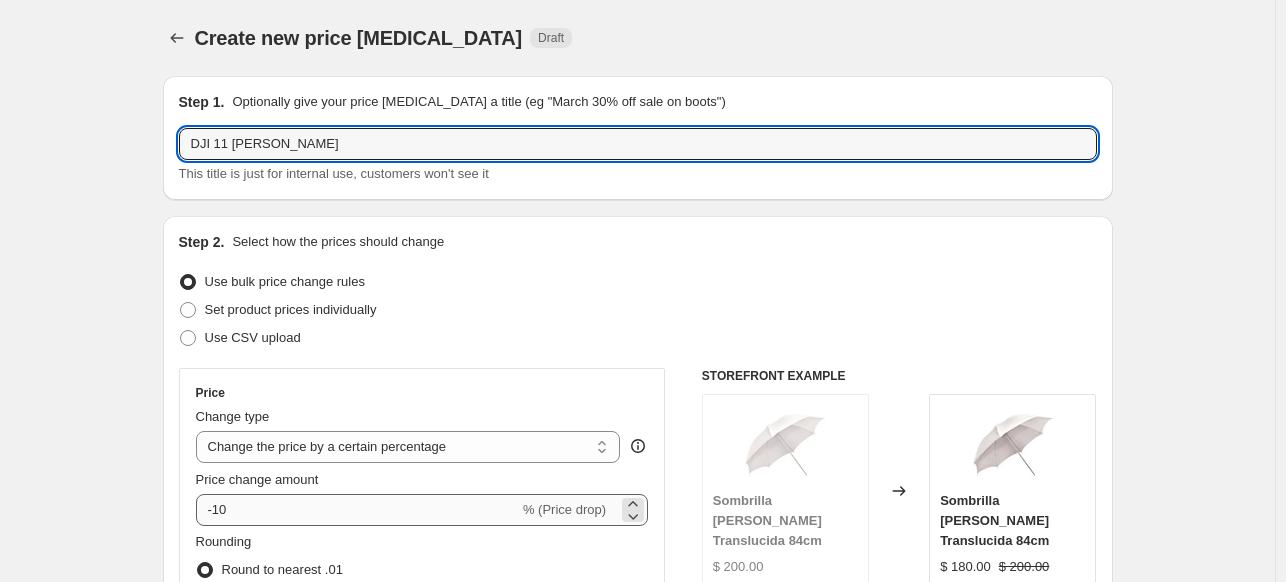 type on "DJI 11 [PERSON_NAME]" 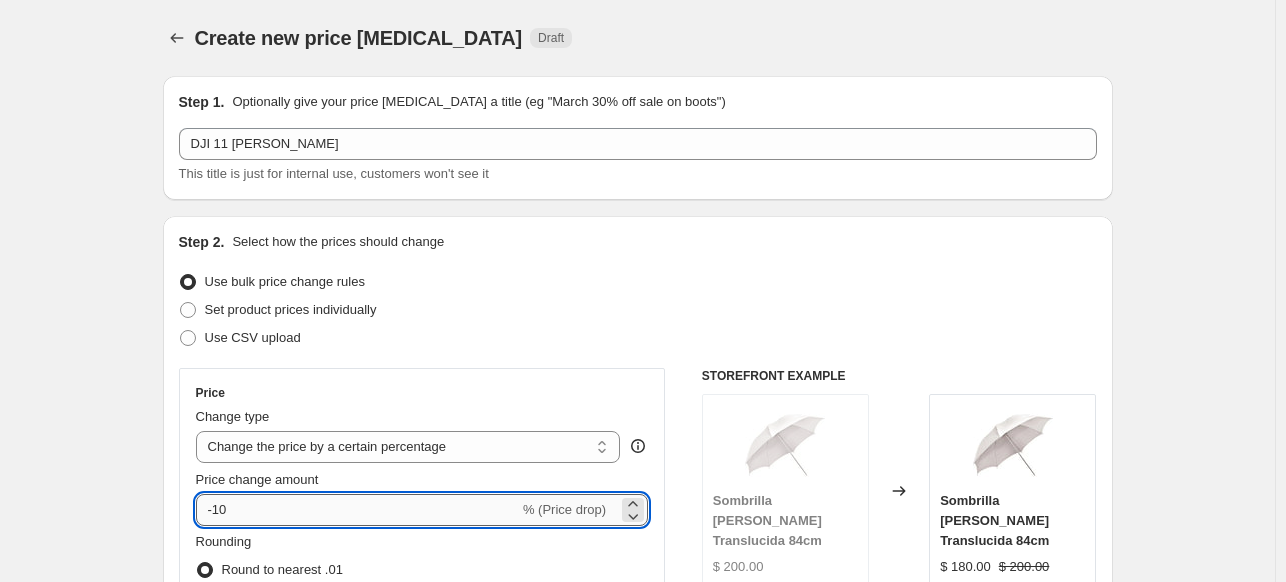 click on "-10" at bounding box center (357, 510) 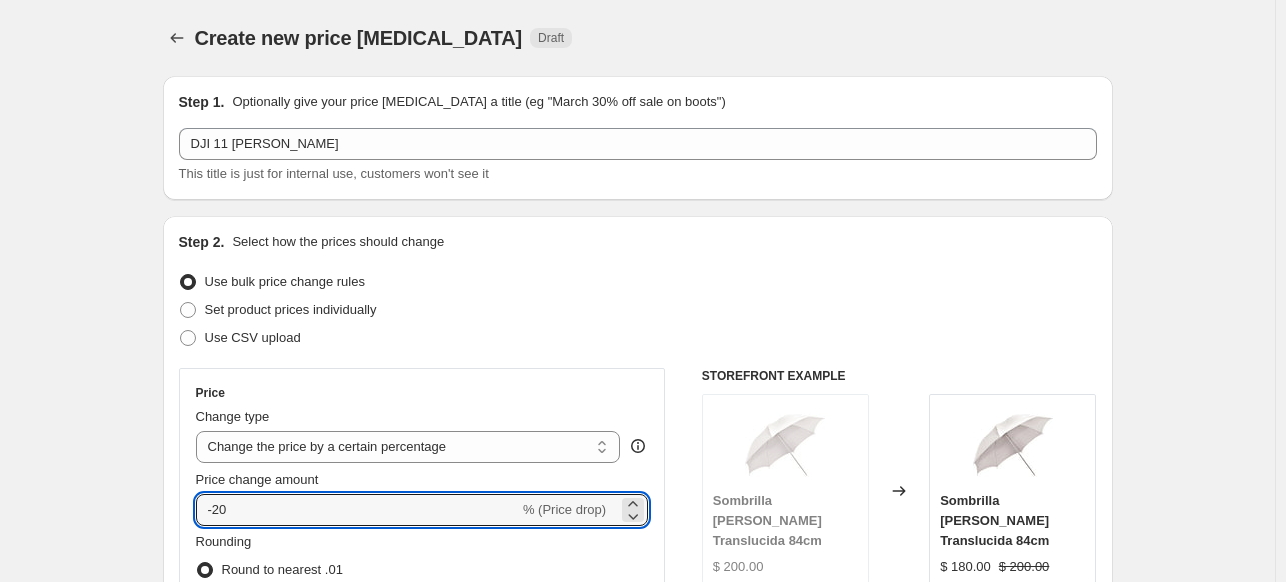 type on "-20" 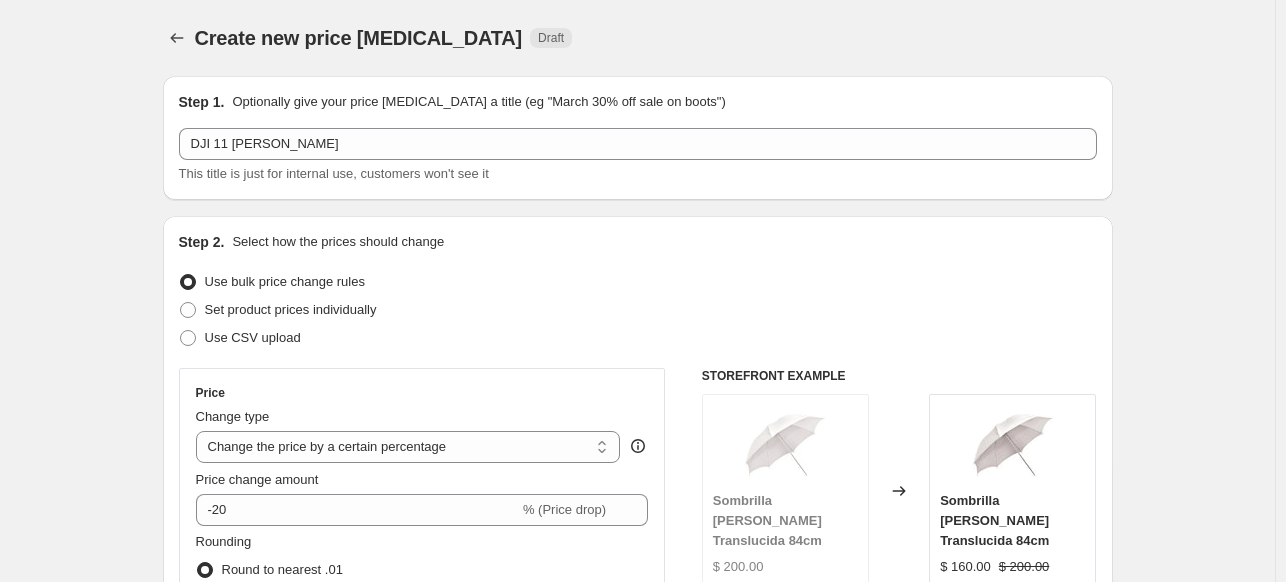 click on "Step 2. Select how the prices should change Use bulk price change rules Set product prices individually Use CSV upload Price Change type Change the price to a certain amount Change the price by a certain amount Change the price by a certain percentage Change the price to the current compare at price (price before sale) Change the price by a certain amount relative to the compare at price Change the price by a certain percentage relative to the compare at price Don't change the price Change the price by a certain percentage relative to the cost per item Change price to certain cost margin Change the price by a certain percentage Price change amount -20 % (Price drop) Rounding Round to nearest .01 Round to nearest whole number End prices in .99 End prices in a certain number Show rounding direction options? Compare at price What's the compare at price? Change type Change the compare at price to the current price (sale) Change the compare at price to a certain amount Don't change the compare at price $ 200.00" at bounding box center (638, 567) 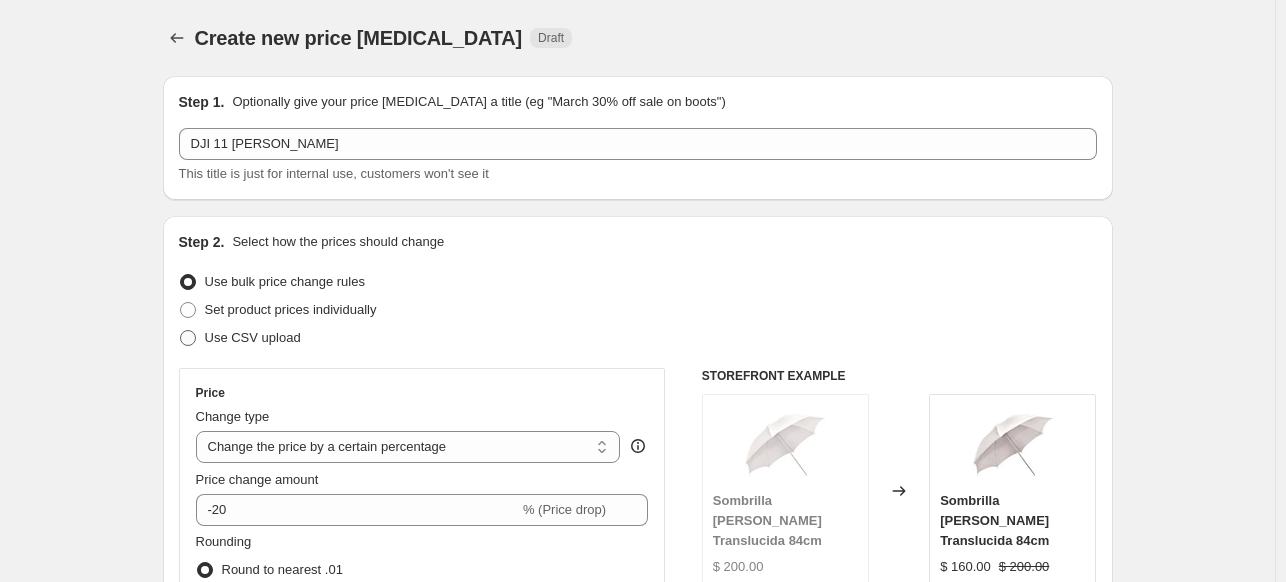 click on "Use CSV upload" at bounding box center [253, 337] 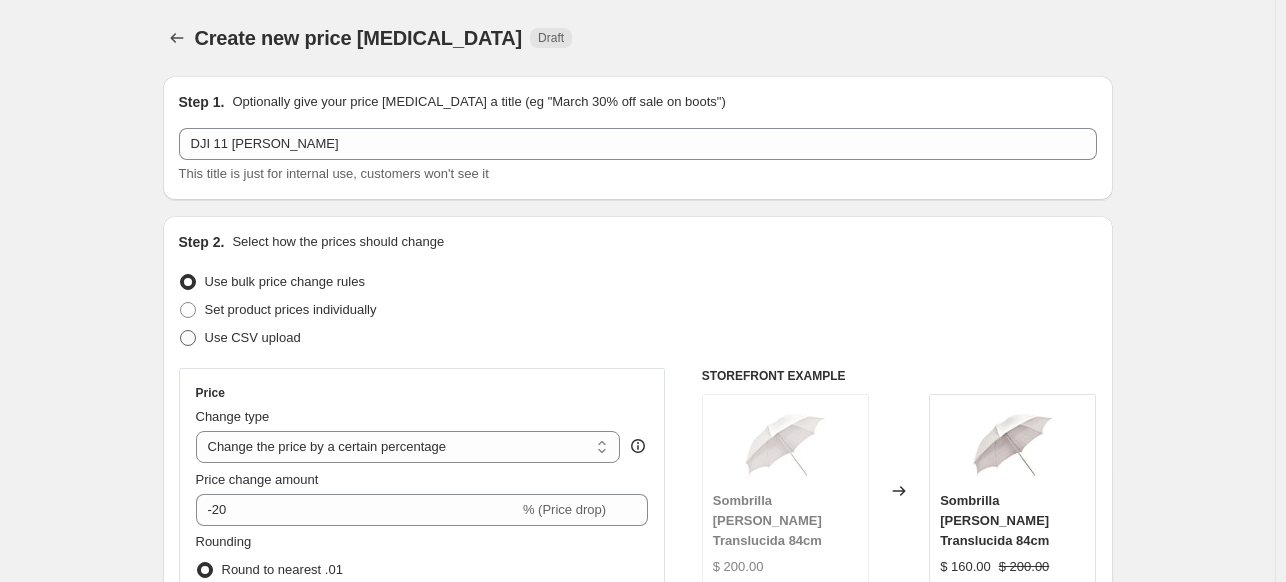 radio on "true" 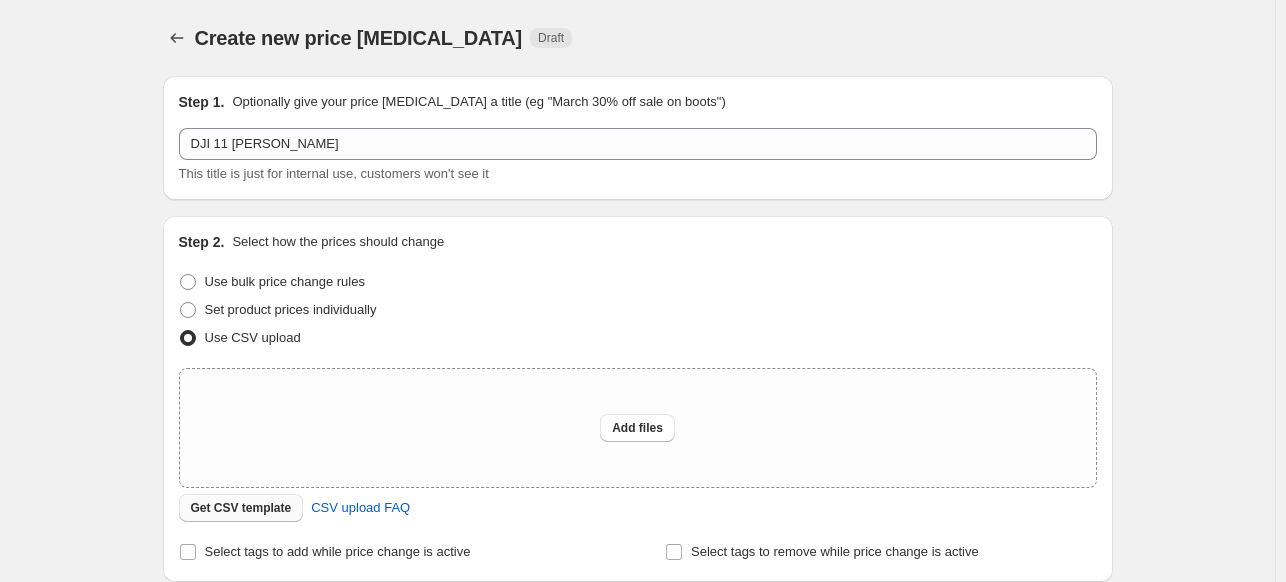 click on "Get CSV template" at bounding box center [241, 508] 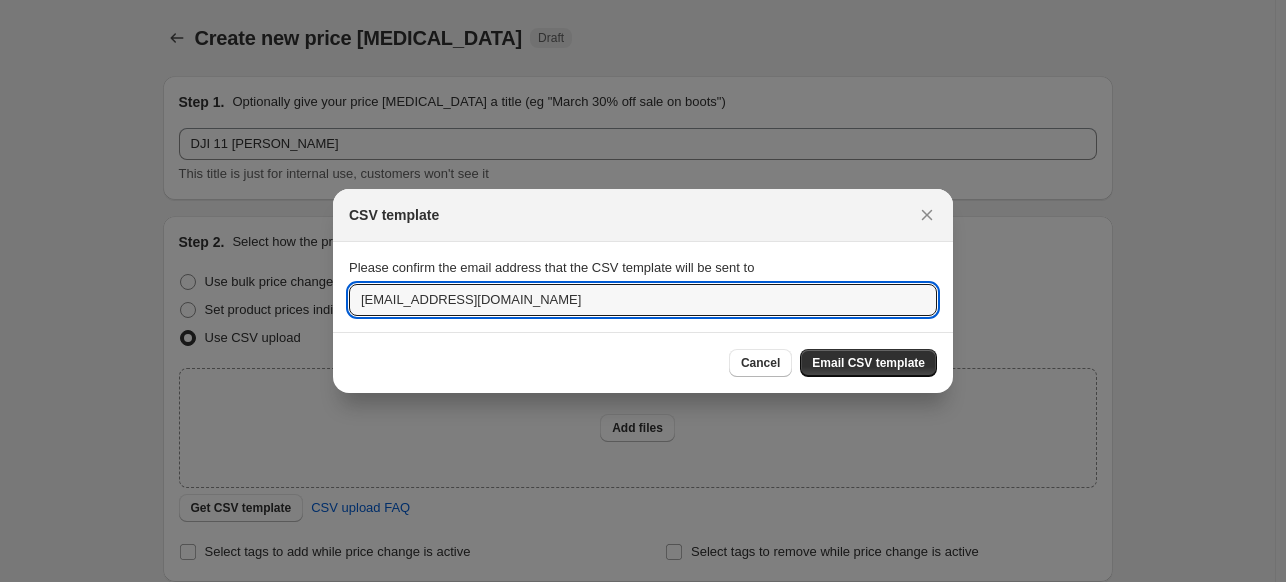 drag, startPoint x: 396, startPoint y: 307, endPoint x: 319, endPoint y: 311, distance: 77.10383 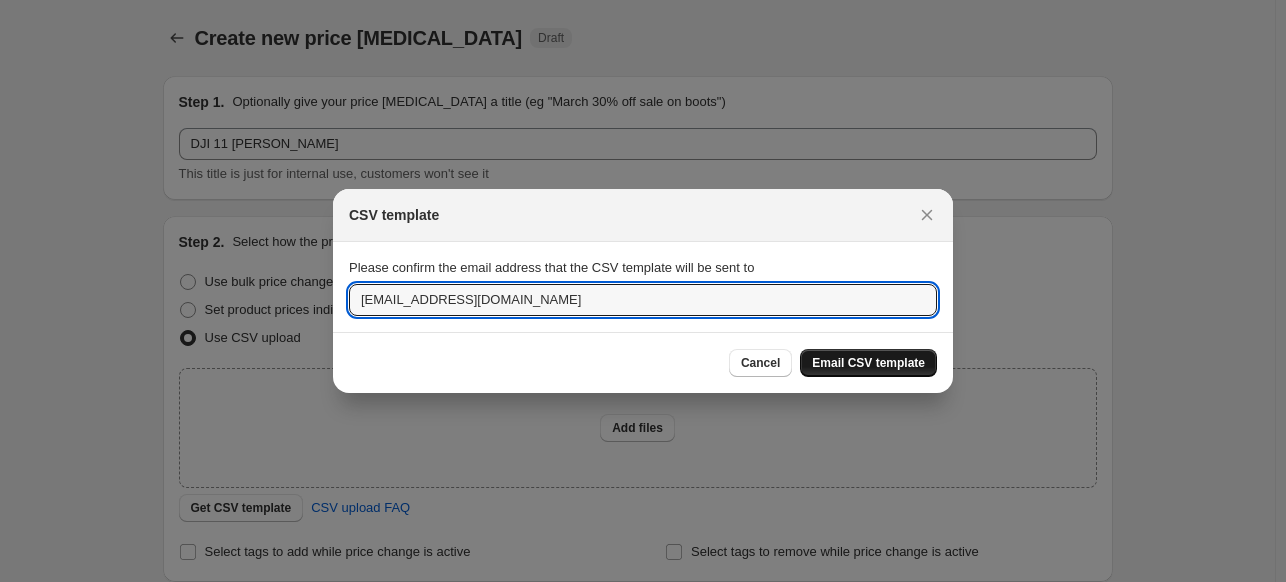 type on "[EMAIL_ADDRESS][DOMAIN_NAME]" 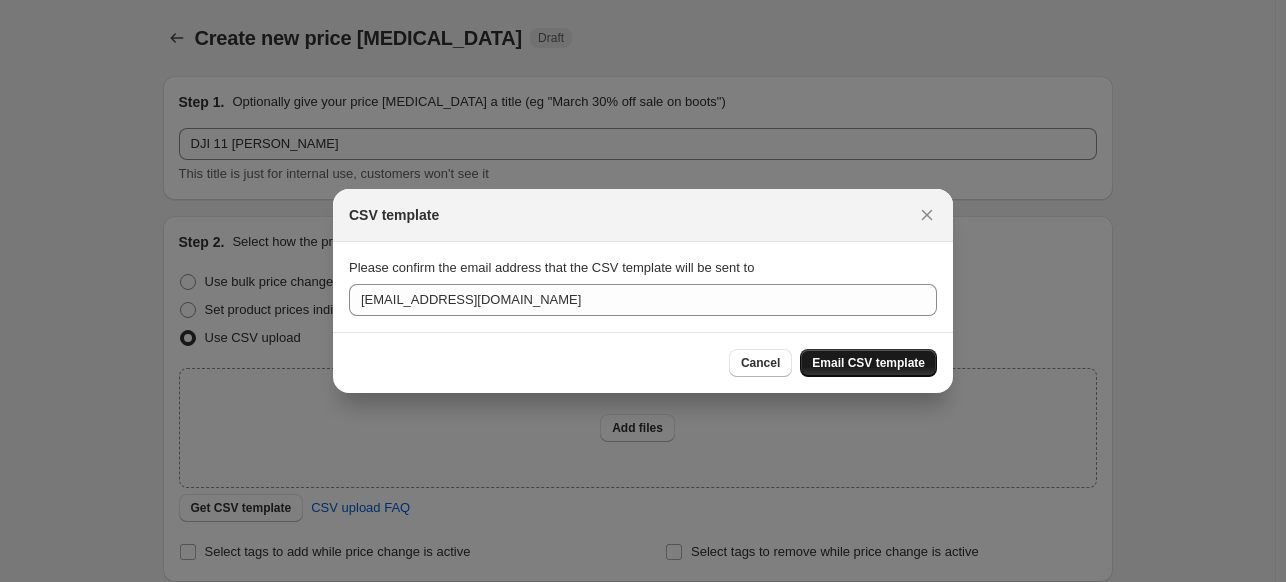 click on "Email CSV template" at bounding box center (868, 363) 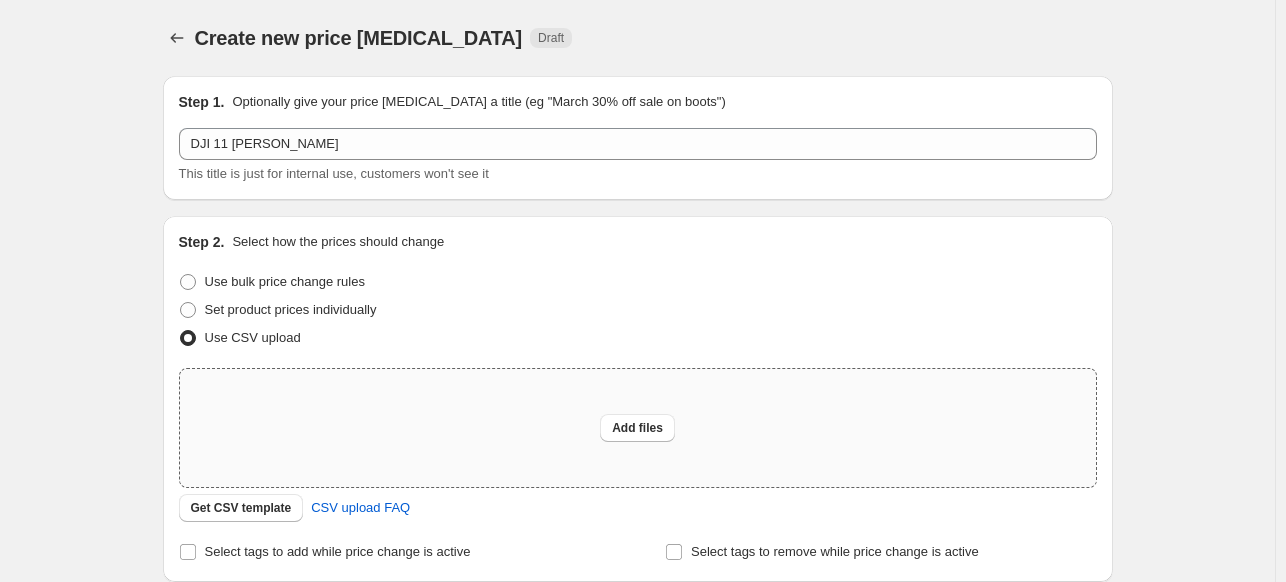 click on "Add files" at bounding box center (638, 428) 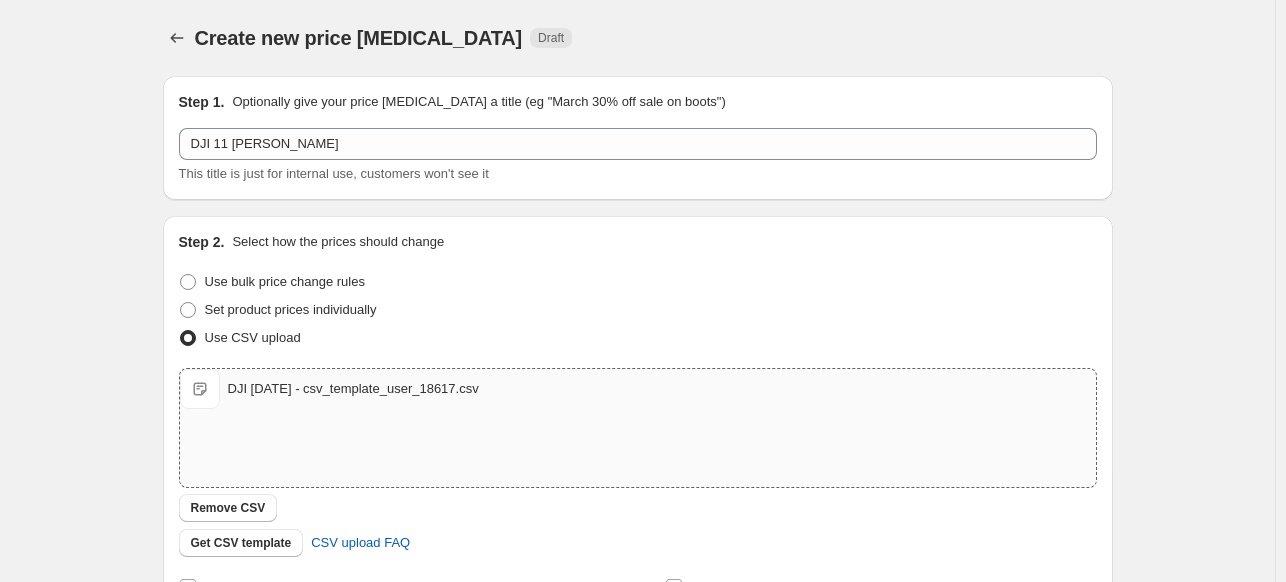 scroll, scrollTop: 344, scrollLeft: 0, axis: vertical 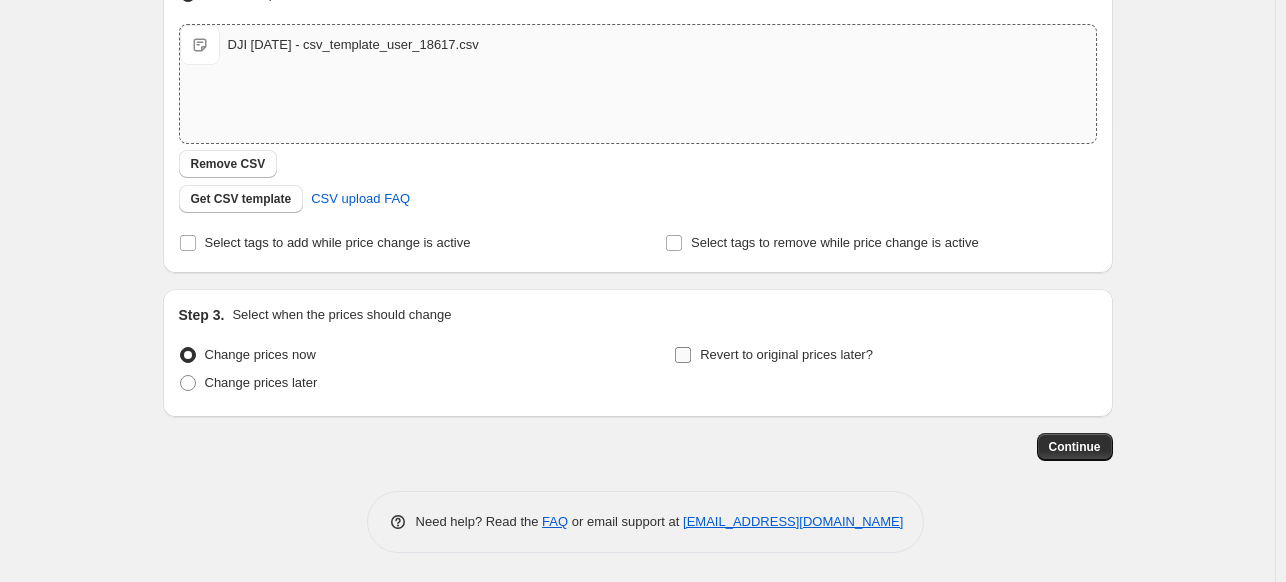 click on "Revert to original prices later?" at bounding box center (786, 354) 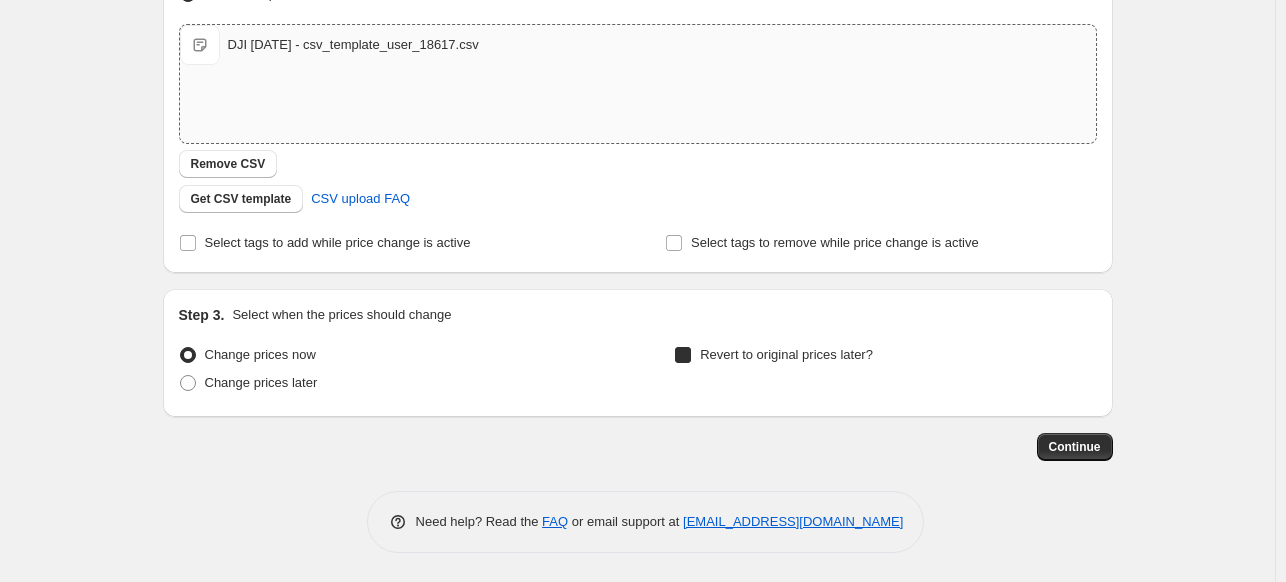 checkbox on "true" 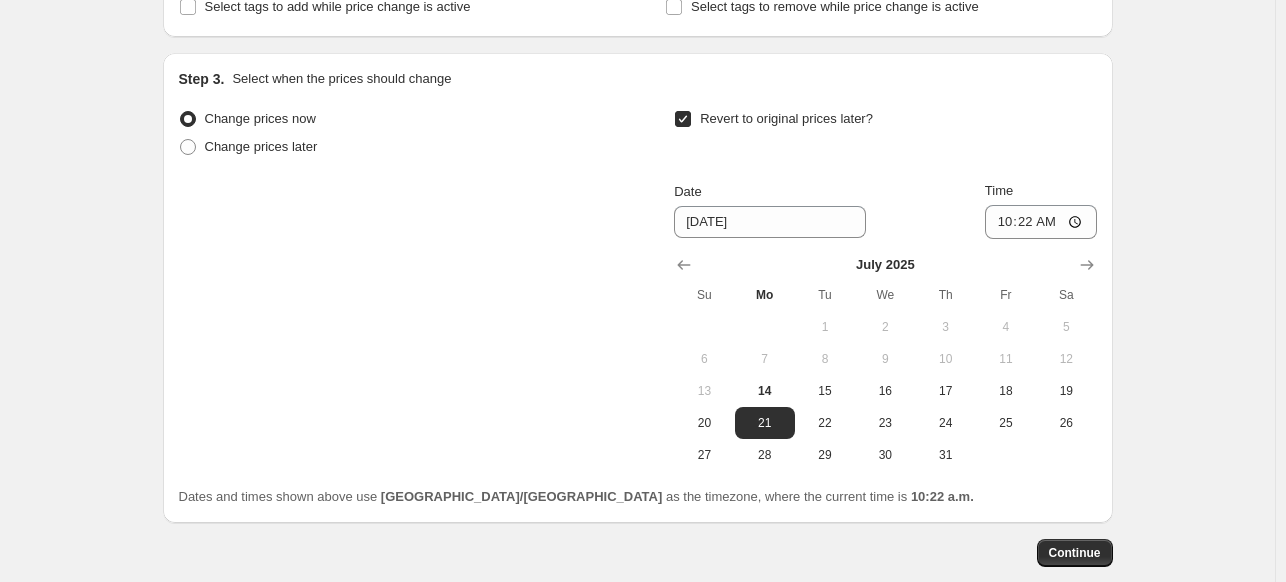 scroll, scrollTop: 586, scrollLeft: 0, axis: vertical 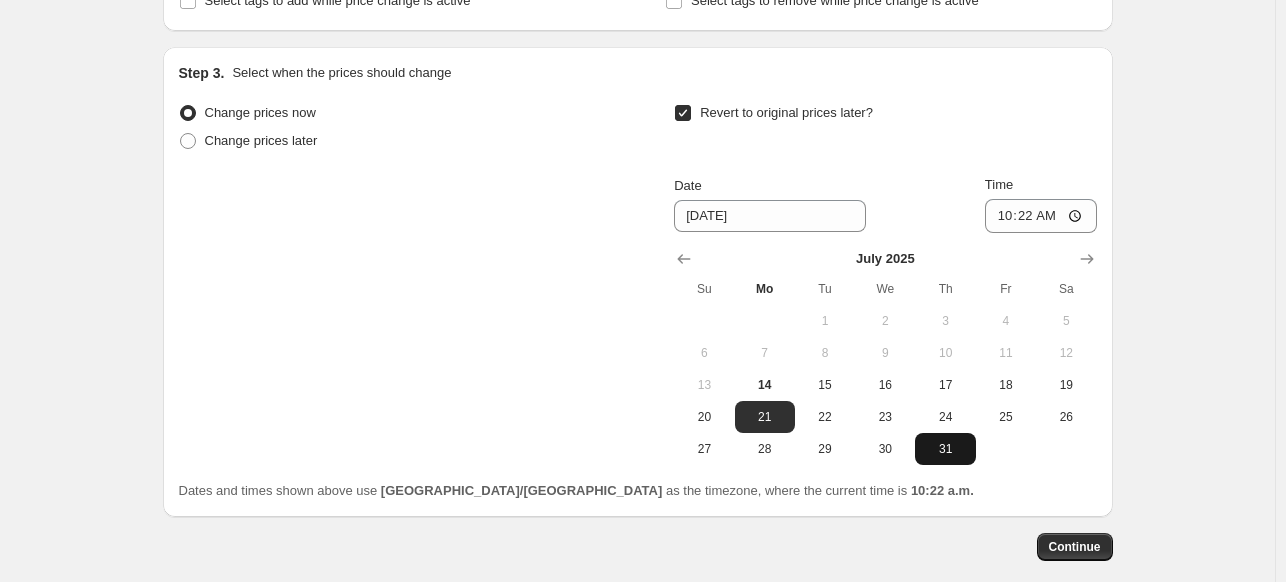 click on "31" at bounding box center [945, 449] 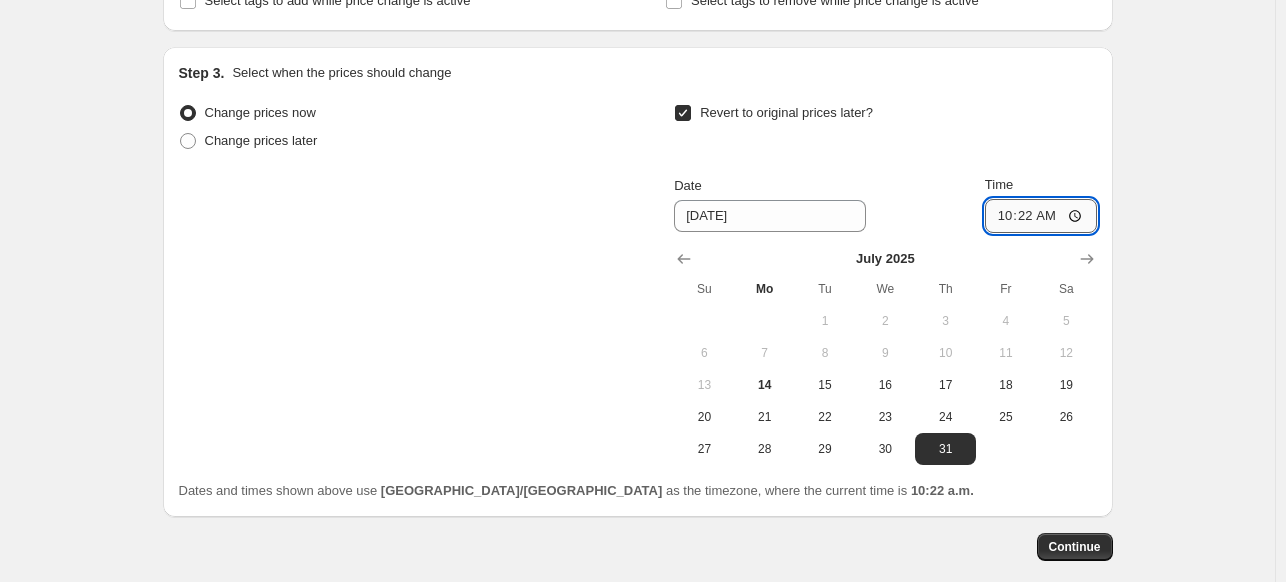 click on "10:22" at bounding box center [1041, 216] 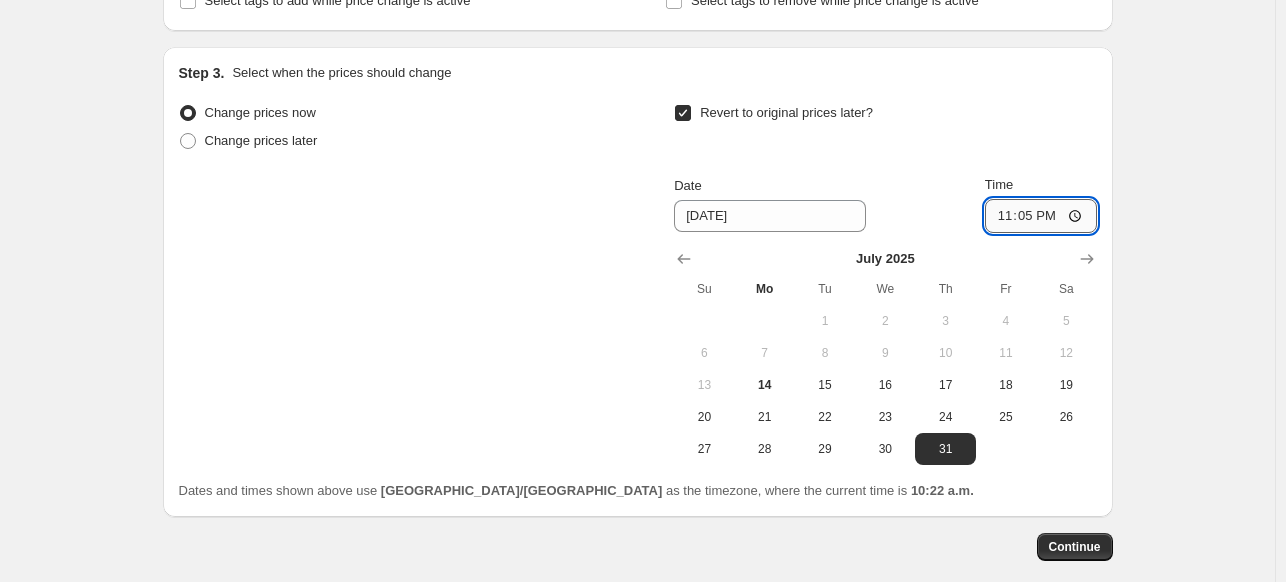 type on "23:59" 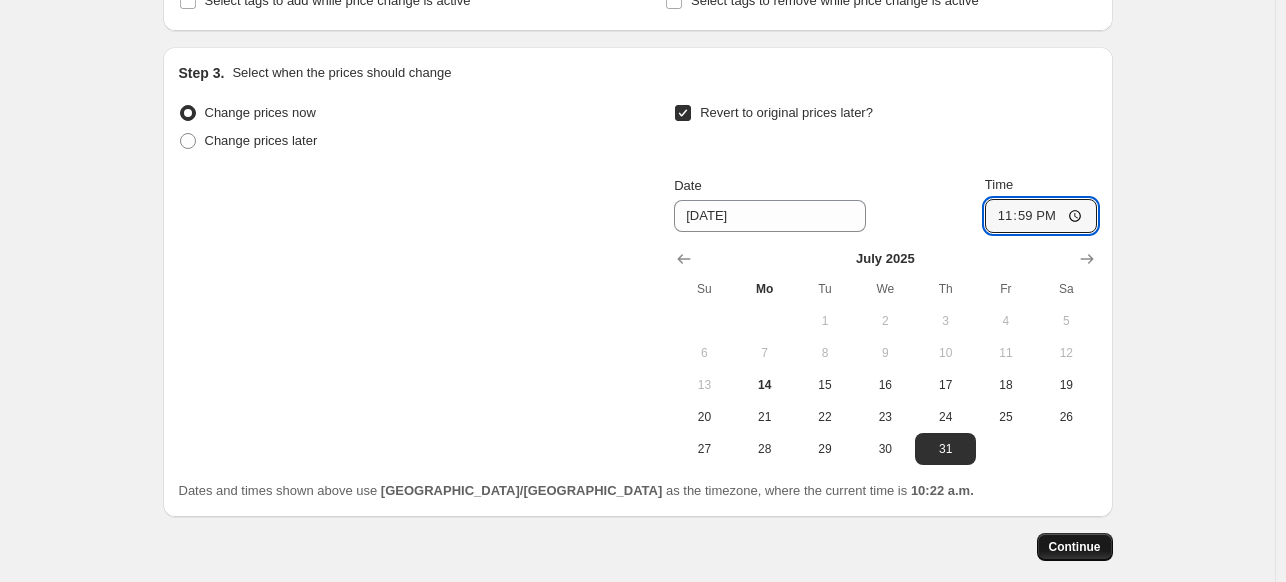 click on "Continue" at bounding box center (1075, 547) 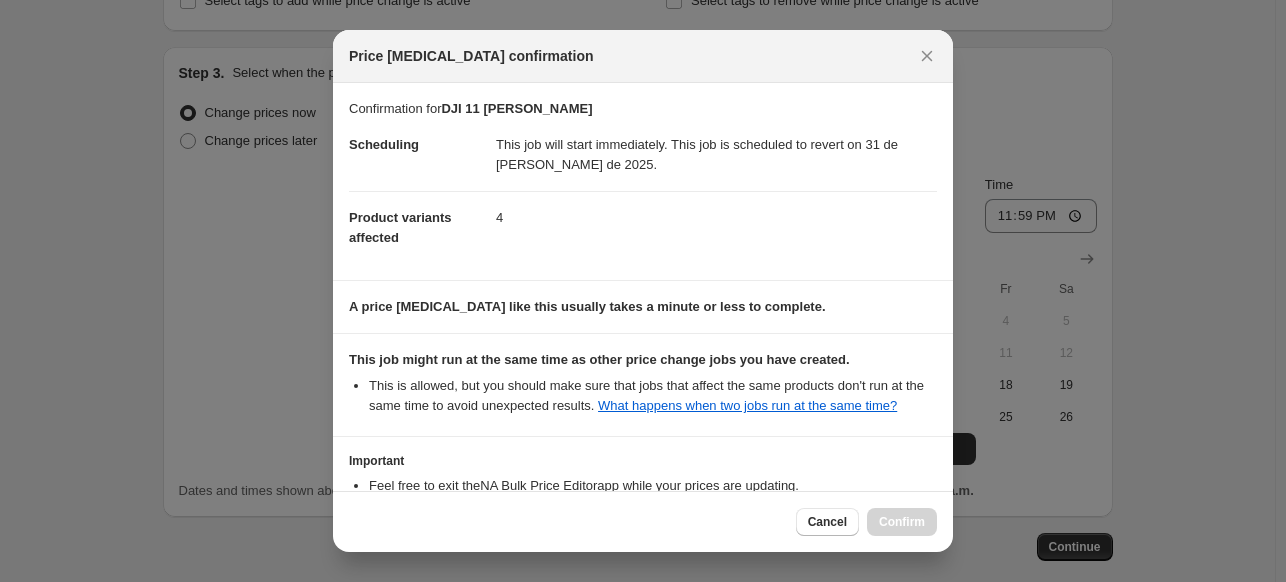 scroll, scrollTop: 152, scrollLeft: 0, axis: vertical 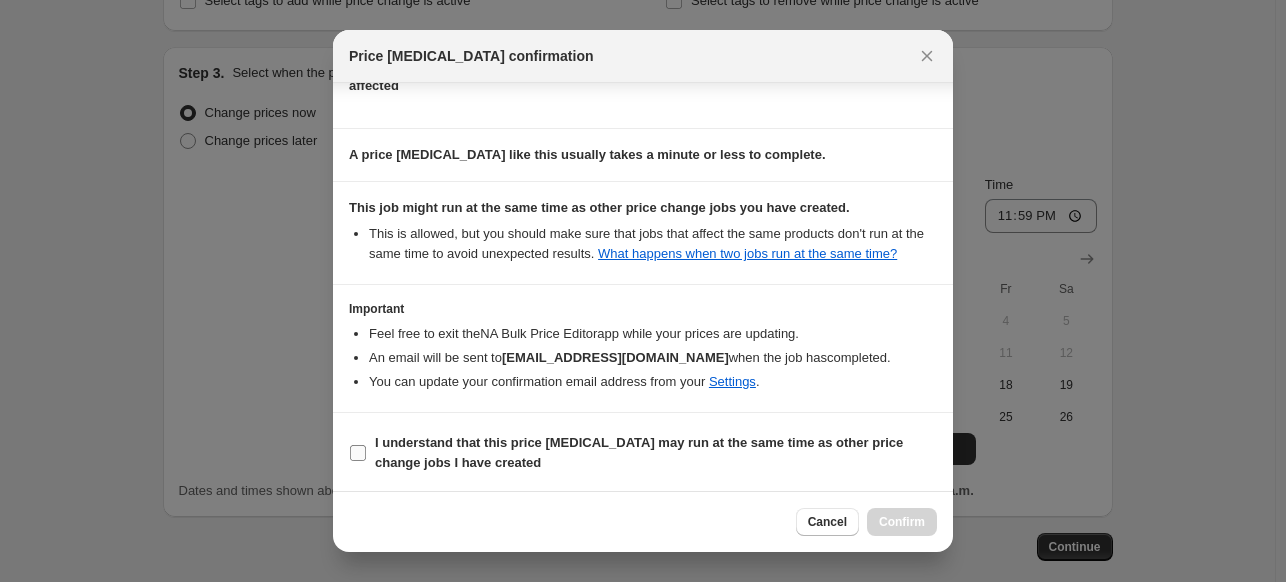 click on "I understand that this price [MEDICAL_DATA] may run at the same time as other price change jobs I have created" at bounding box center (639, 452) 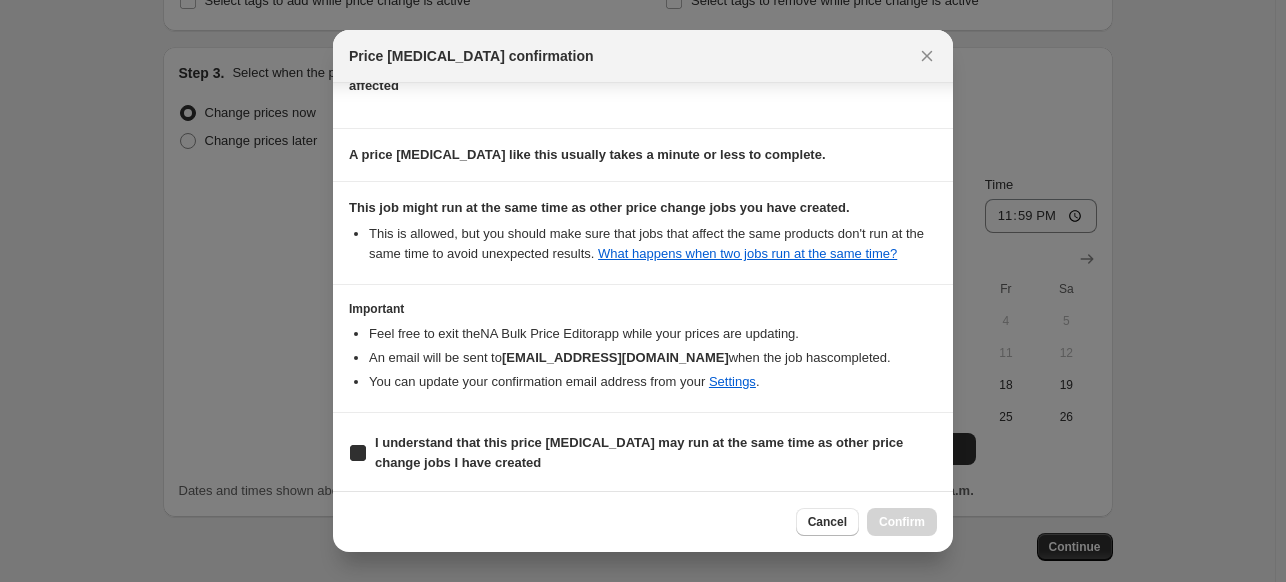 checkbox on "true" 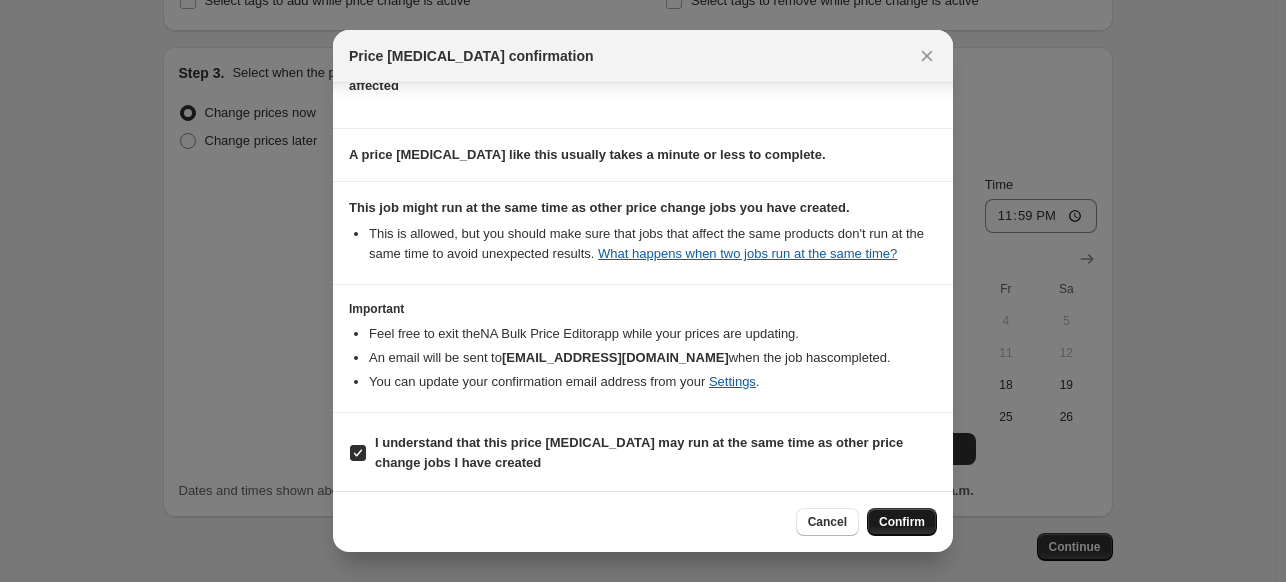 click on "Confirm" at bounding box center (902, 522) 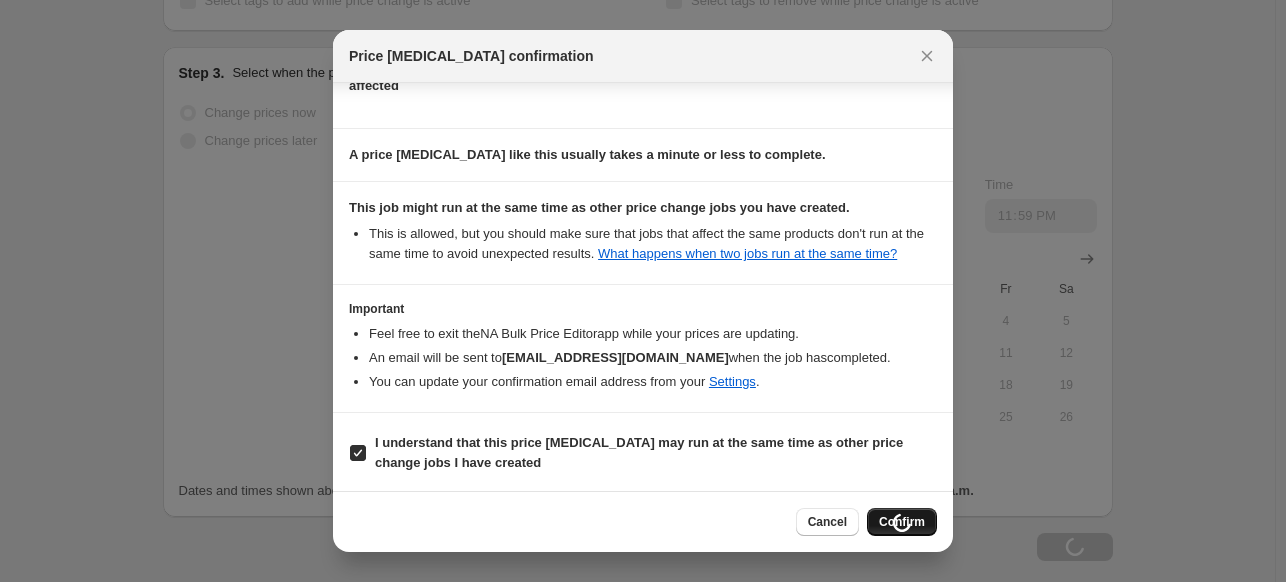 scroll, scrollTop: 654, scrollLeft: 0, axis: vertical 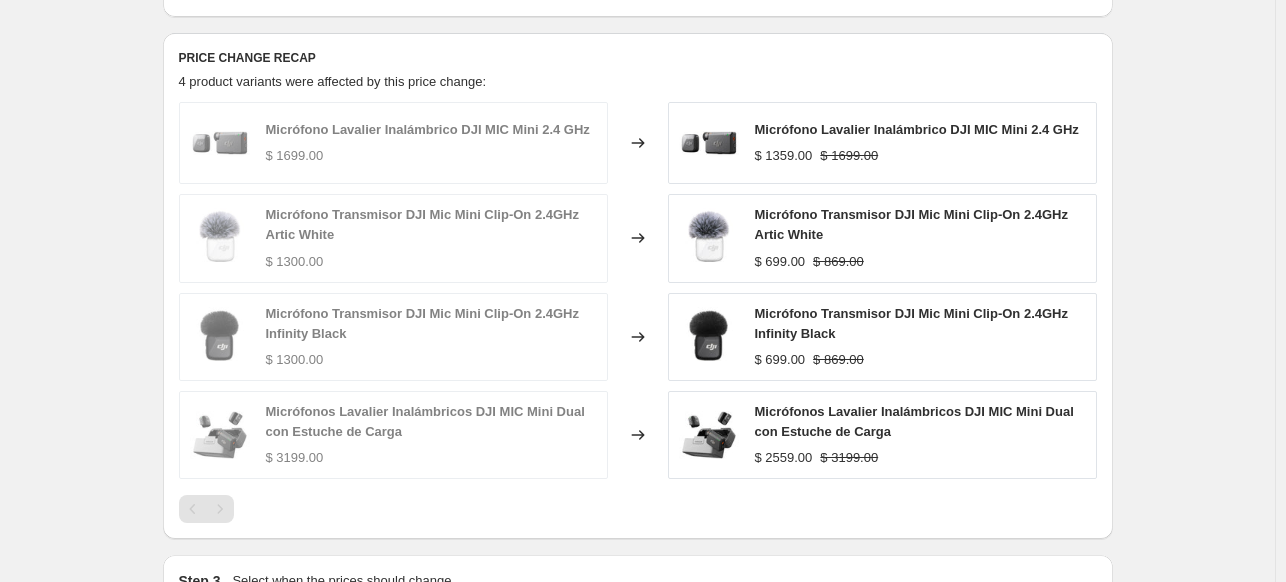 click at bounding box center [220, 509] 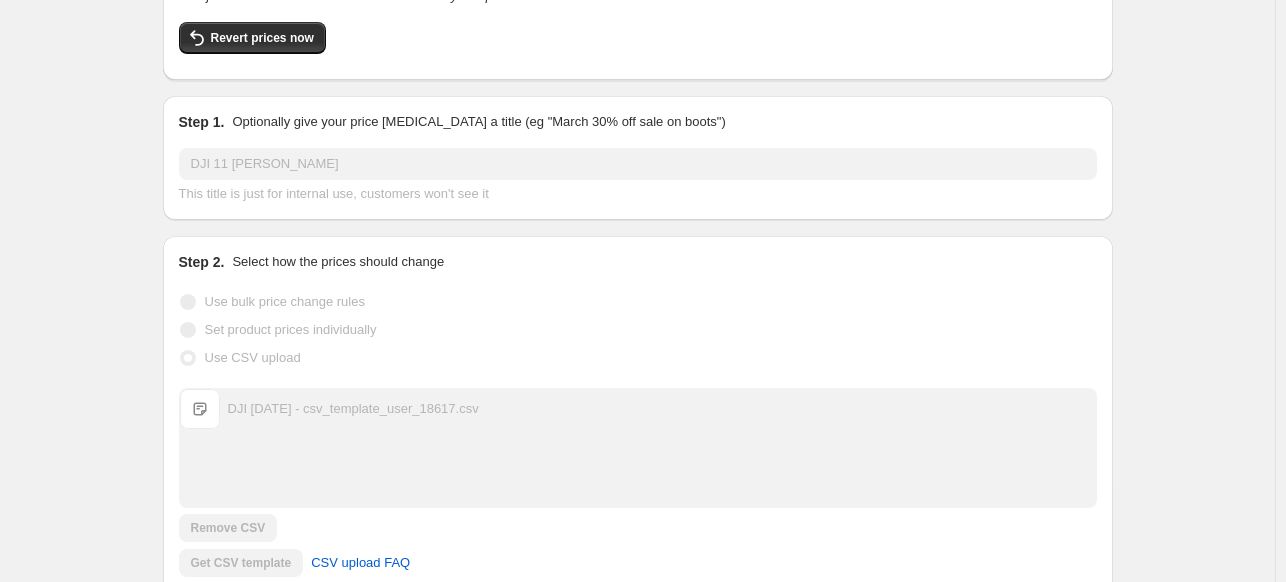 scroll, scrollTop: 0, scrollLeft: 0, axis: both 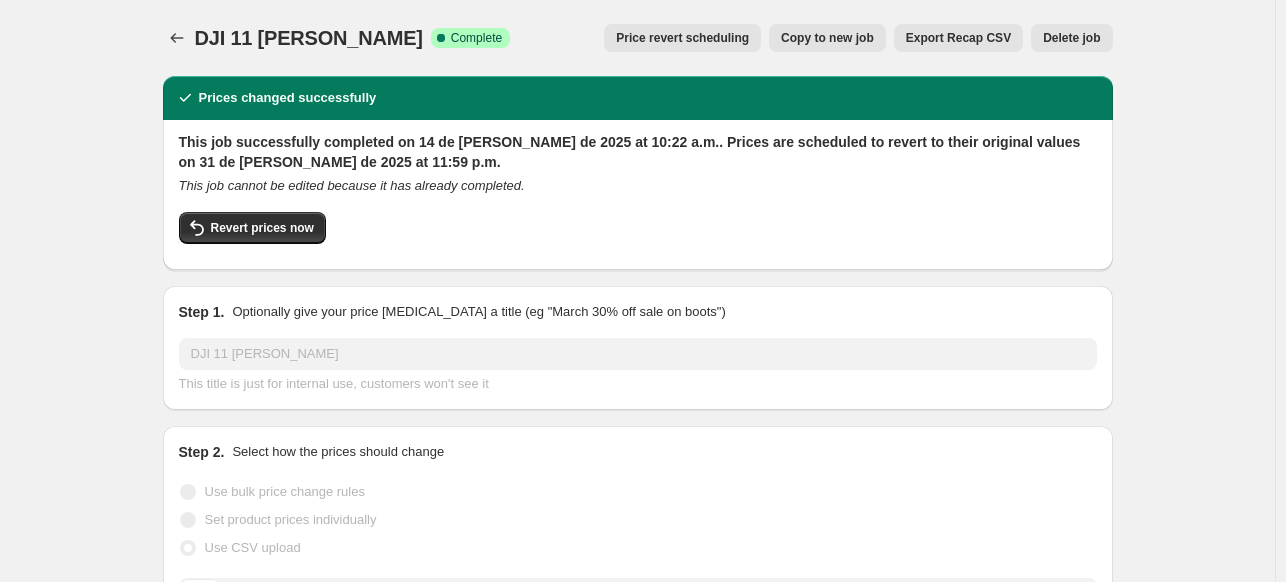 click on "DJI 11 [PERSON_NAME]. This page is ready DJI 11 [PERSON_NAME] Success Complete Complete Price revert scheduling Copy to new job Export Recap CSV Delete job More actions Price revert scheduling Copy to new job Export Recap CSV Delete job Prices changed successfully This job successfully completed on 14 de [PERSON_NAME] de 2025 at 10:22 a.m.. Prices are scheduled to revert to their original values on 31 de [PERSON_NAME] de 2025 at 11:59 p.m. This job cannot be edited because it has already completed. Revert prices now Step 1. Optionally give your price [MEDICAL_DATA] a title (eg "March 30% off sale on boots") DJI 11 [PERSON_NAME] This title is just for internal use, customers won't see it Step 2. Select how the prices should change Use bulk price change rules Set product prices individually Use CSV upload Upload files DJI [DATE] - csv_template_user_18617.csv DJI [DATE] - csv_template_user_18617.csv Remove CSV Get CSV template CSV upload FAQ Select tags to add while price change is active Select tags to remove while price change is active $ 1699.00 Date" at bounding box center (638, 978) 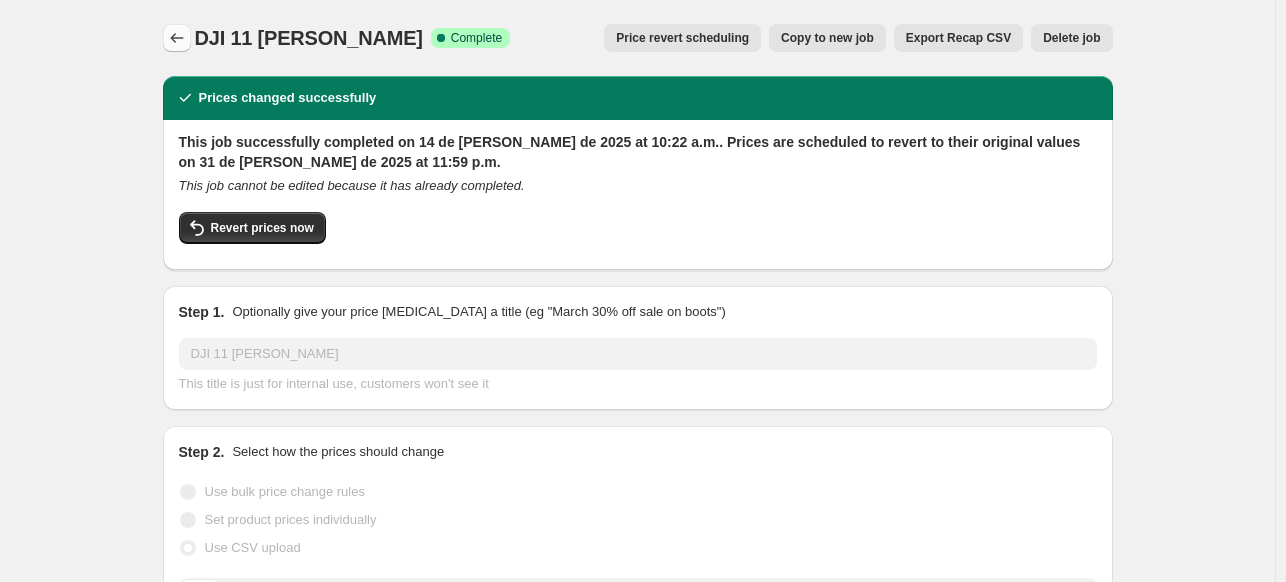 click 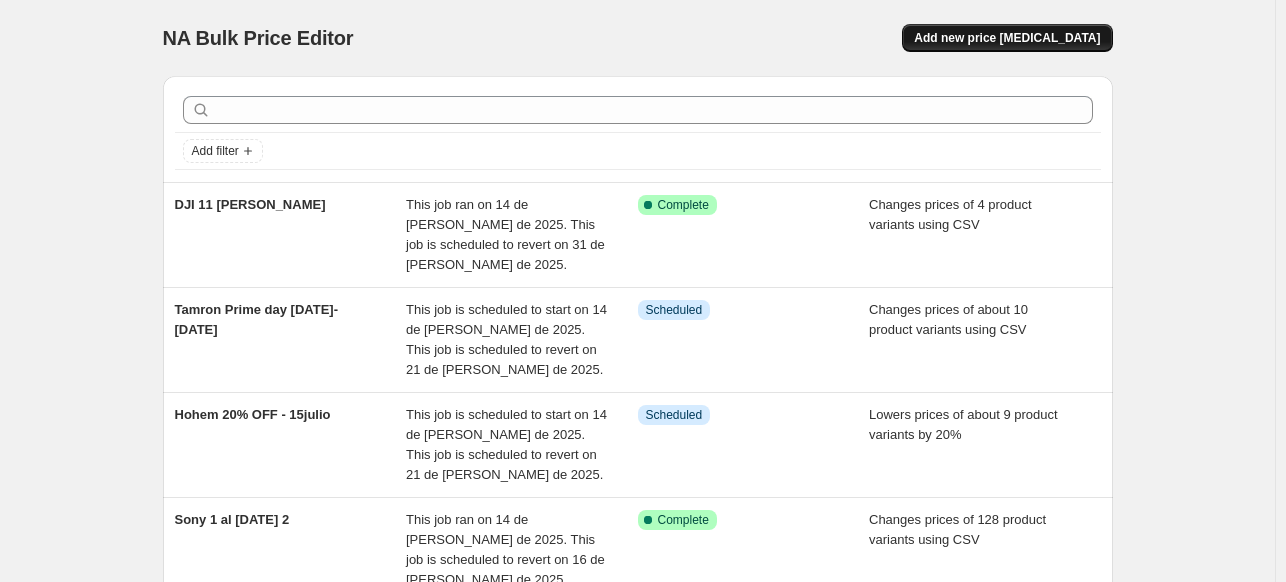 click on "Add new price [MEDICAL_DATA]" at bounding box center (1007, 38) 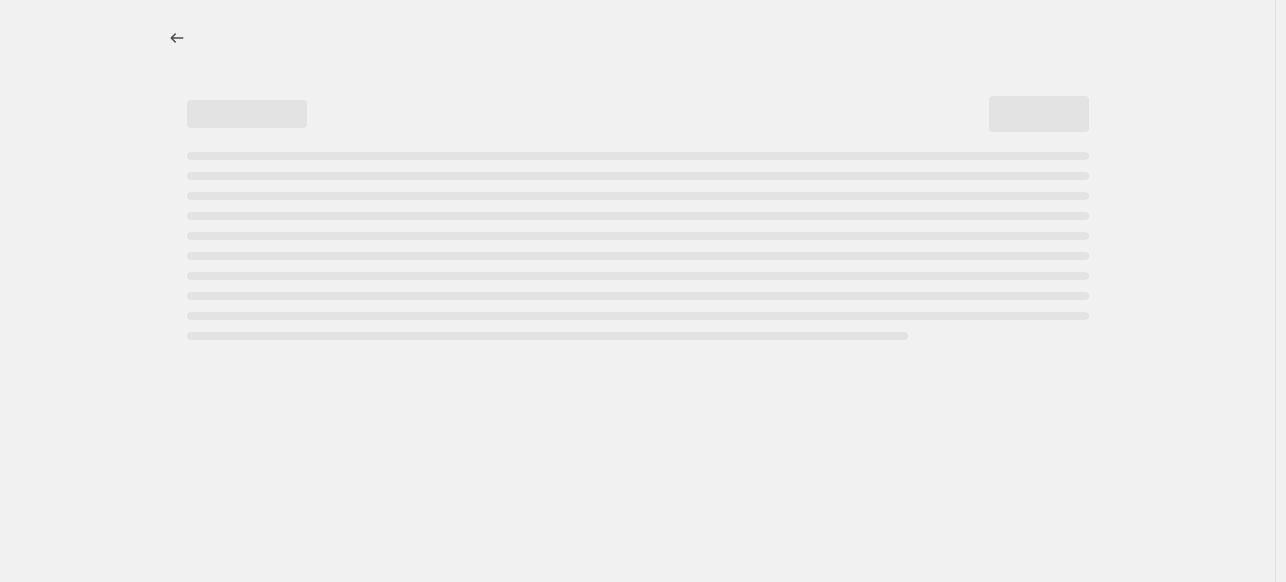 select on "percentage" 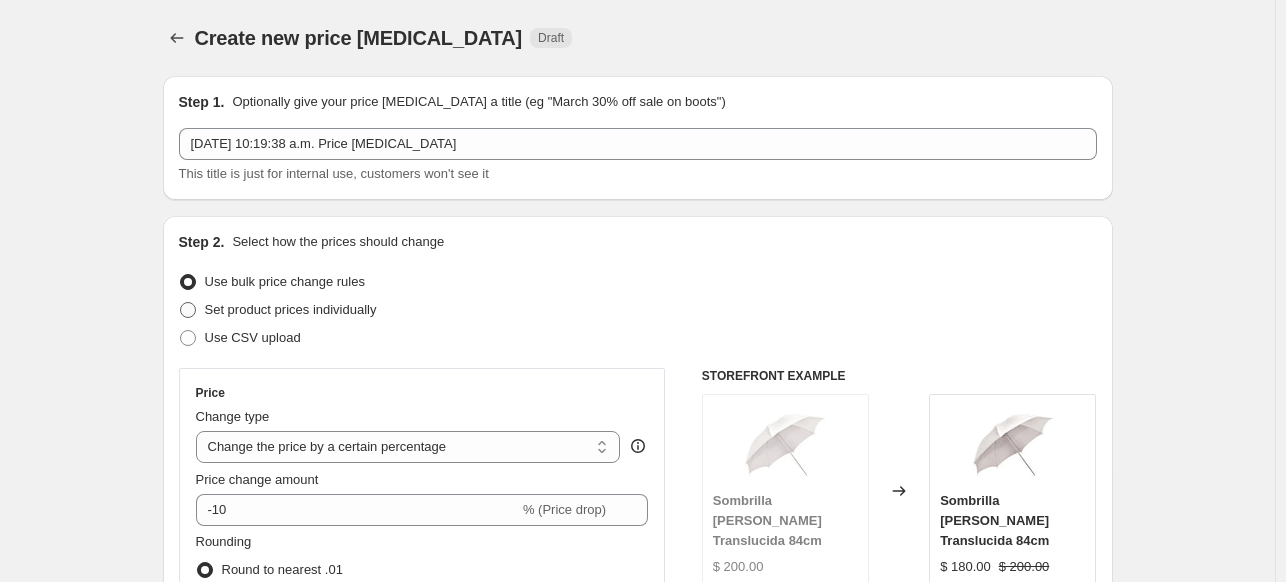 click on "Set product prices individually" at bounding box center [291, 310] 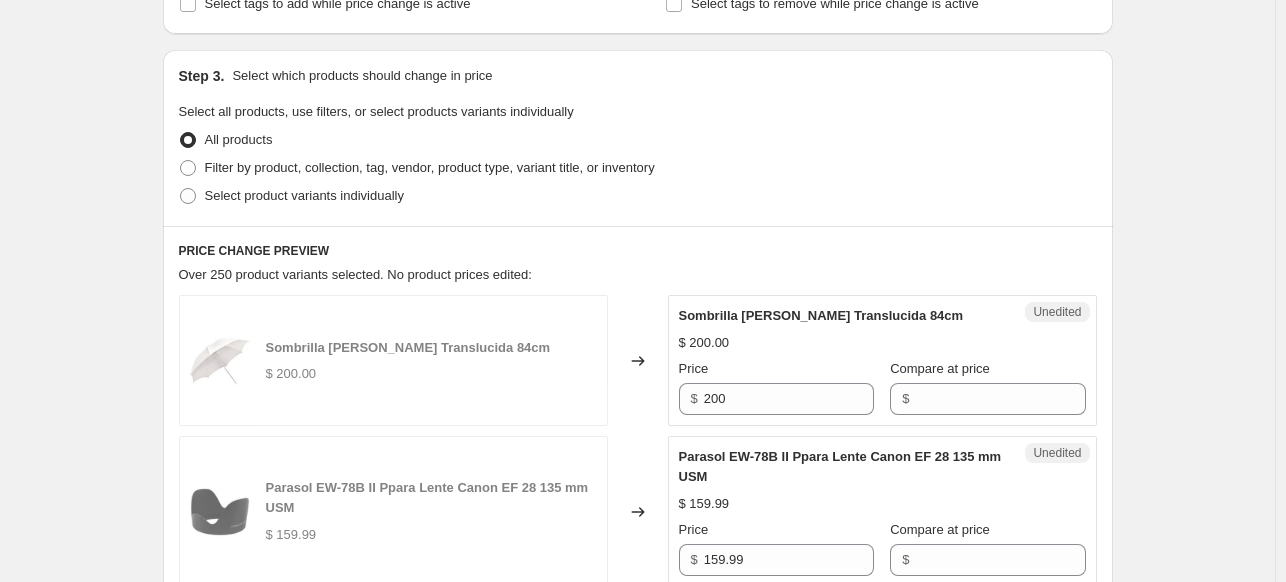 scroll, scrollTop: 388, scrollLeft: 0, axis: vertical 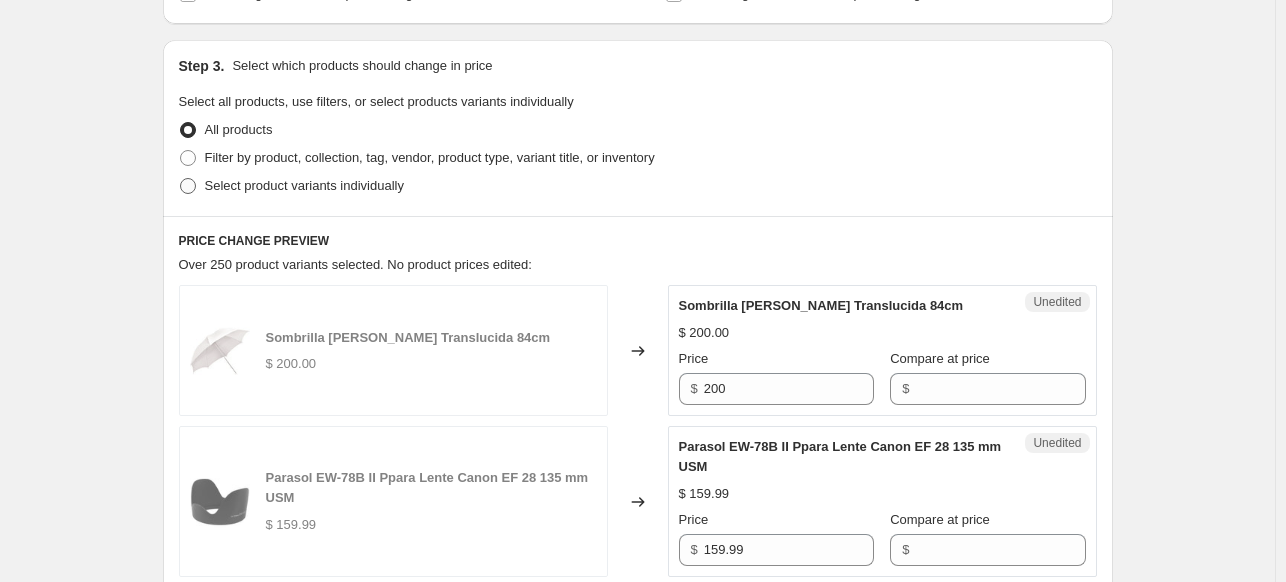 click on "Select product variants individually" at bounding box center [304, 185] 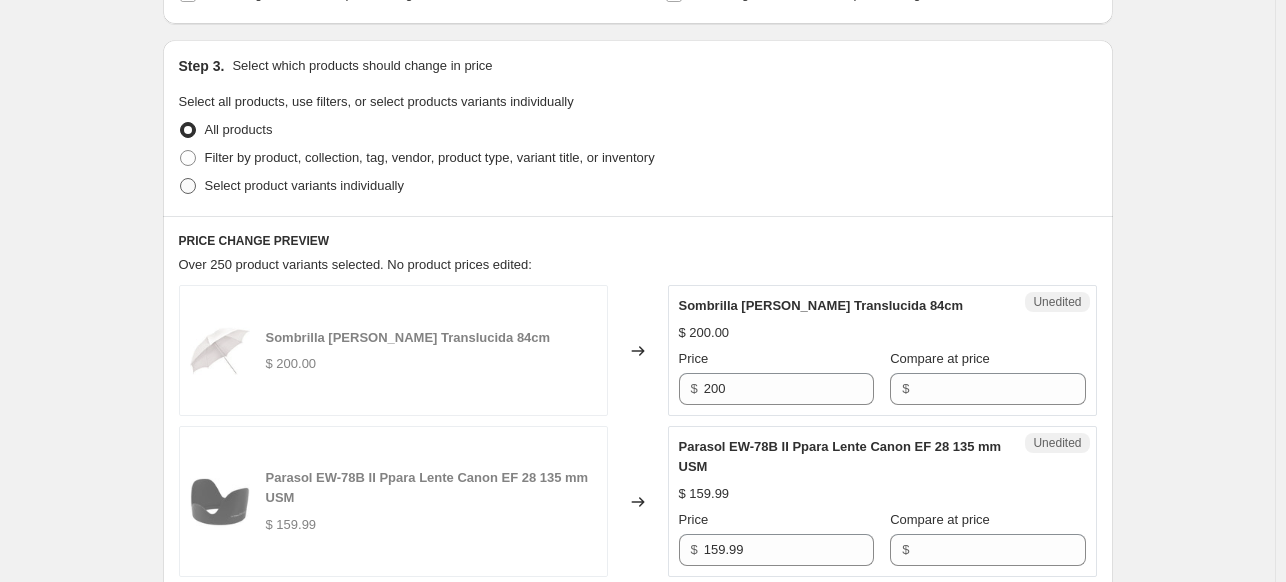 radio on "true" 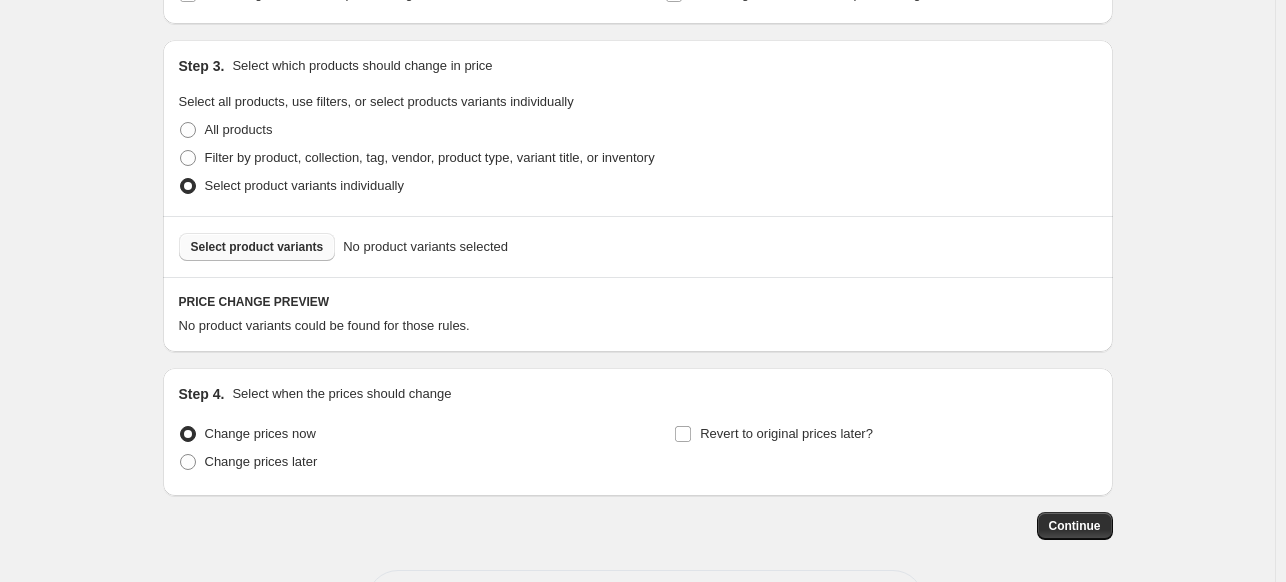 click on "Select product variants" at bounding box center (257, 247) 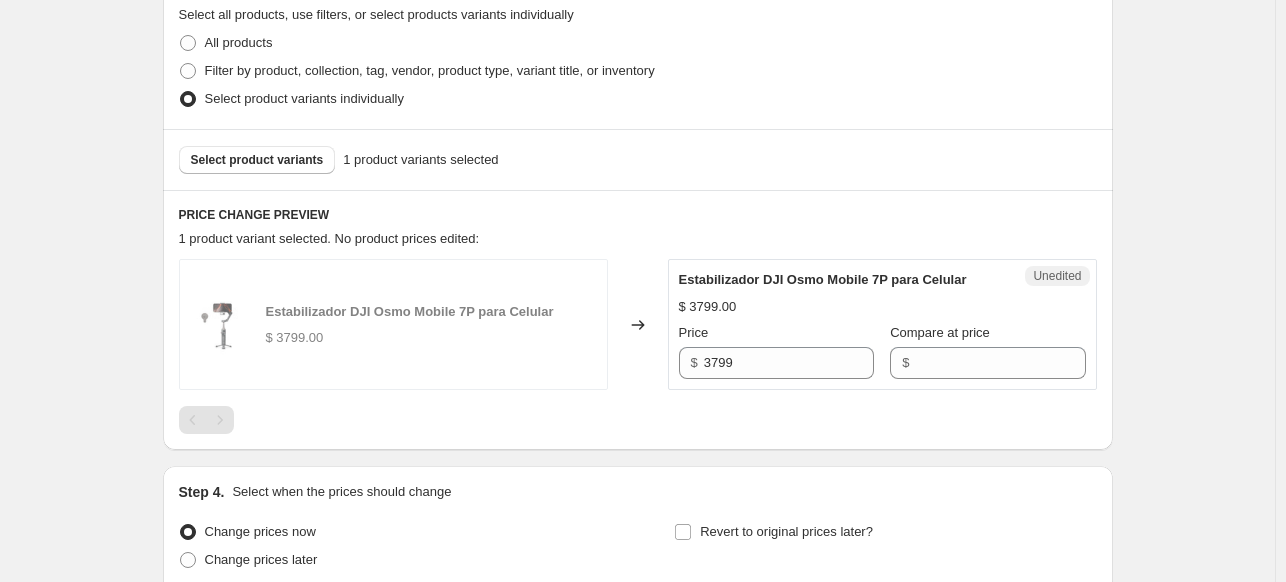 scroll, scrollTop: 488, scrollLeft: 0, axis: vertical 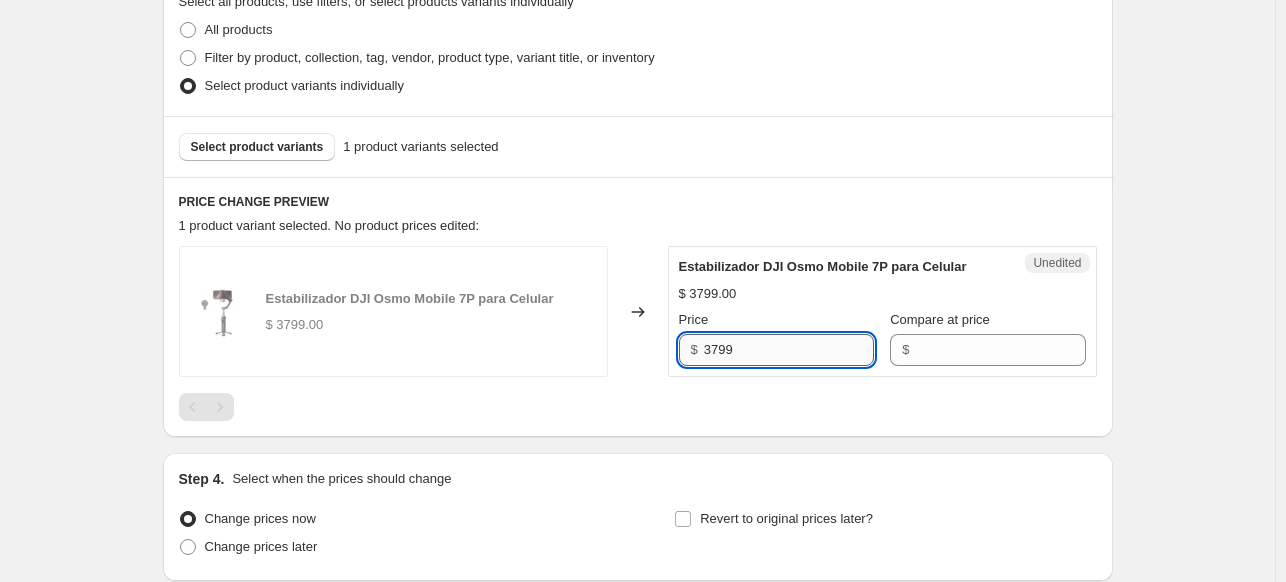 click on "3799" at bounding box center [789, 350] 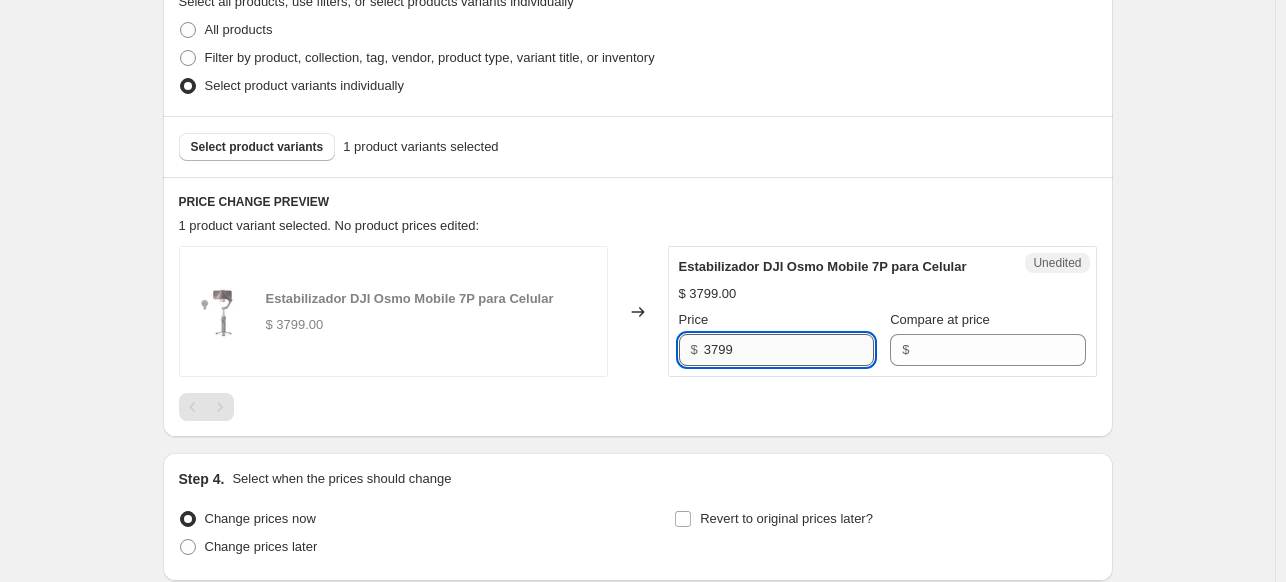 click on "3799" at bounding box center [789, 350] 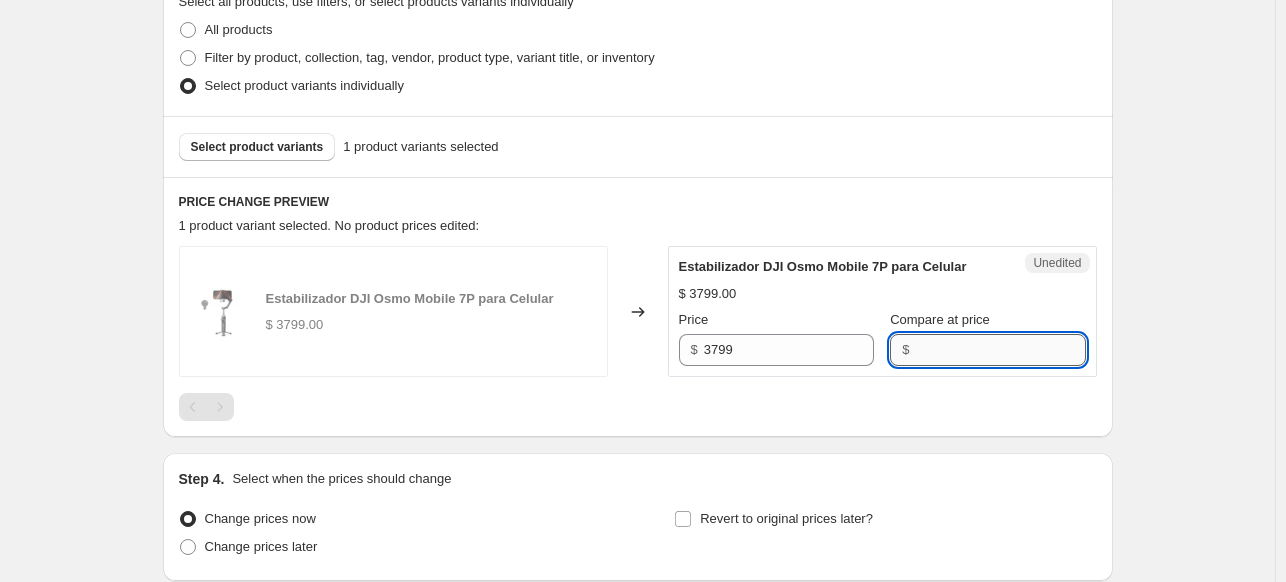 click on "Compare at price" at bounding box center (1000, 350) 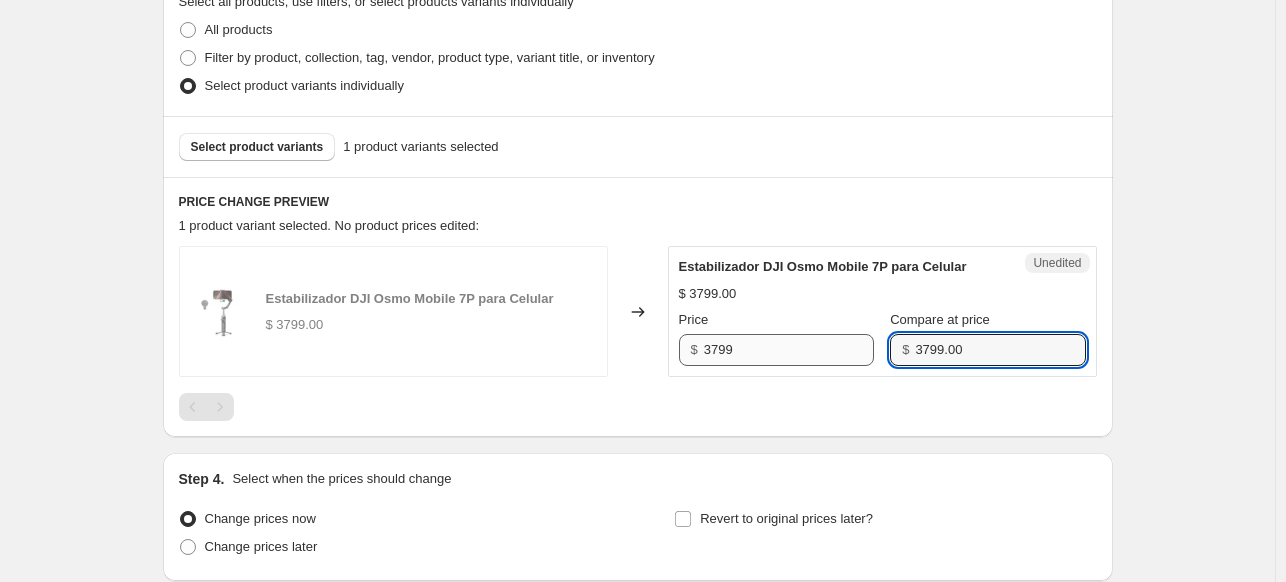 type on "3799.00" 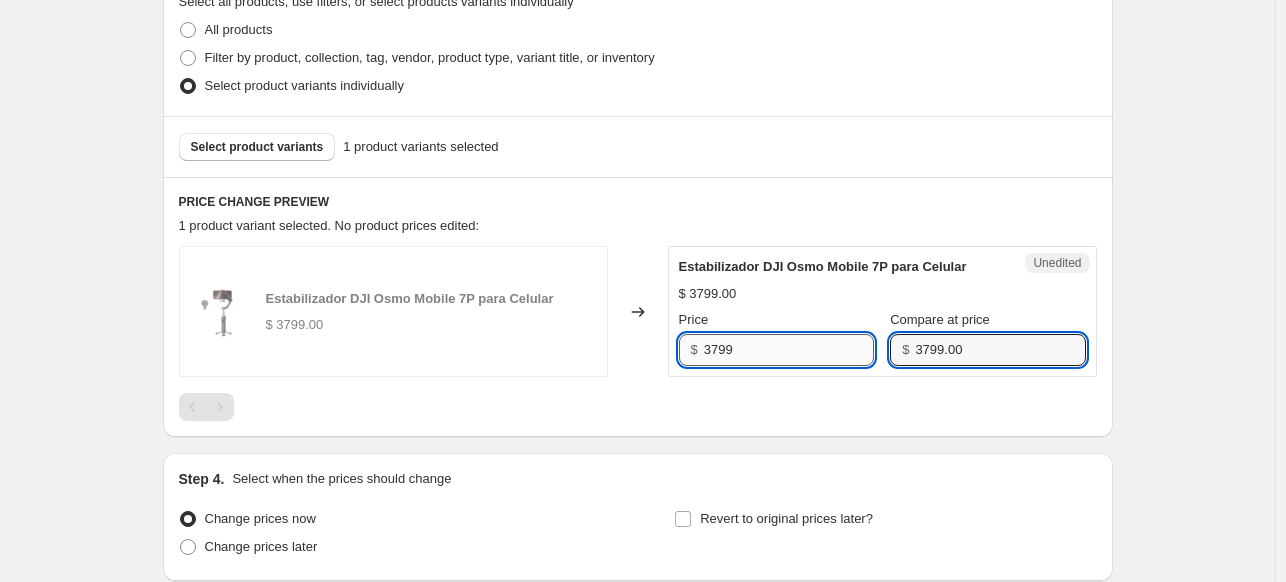 click on "3799" at bounding box center [789, 350] 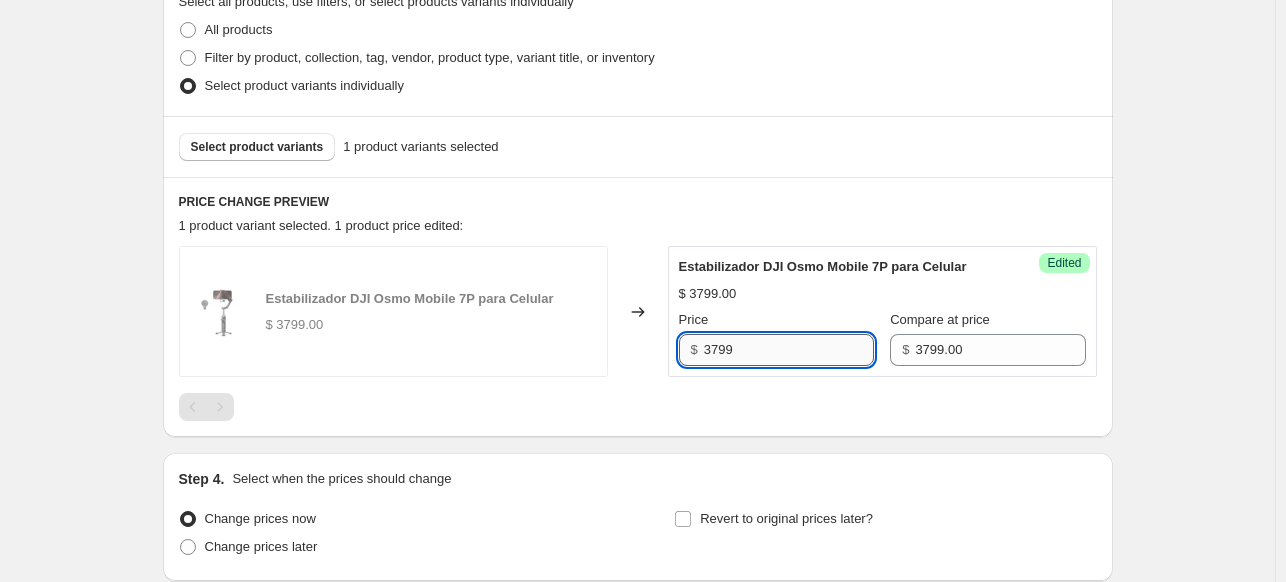 click on "3799" at bounding box center [789, 350] 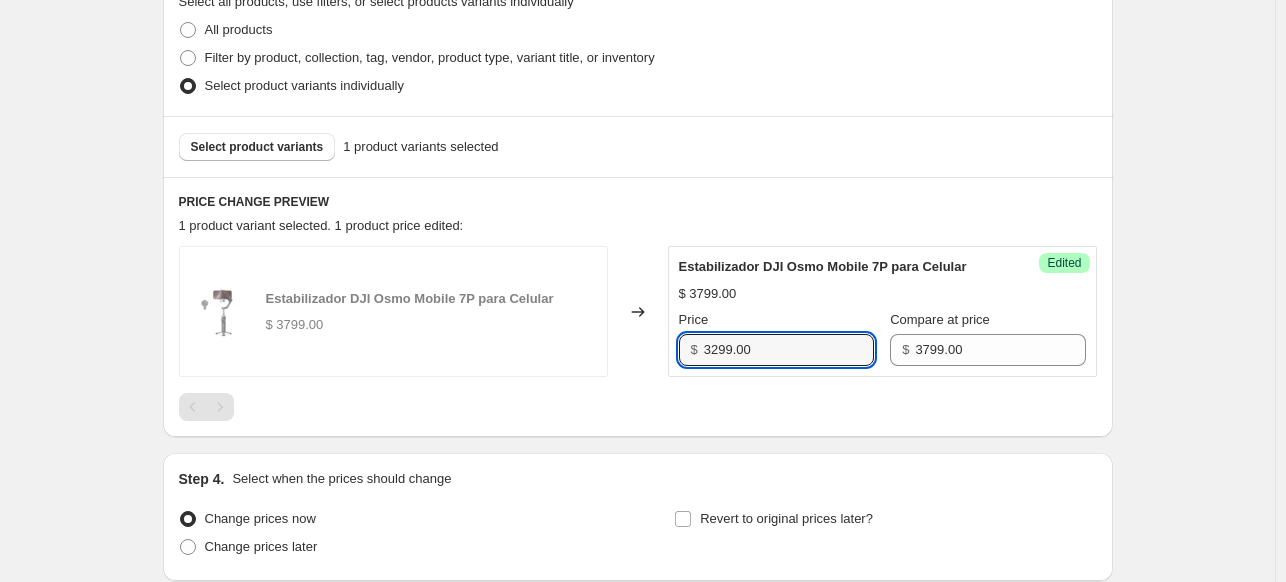 type on "3299.00" 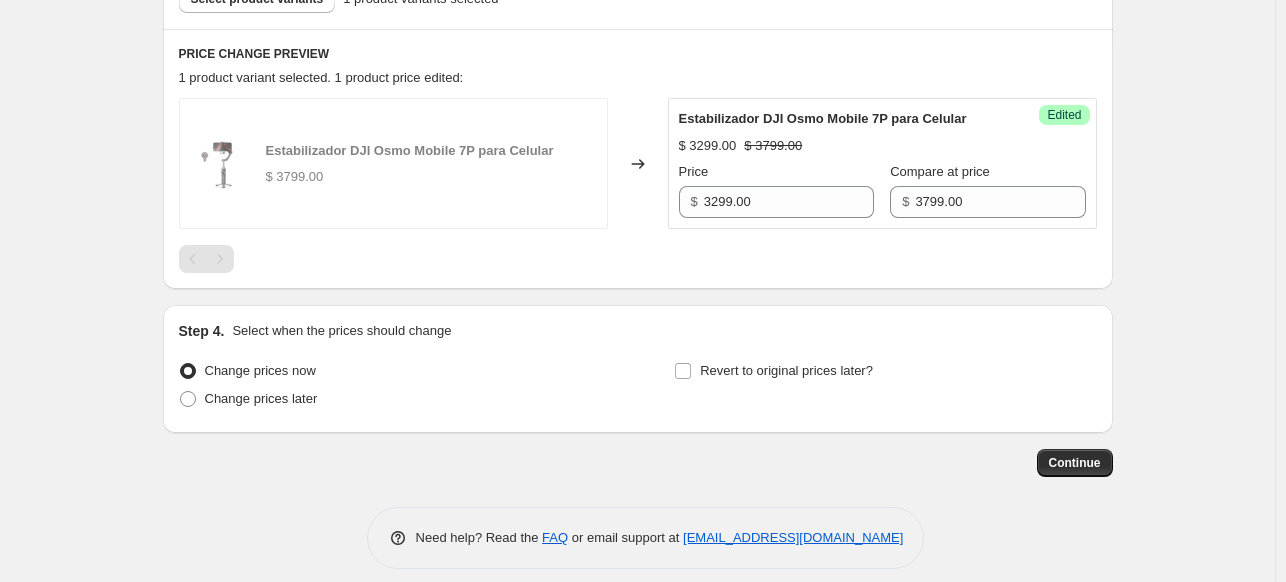 scroll, scrollTop: 647, scrollLeft: 0, axis: vertical 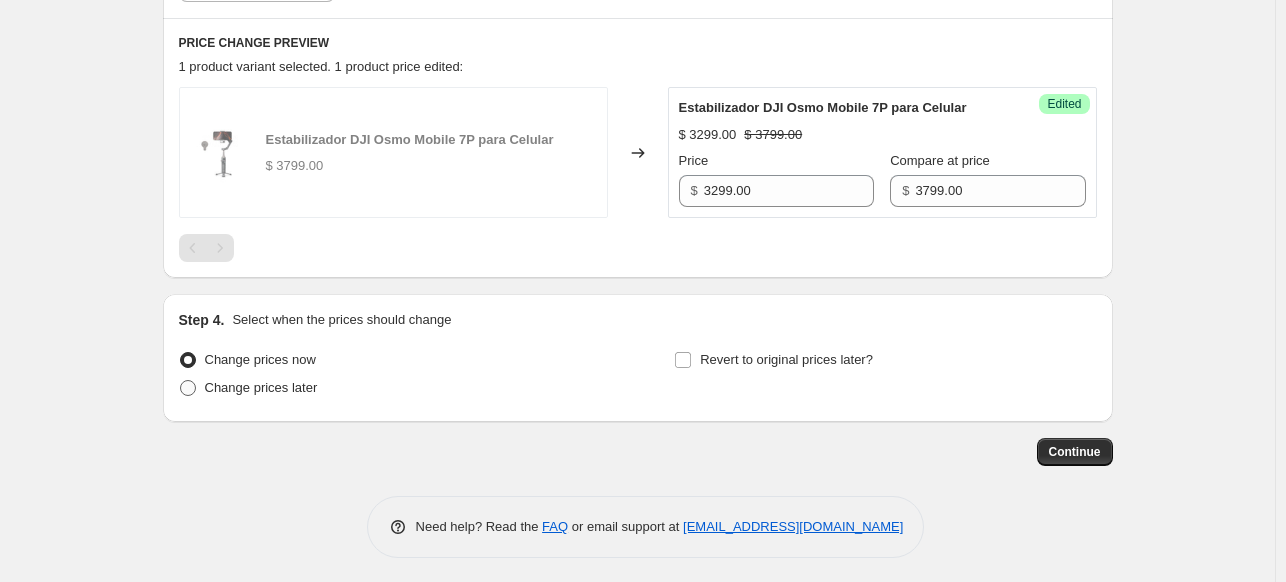 click on "Change prices later" at bounding box center (261, 387) 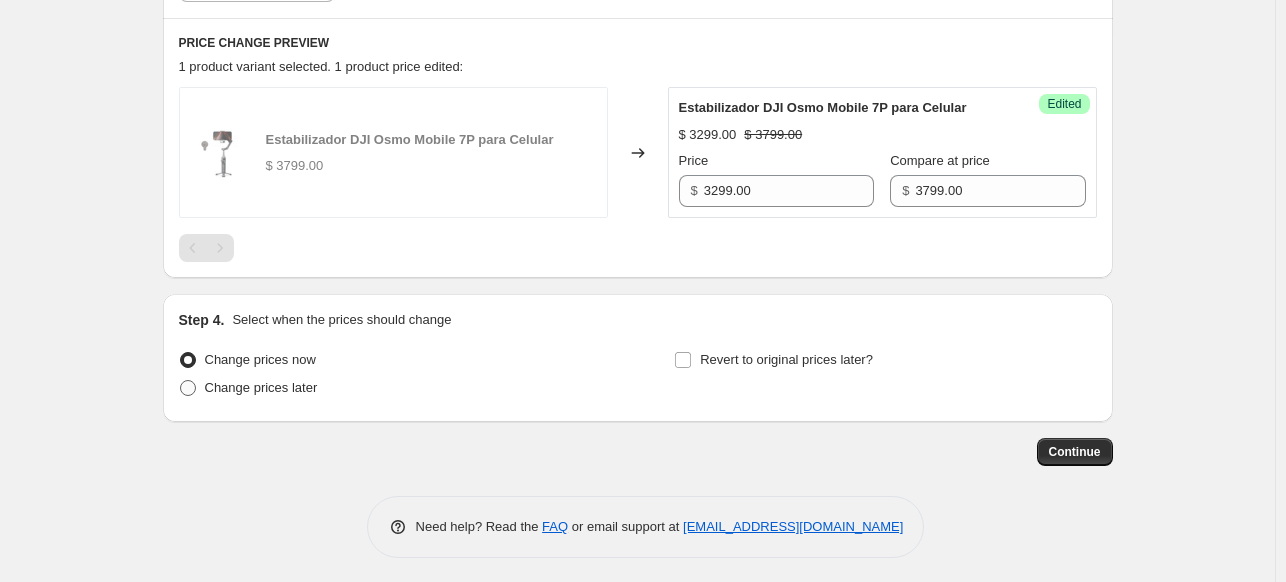 radio on "true" 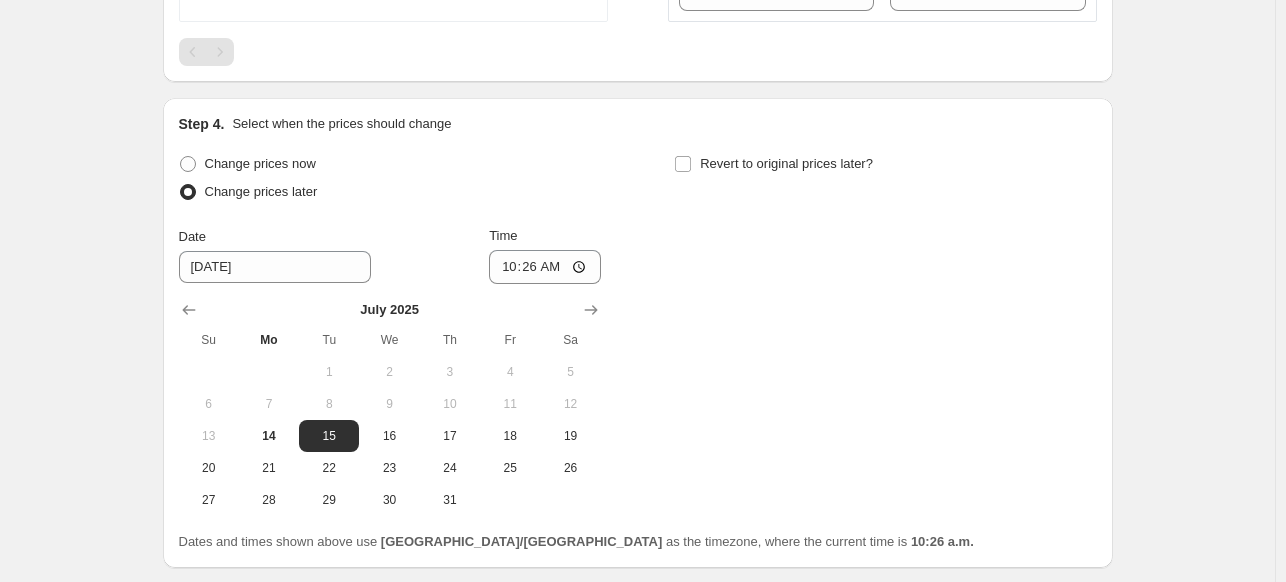scroll, scrollTop: 852, scrollLeft: 0, axis: vertical 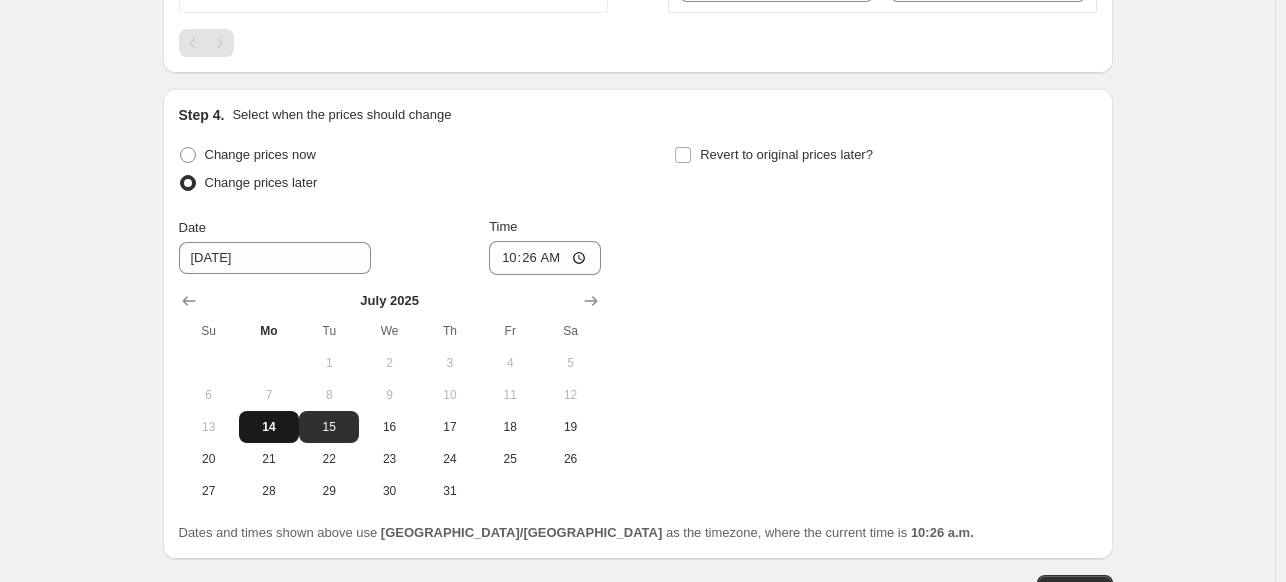 click on "14" at bounding box center [269, 427] 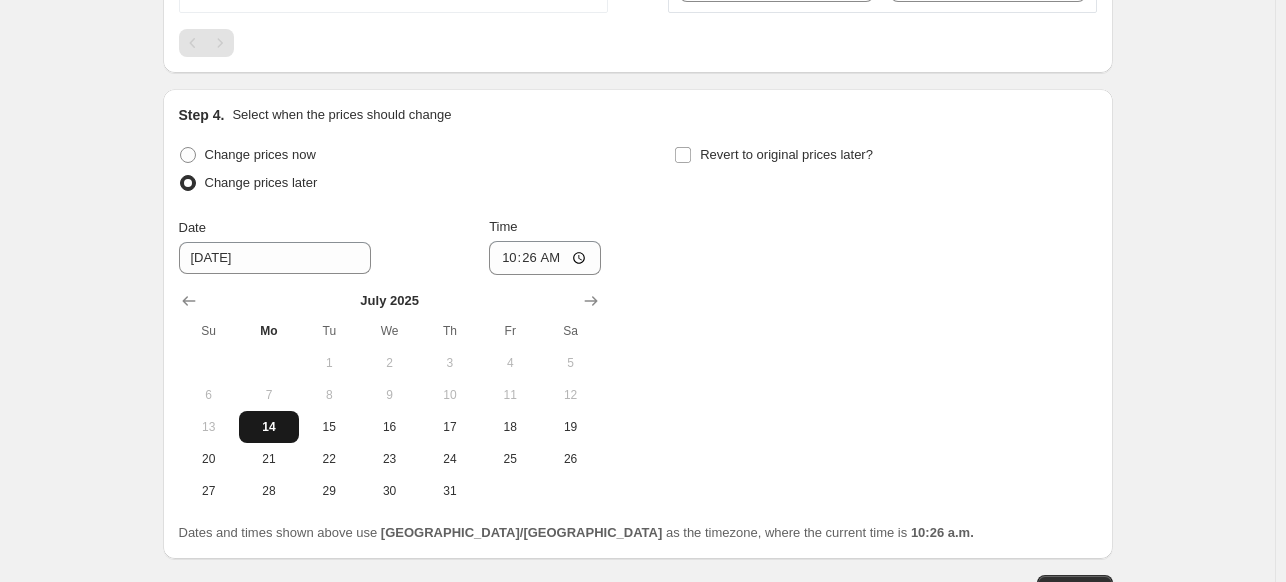 type on "[DATE]" 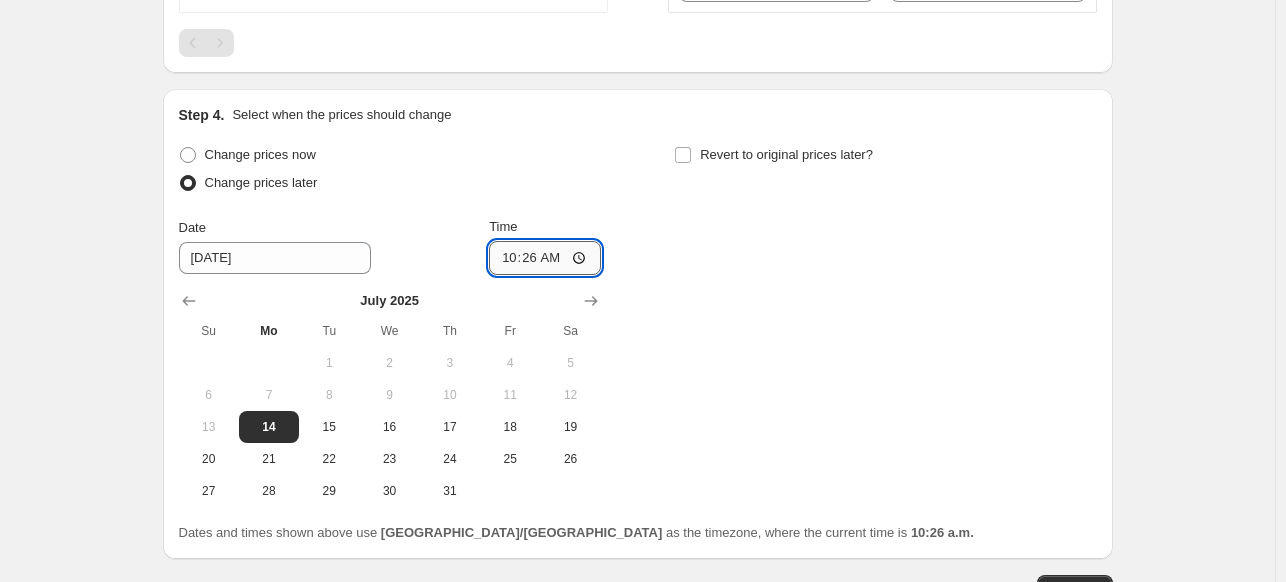 click on "10:26" at bounding box center [545, 258] 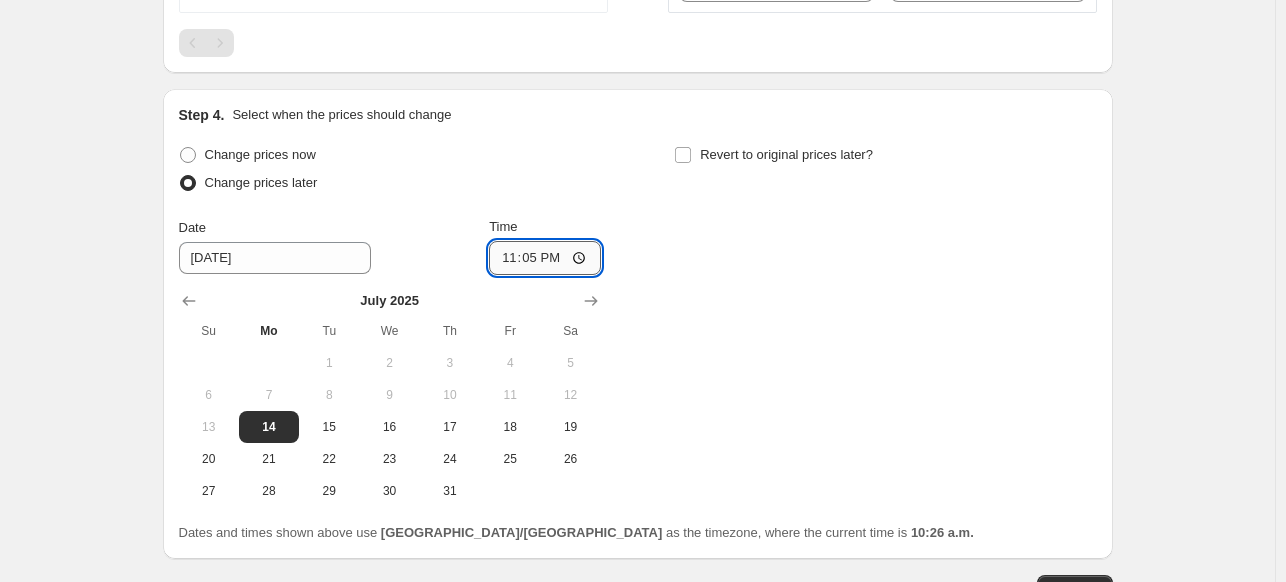 type on "23:59" 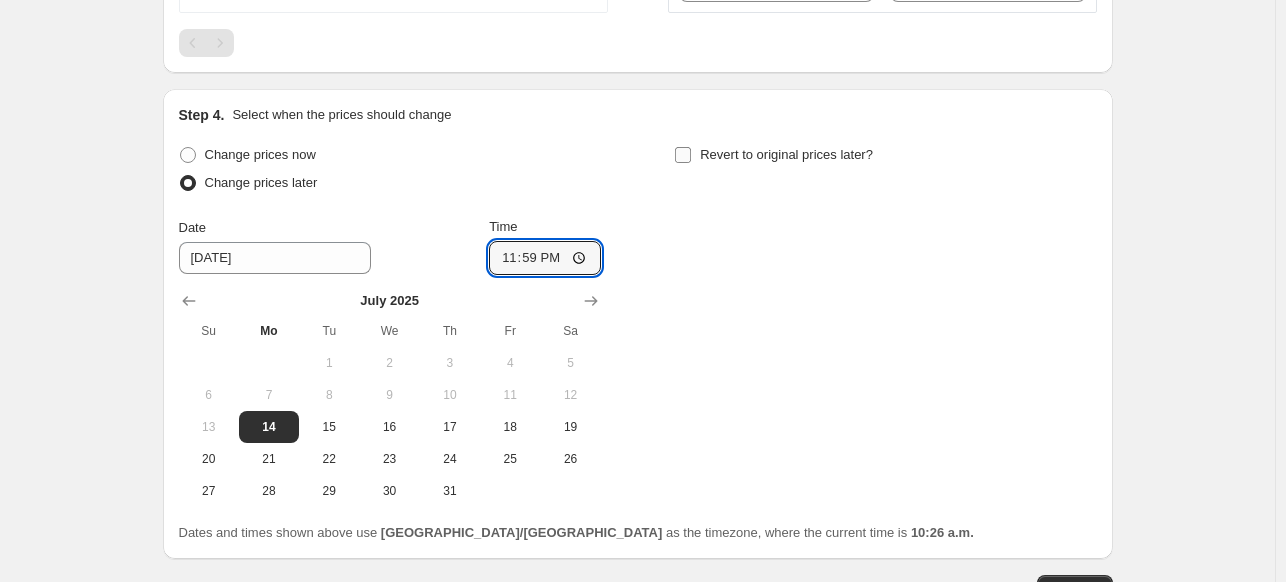 click on "Revert to original prices later?" at bounding box center (786, 154) 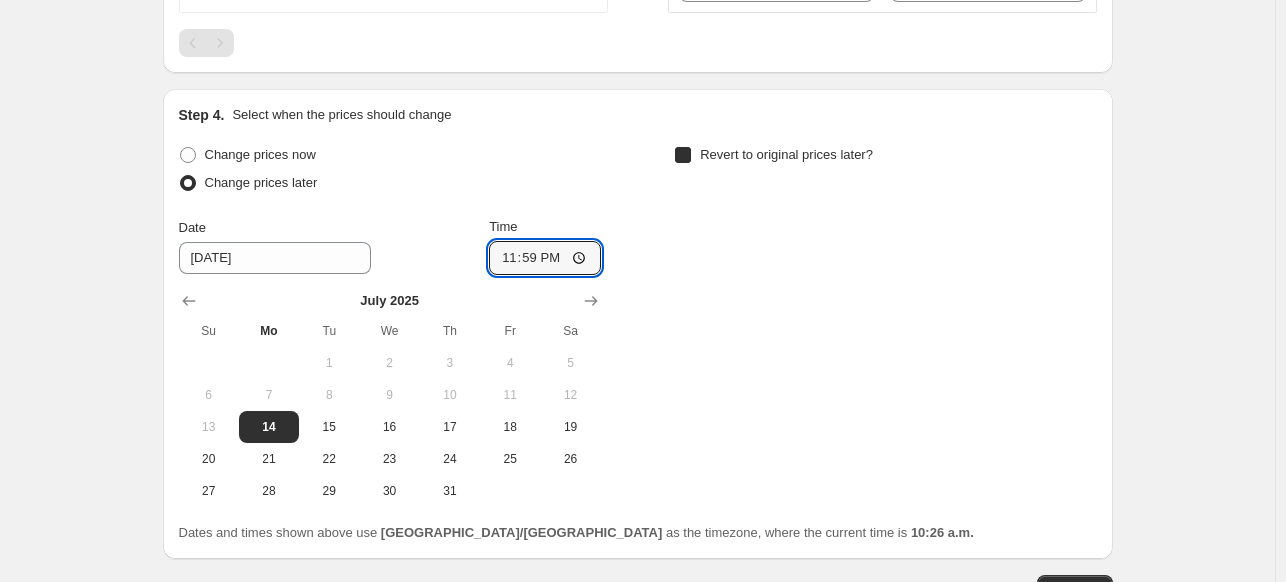checkbox on "true" 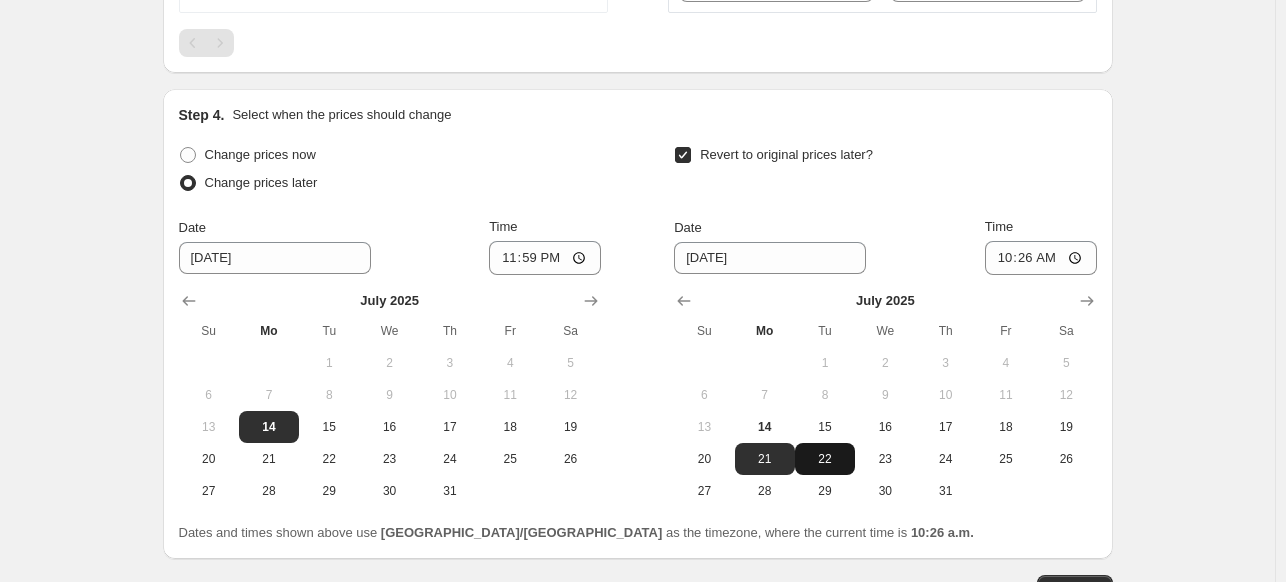 click on "22" at bounding box center (825, 459) 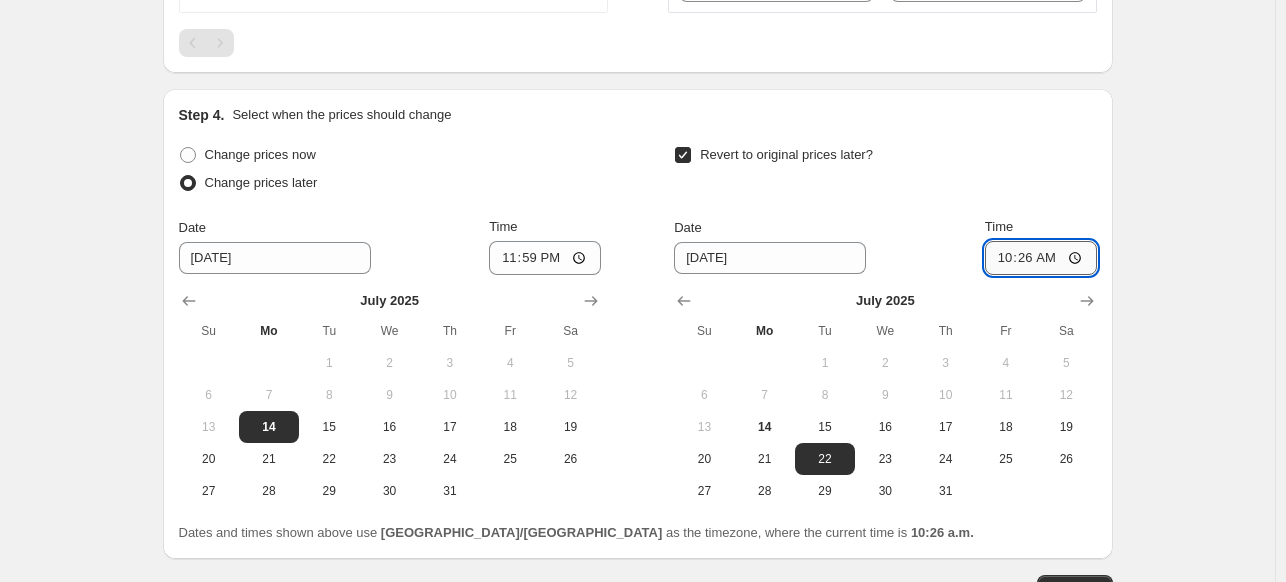 click on "10:26" at bounding box center [1041, 258] 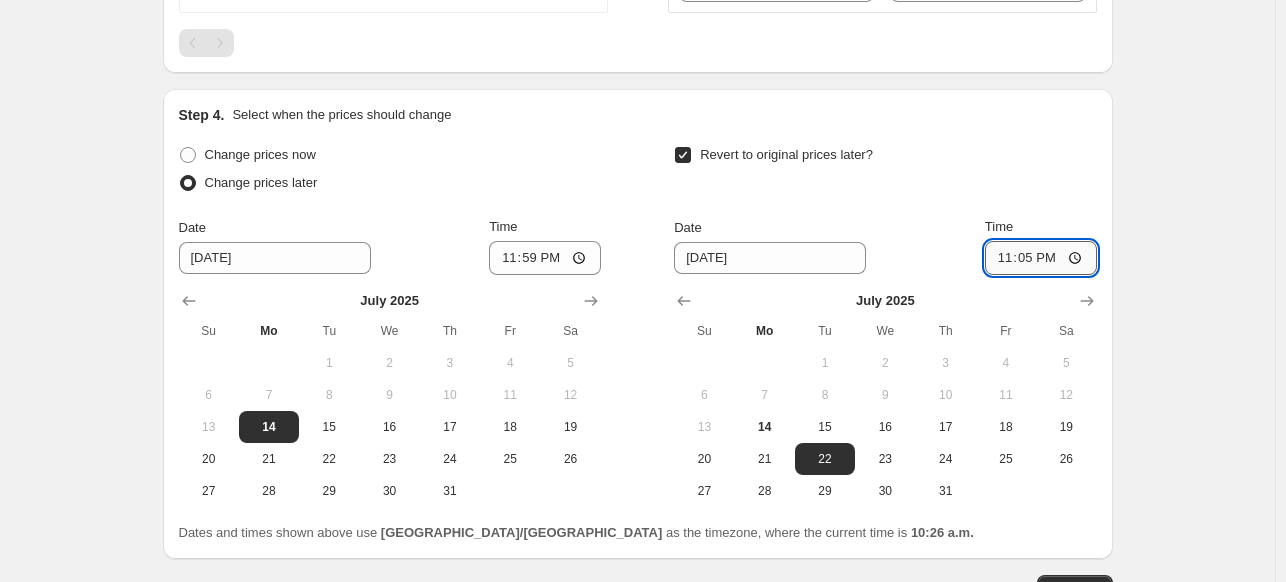 type on "23:59" 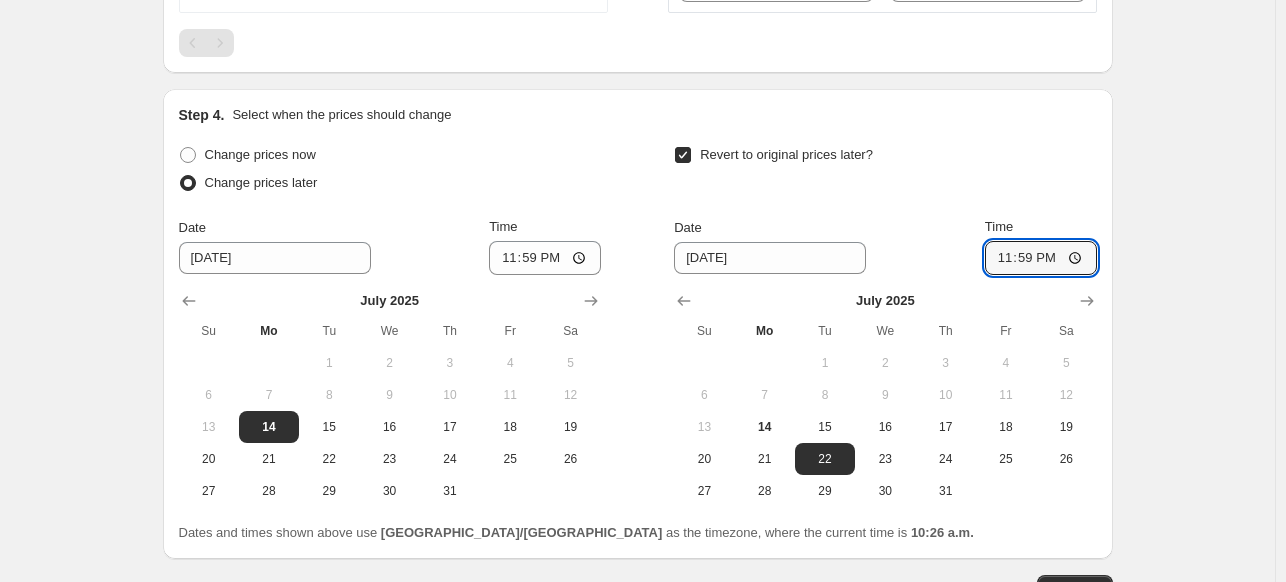 click on "Create new price [MEDICAL_DATA]. This page is ready Create new price [MEDICAL_DATA] Draft Step 1. Optionally give your price [MEDICAL_DATA] a title (eg "March 30% off sale on boots") [DATE] 10:19:38 a.m. Price [MEDICAL_DATA] This title is just for internal use, customers won't see it Step 2. Select how the prices should change Use bulk price change rules Set product prices individually Use CSV upload Select tags to add while price change is active Select tags to remove while price change is active Step 3. Select which products should change in price Select all products, use filters, or select products variants individually All products Filter by product, collection, tag, vendor, product type, variant title, or inventory Select product variants individually Select product variants 1   product variants selected PRICE CHANGE PREVIEW 1 product variant selected. 1 product price edited: Estabilizador DJI Osmo Mobile 7P para Celular $ 3799.00 Changed to Success Edited Estabilizador DJI Osmo Mobile 7P para Celular $ 3299.00 $" at bounding box center [637, -64] 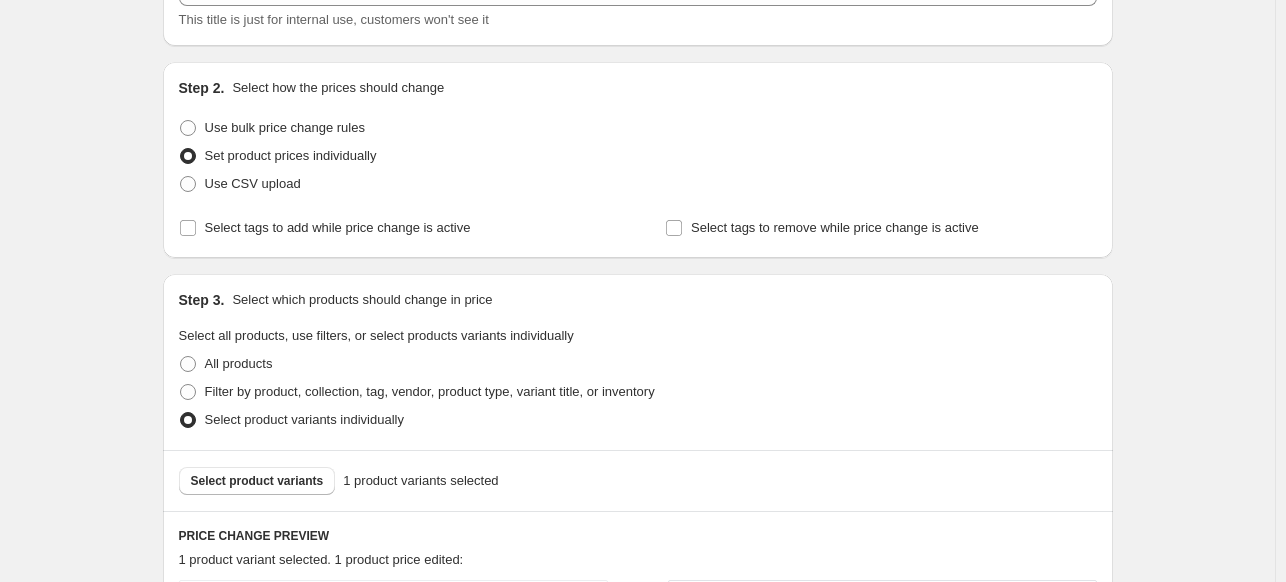 scroll, scrollTop: 0, scrollLeft: 0, axis: both 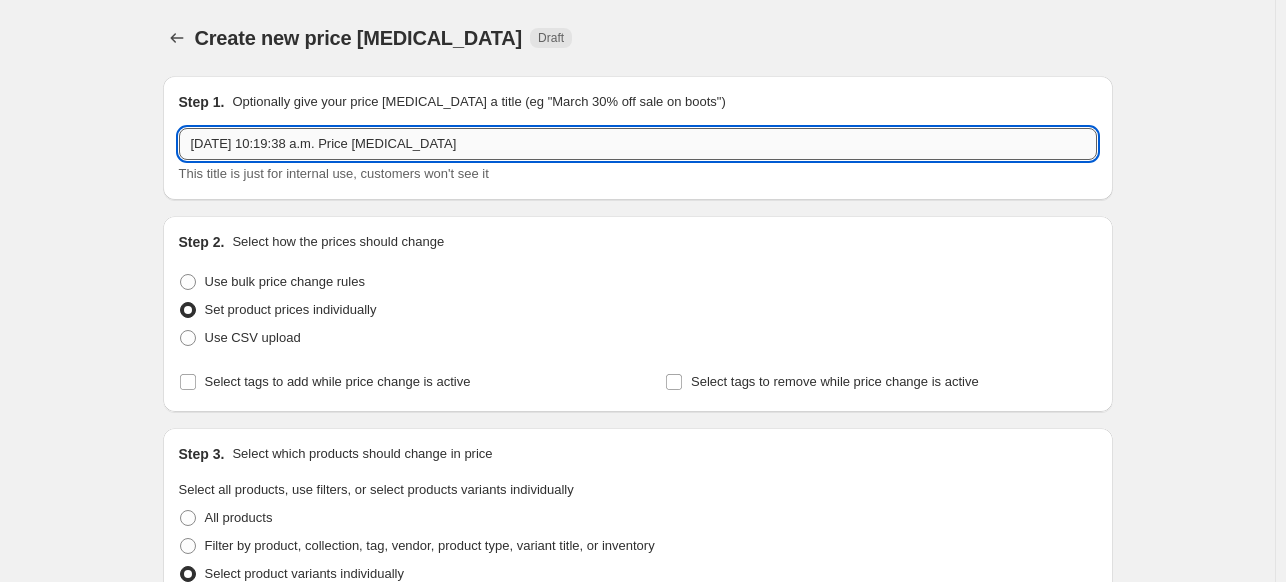 click on "[DATE] 10:19:38 a.m. Price [MEDICAL_DATA]" at bounding box center (638, 144) 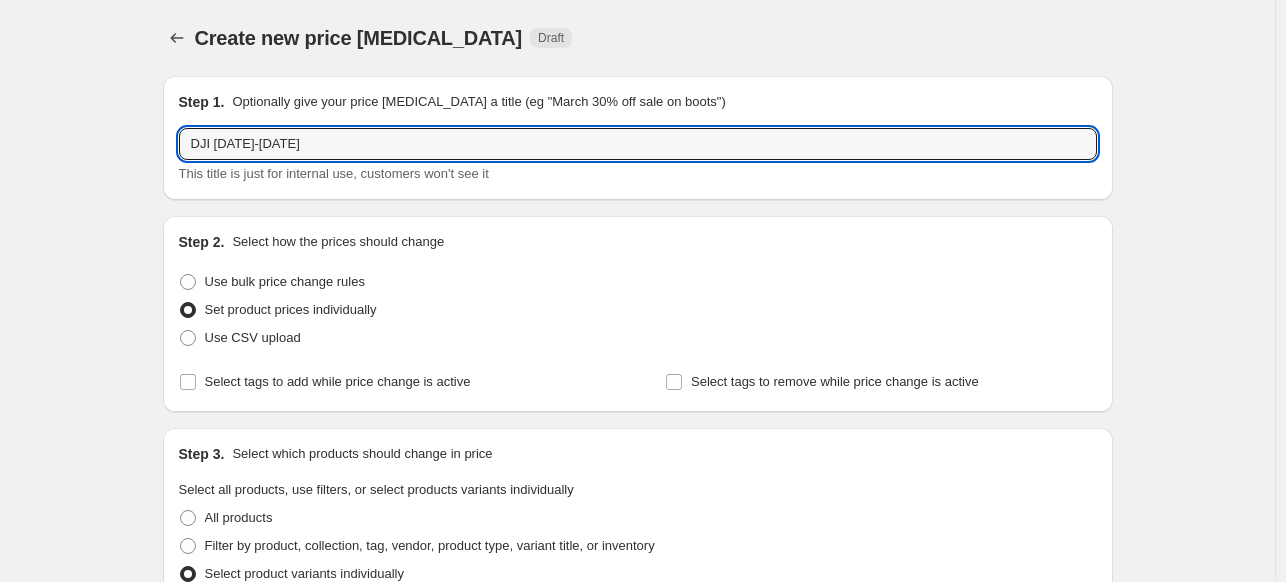 type on "DJI [DATE]-[DATE]" 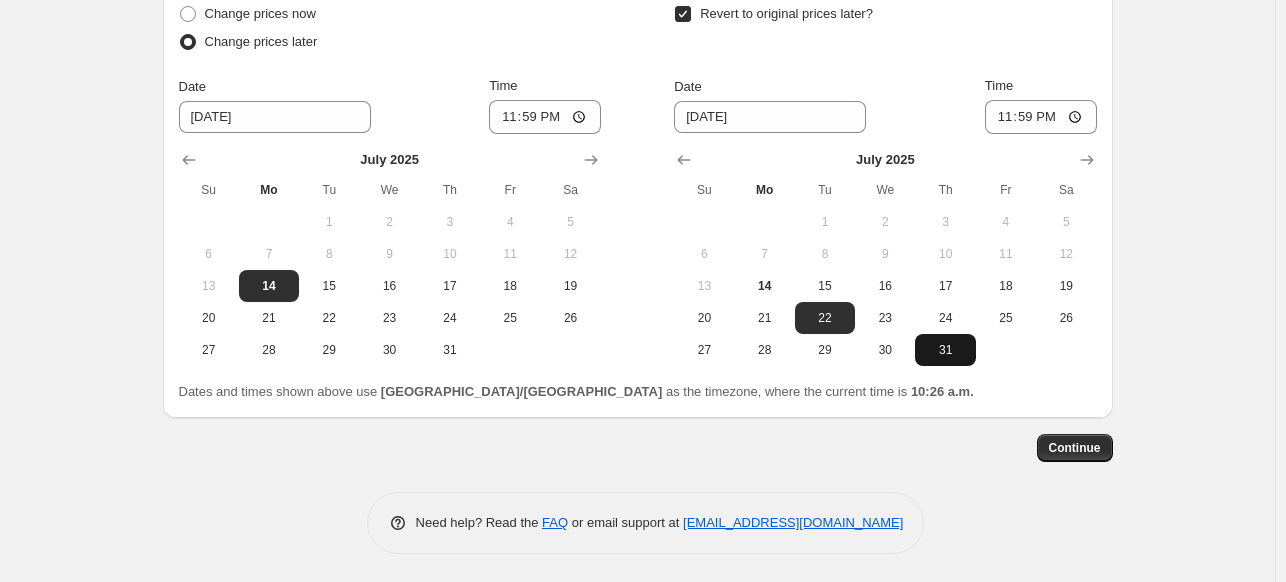 scroll, scrollTop: 992, scrollLeft: 0, axis: vertical 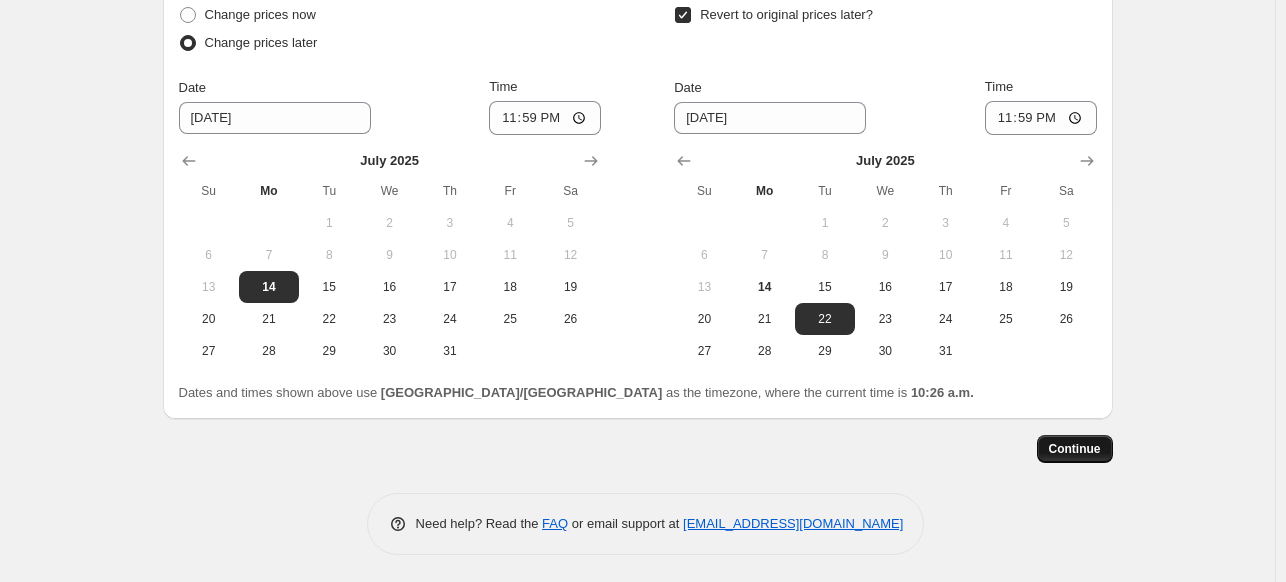 click on "Continue" at bounding box center [1075, 449] 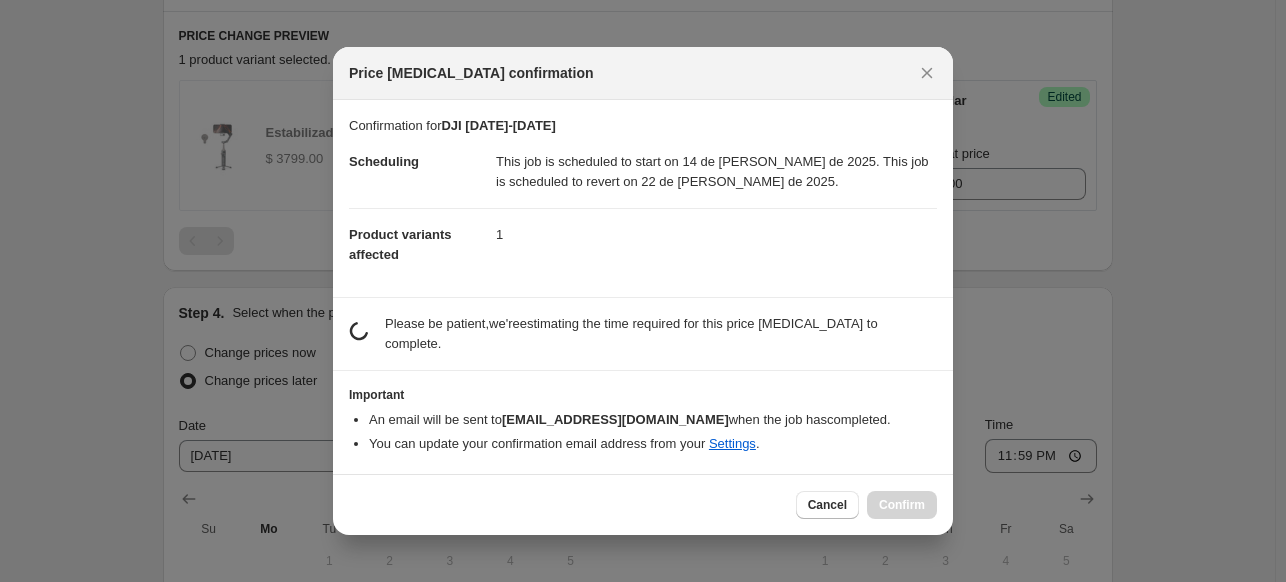 scroll, scrollTop: 0, scrollLeft: 0, axis: both 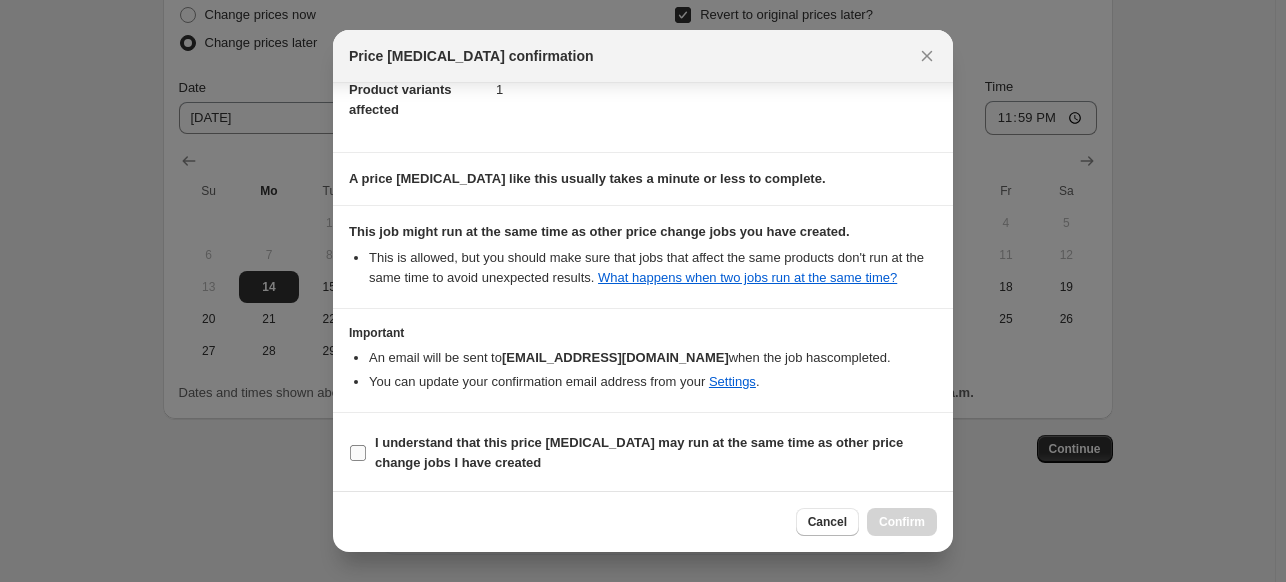 click on "I understand that this price [MEDICAL_DATA] may run at the same time as other price change jobs I have created" at bounding box center [639, 452] 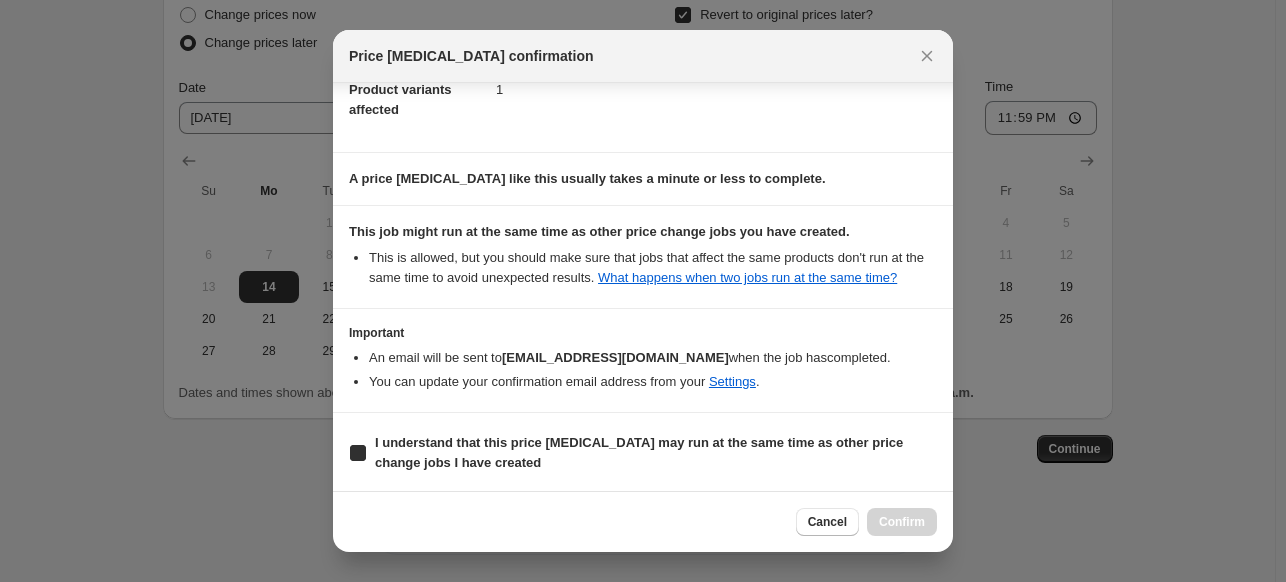 checkbox on "true" 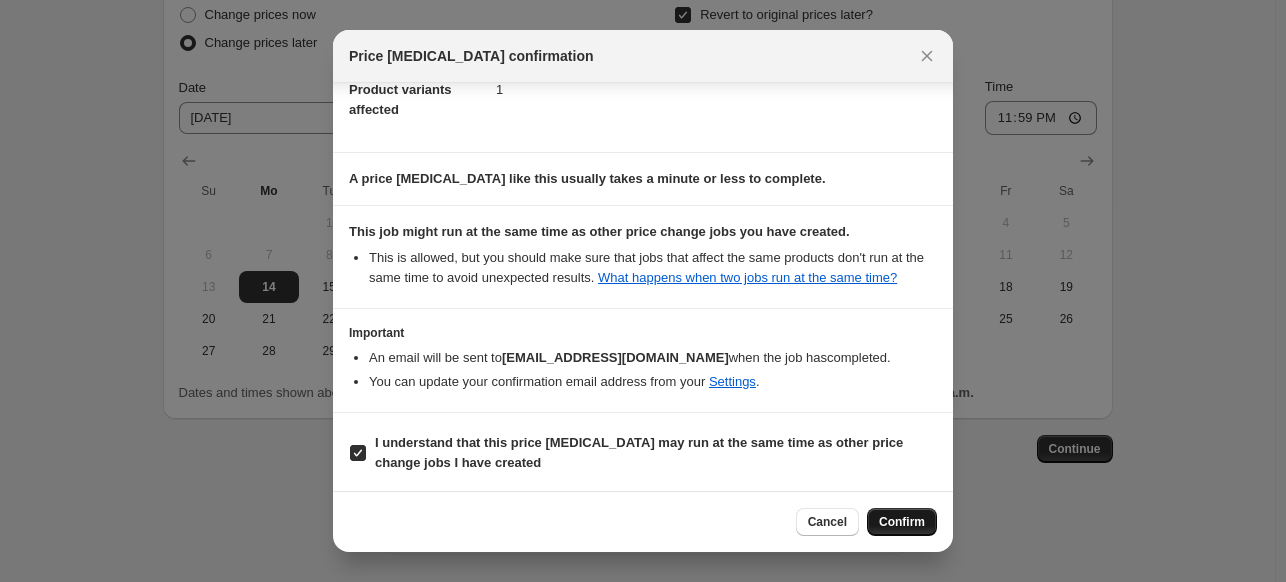 click on "Confirm" at bounding box center (902, 522) 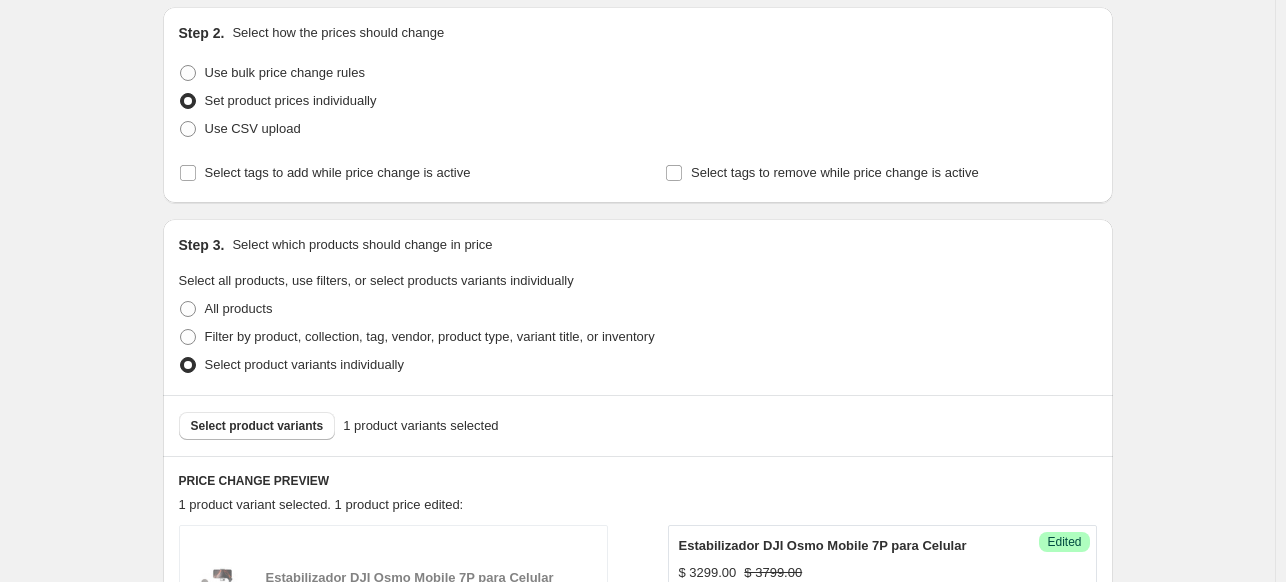 scroll, scrollTop: 0, scrollLeft: 0, axis: both 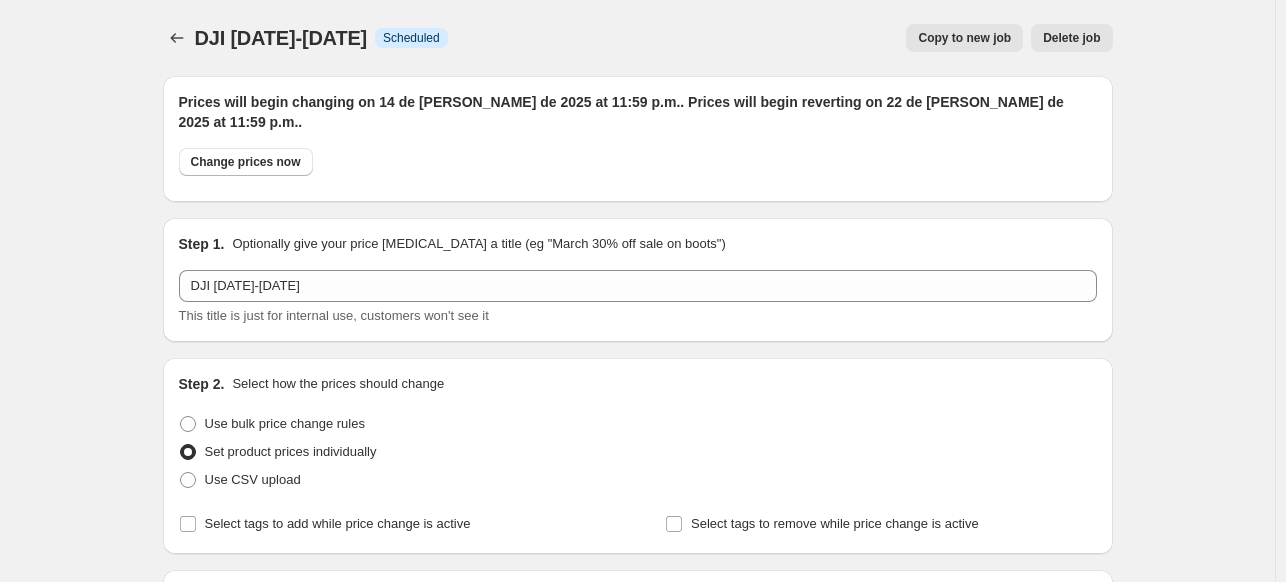 click on "DJI [DATE]-[DATE] This page is ready DJI [DATE]-[DATE] Info Scheduled Copy to new job Delete job More actions Copy to new job Delete job" at bounding box center [638, 38] 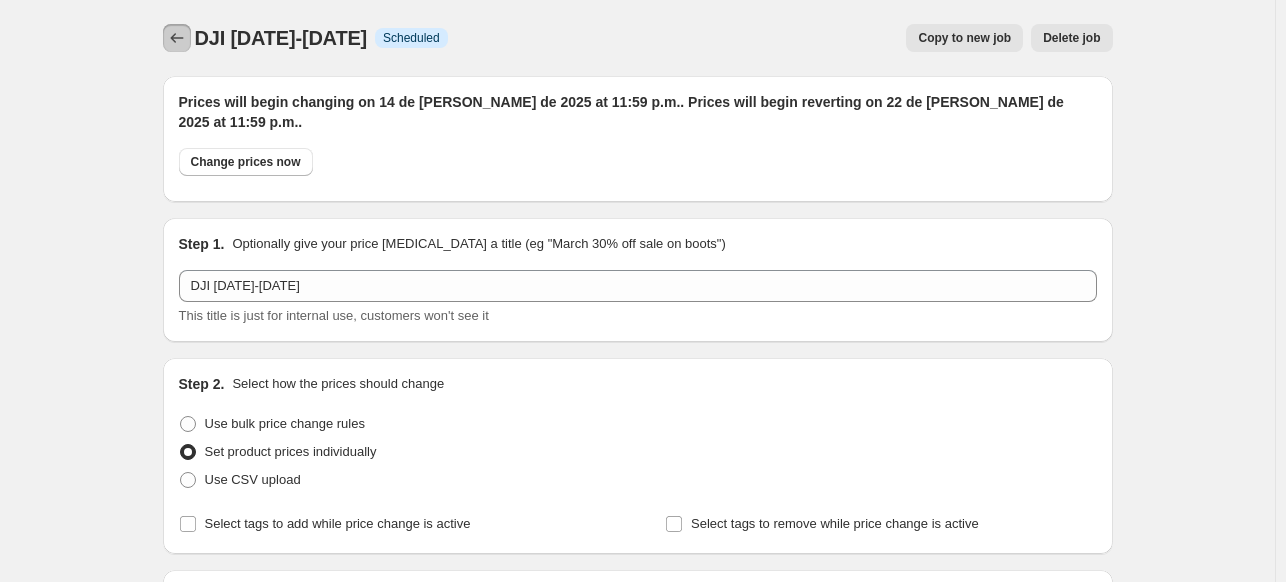 click at bounding box center [177, 38] 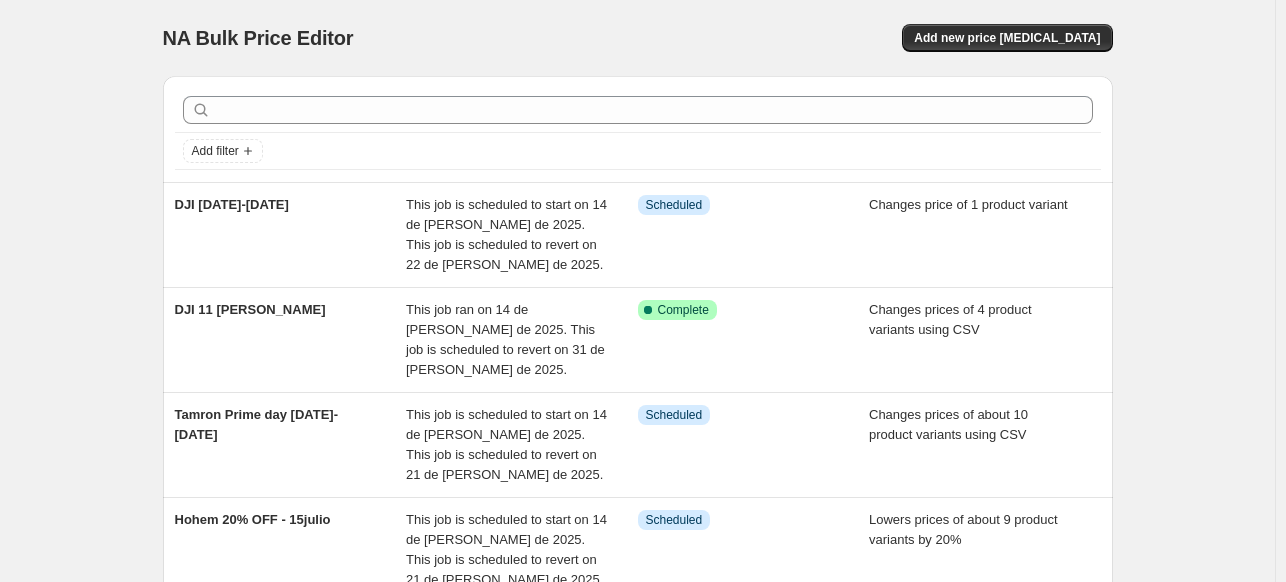 click on "Add new price [MEDICAL_DATA]" at bounding box center (874, 38) 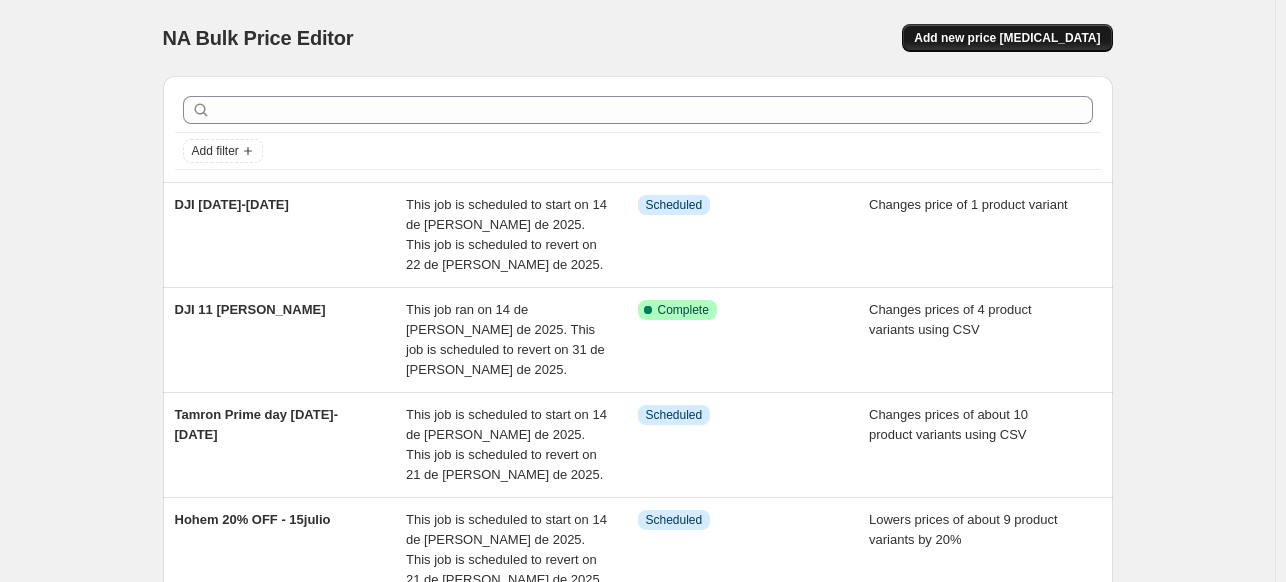 click on "Add new price [MEDICAL_DATA]" at bounding box center [1007, 38] 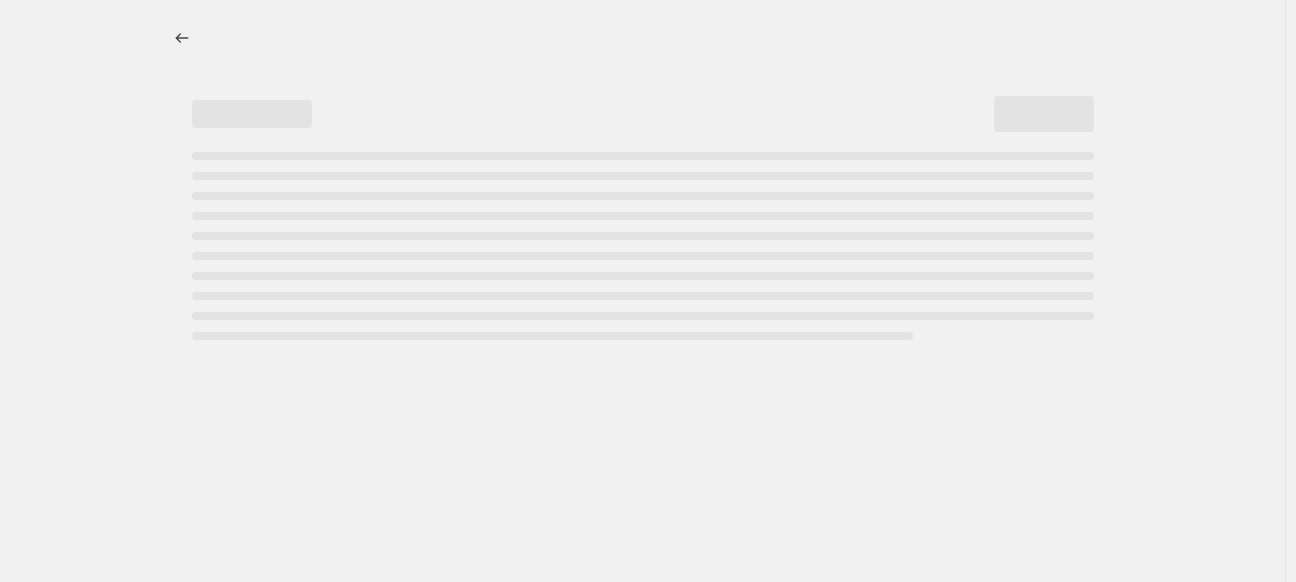 select on "percentage" 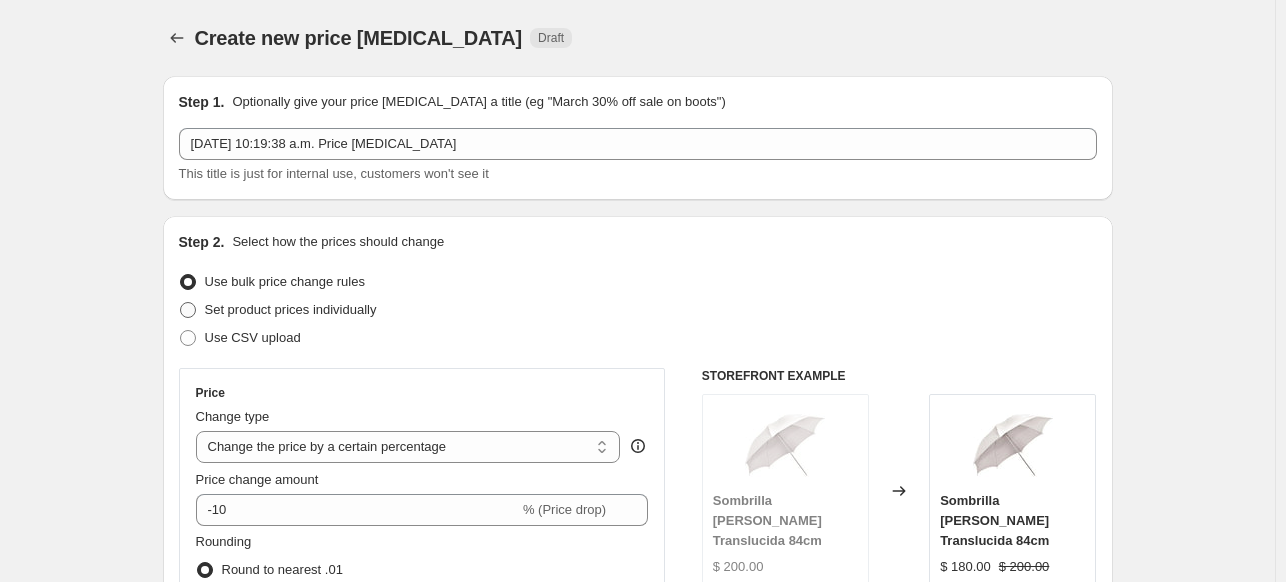 click on "Set product prices individually" at bounding box center (291, 309) 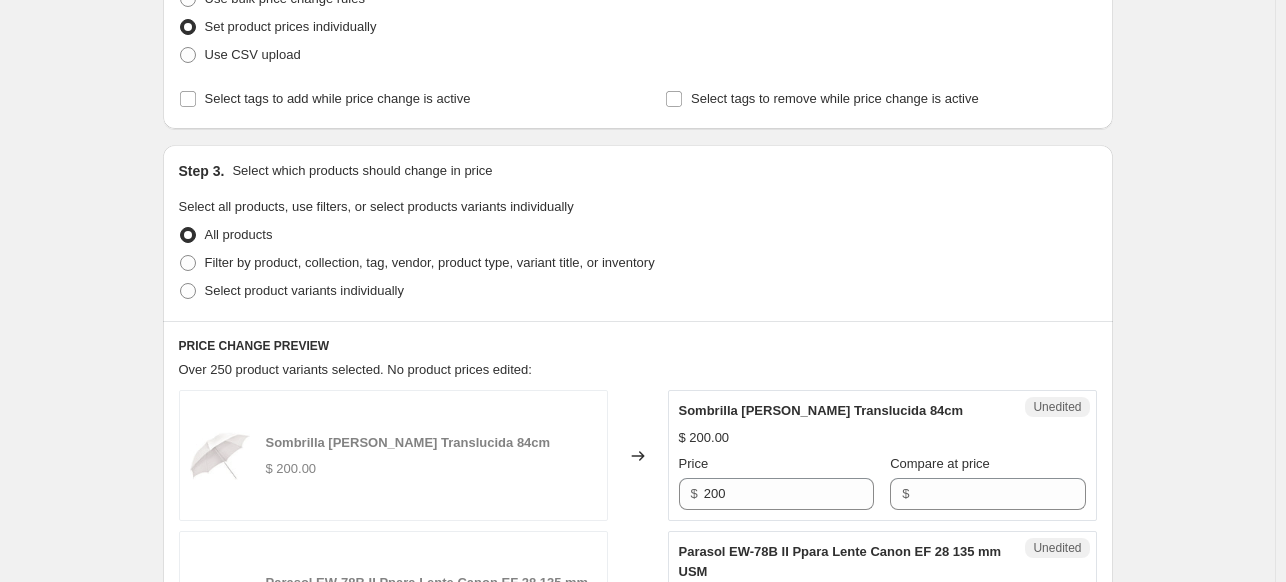 scroll, scrollTop: 339, scrollLeft: 0, axis: vertical 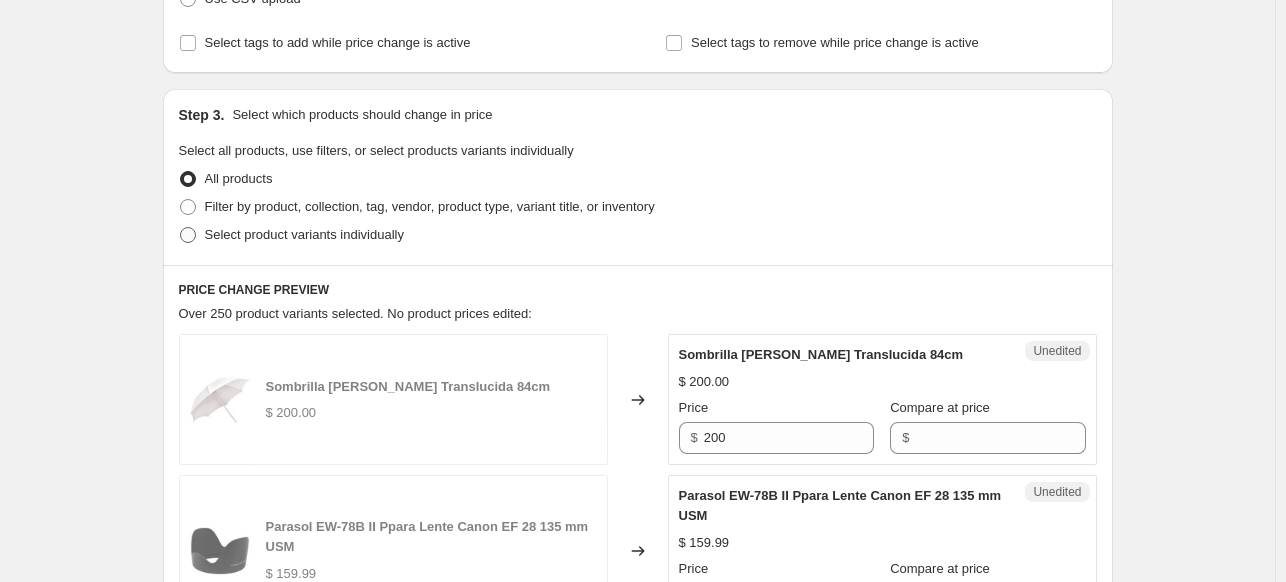 click on "Select product variants individually" at bounding box center [304, 234] 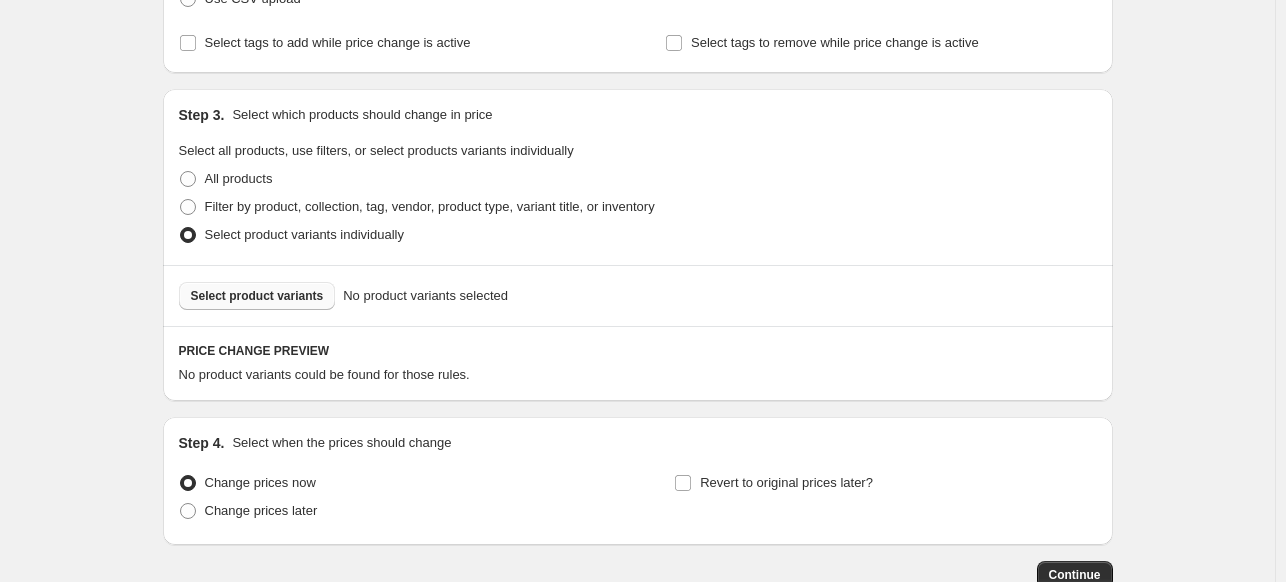 click on "Select product variants" at bounding box center (257, 296) 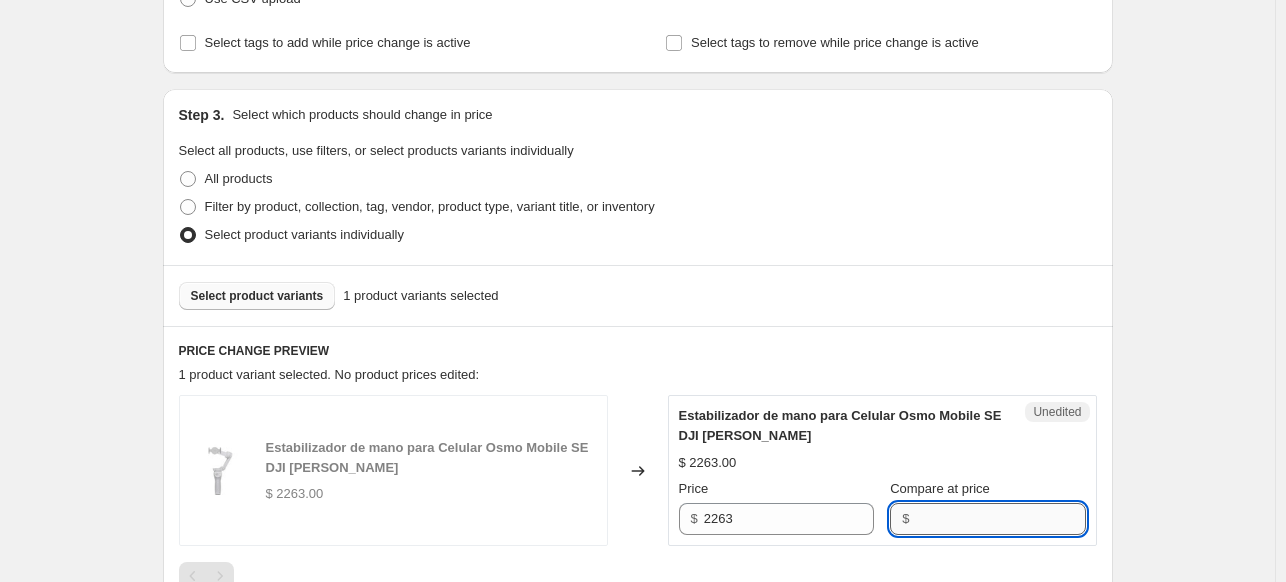 click on "Compare at price" at bounding box center [1000, 519] 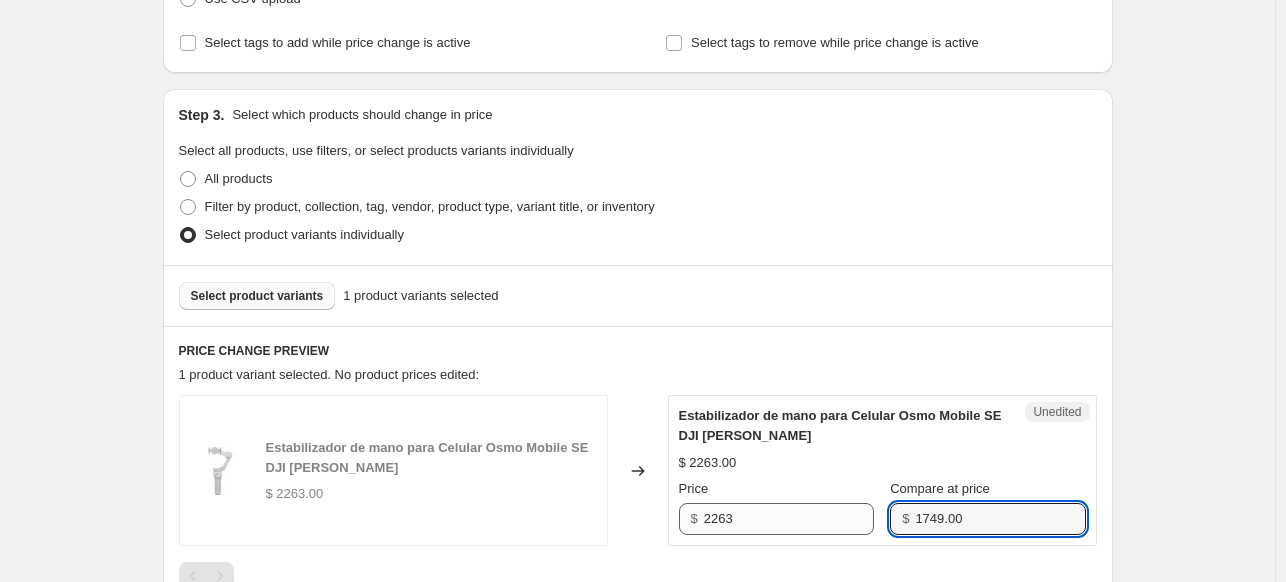type on "1749.00" 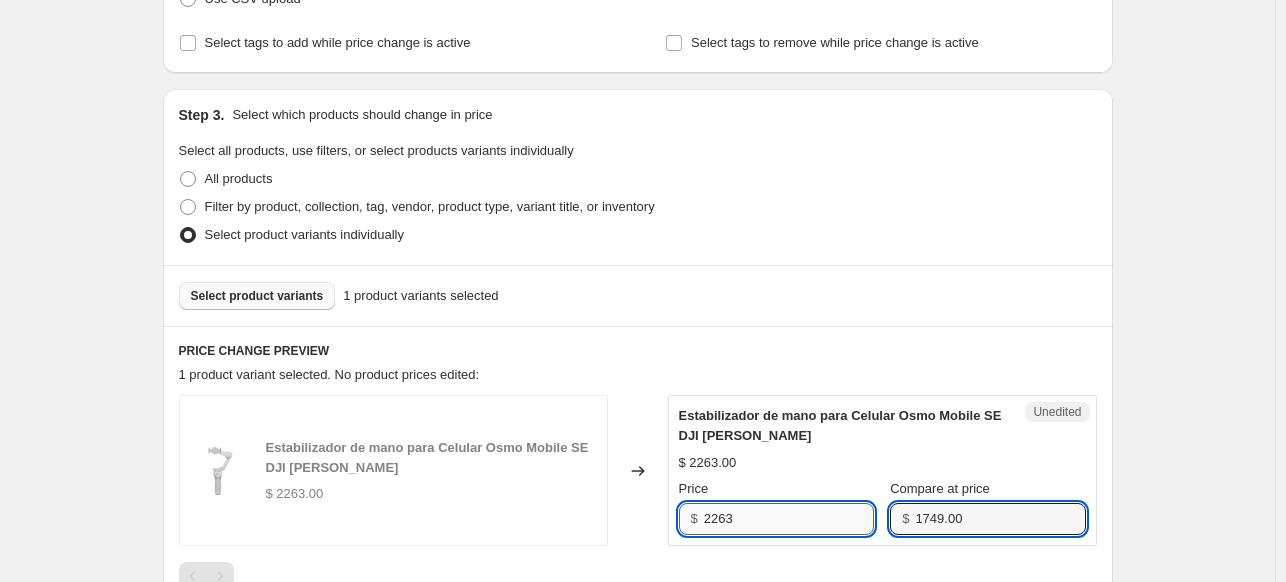 click on "2263" at bounding box center (789, 519) 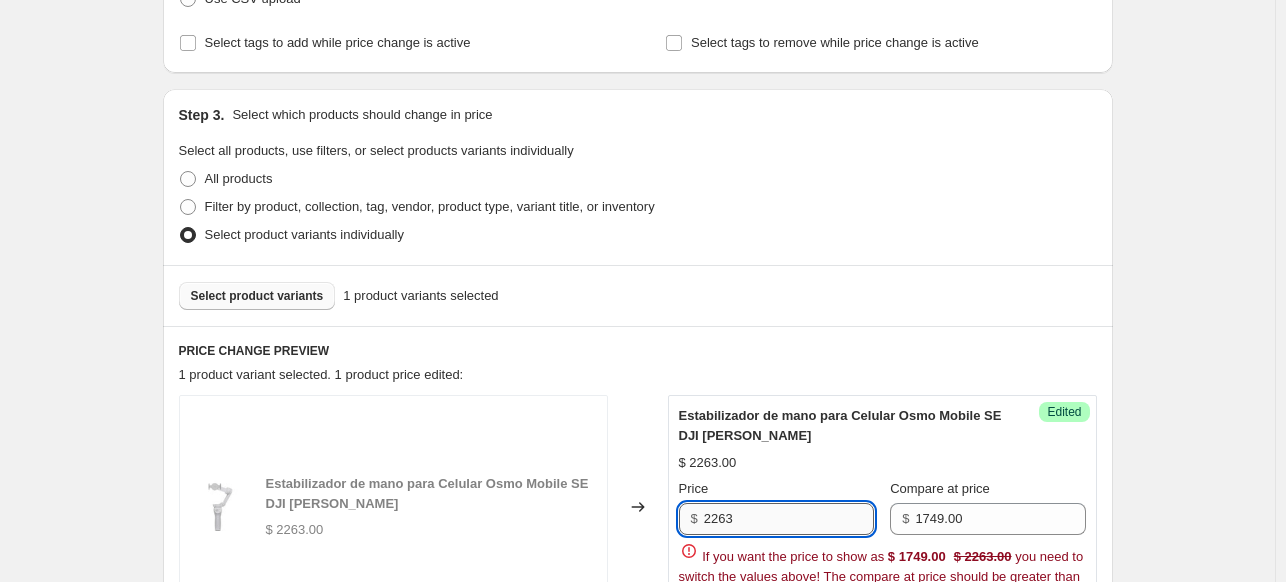 click on "2263" at bounding box center (789, 519) 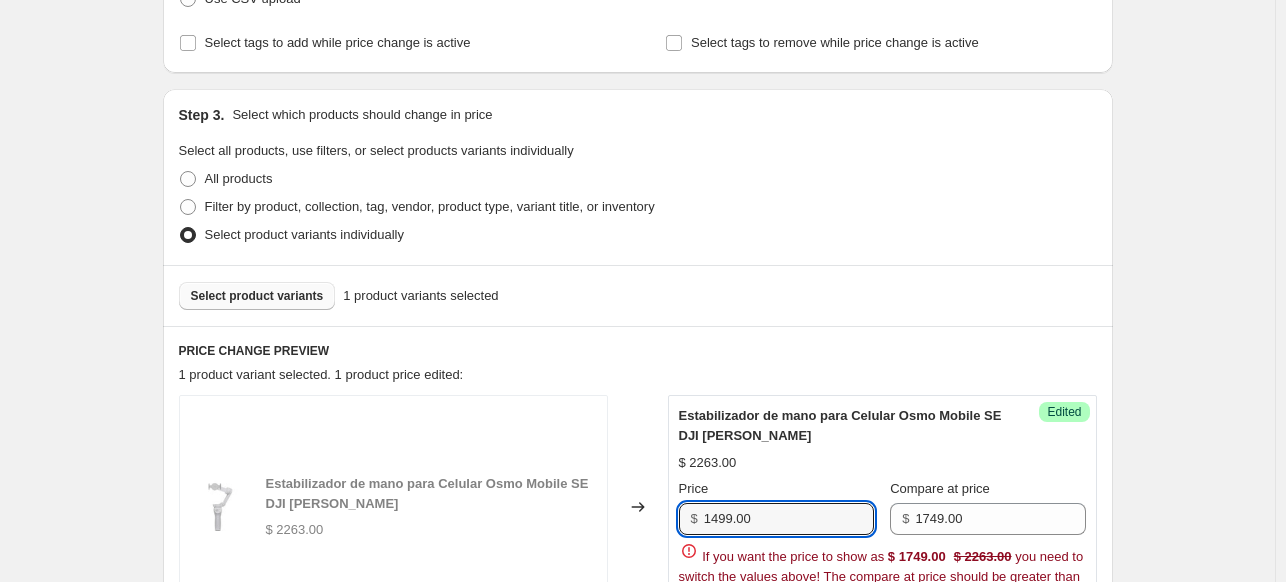 type on "1499.00" 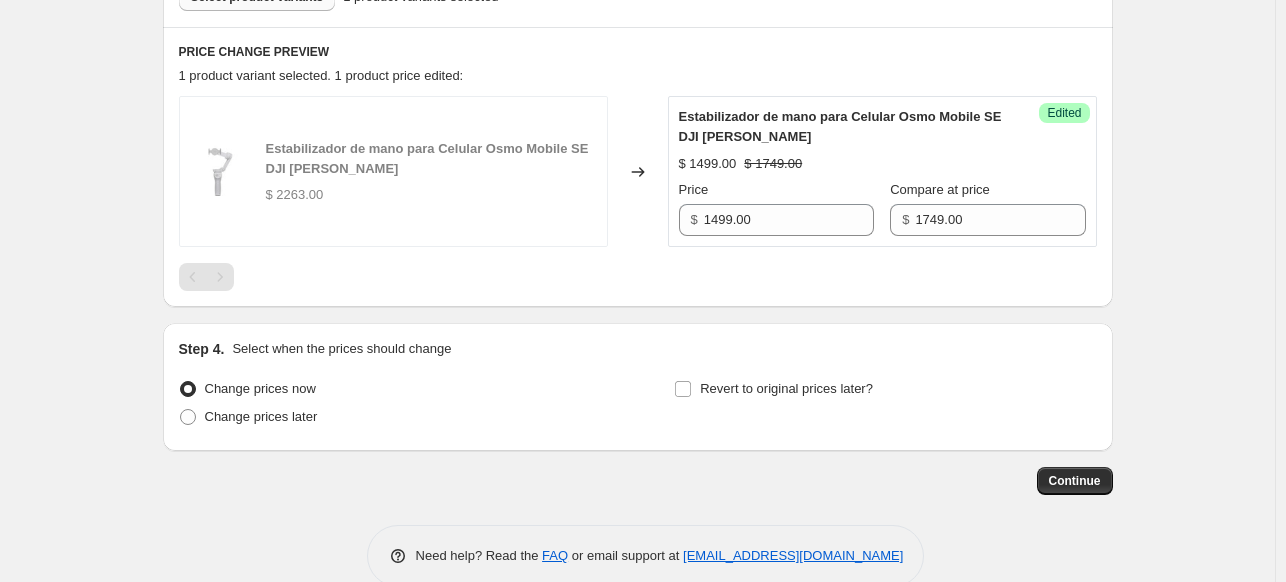 scroll, scrollTop: 672, scrollLeft: 0, axis: vertical 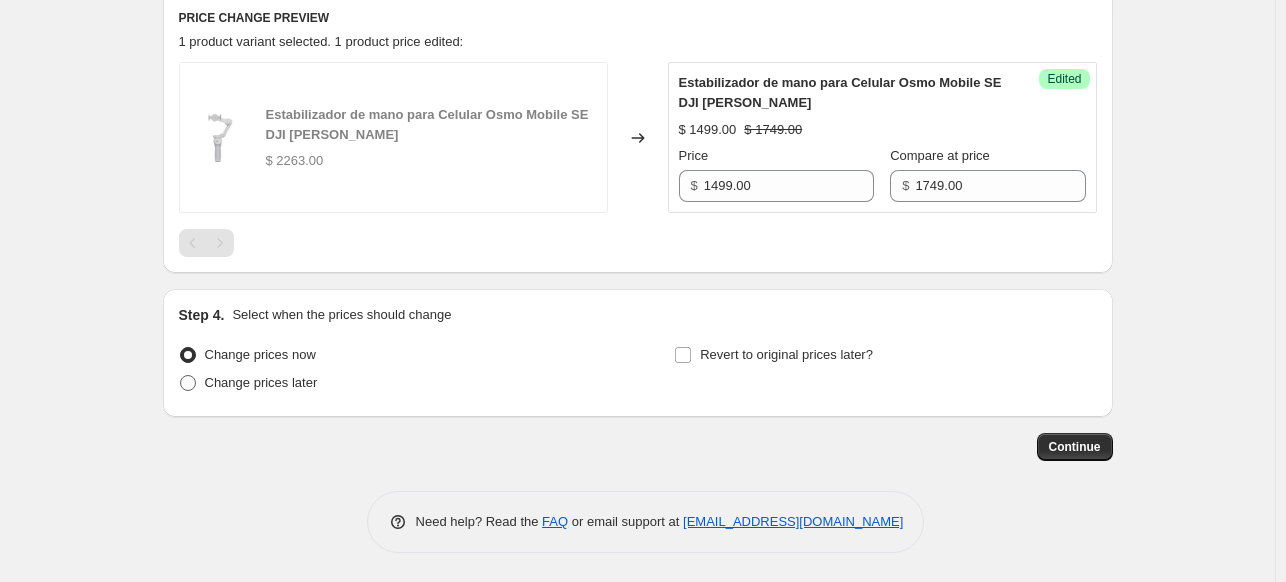 click on "Change prices later" at bounding box center (261, 382) 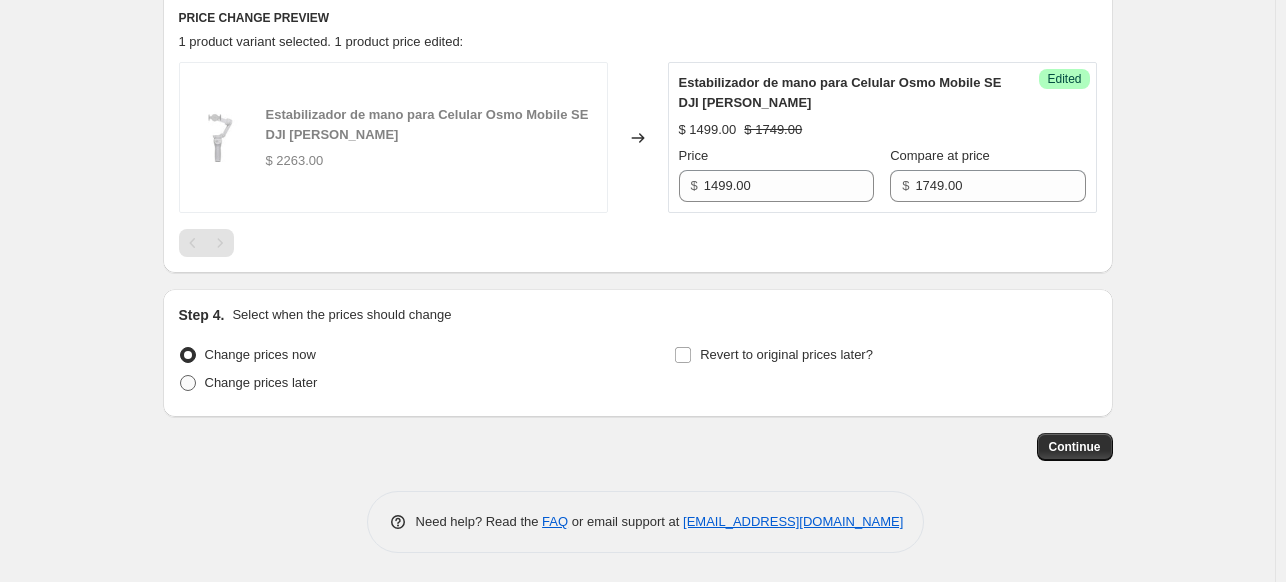 radio on "true" 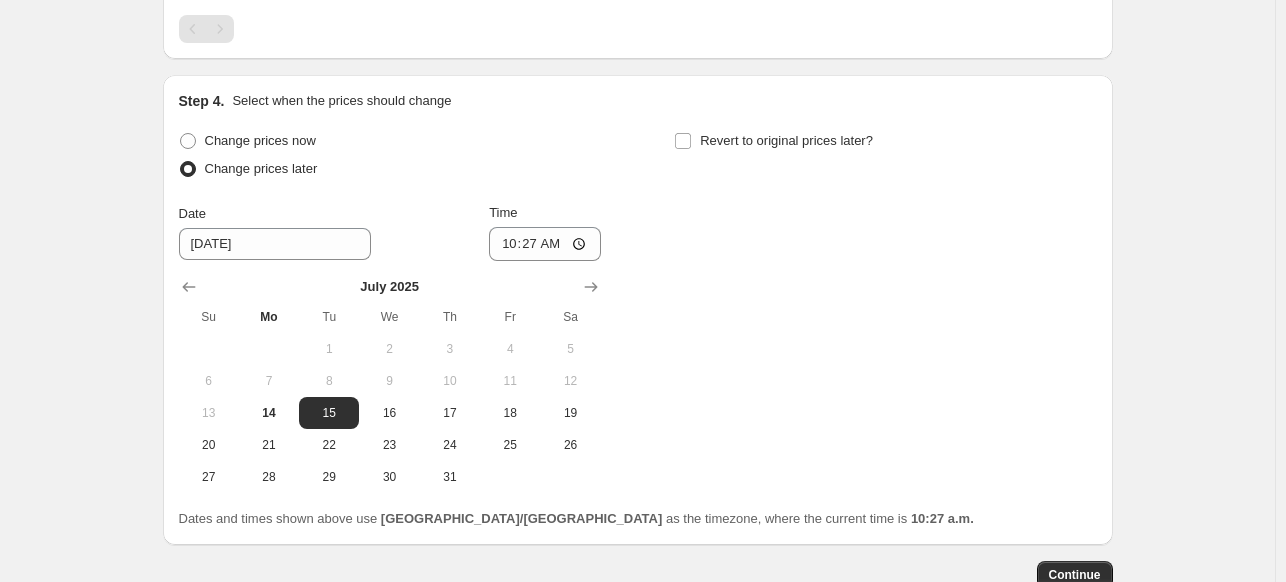 scroll, scrollTop: 898, scrollLeft: 0, axis: vertical 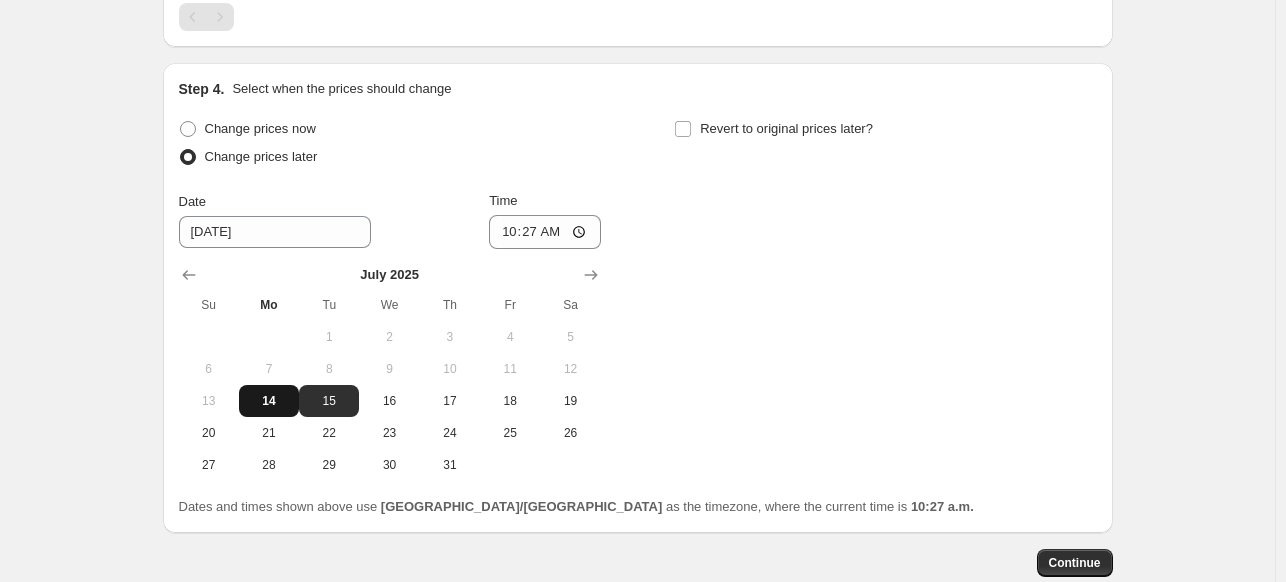 click on "14" at bounding box center (269, 401) 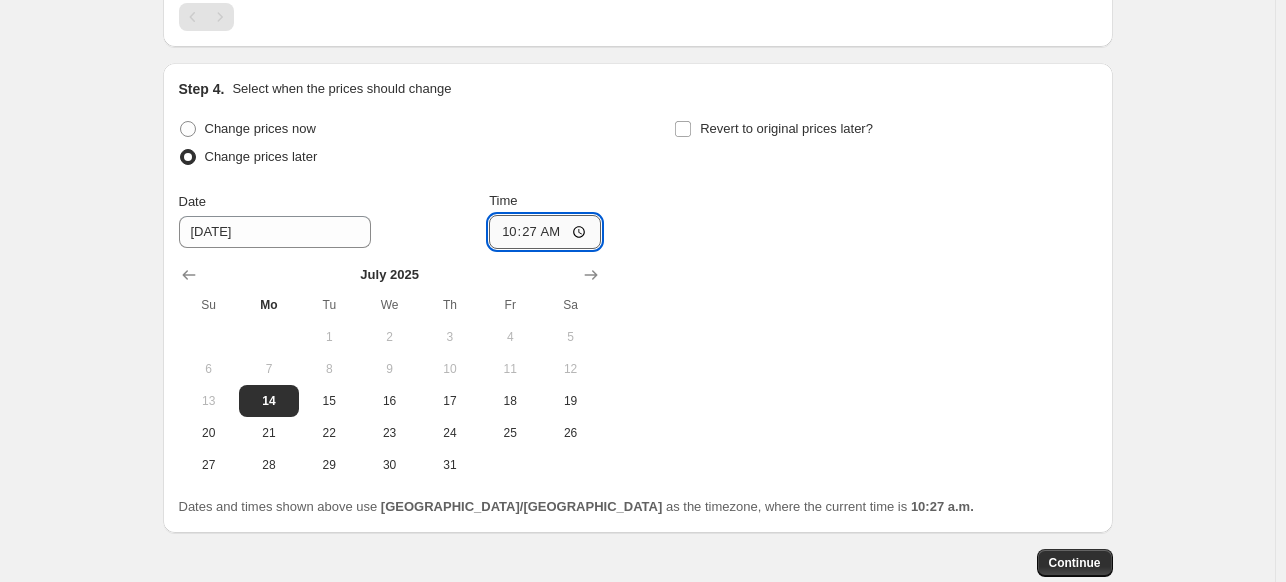click on "10:27" at bounding box center (545, 232) 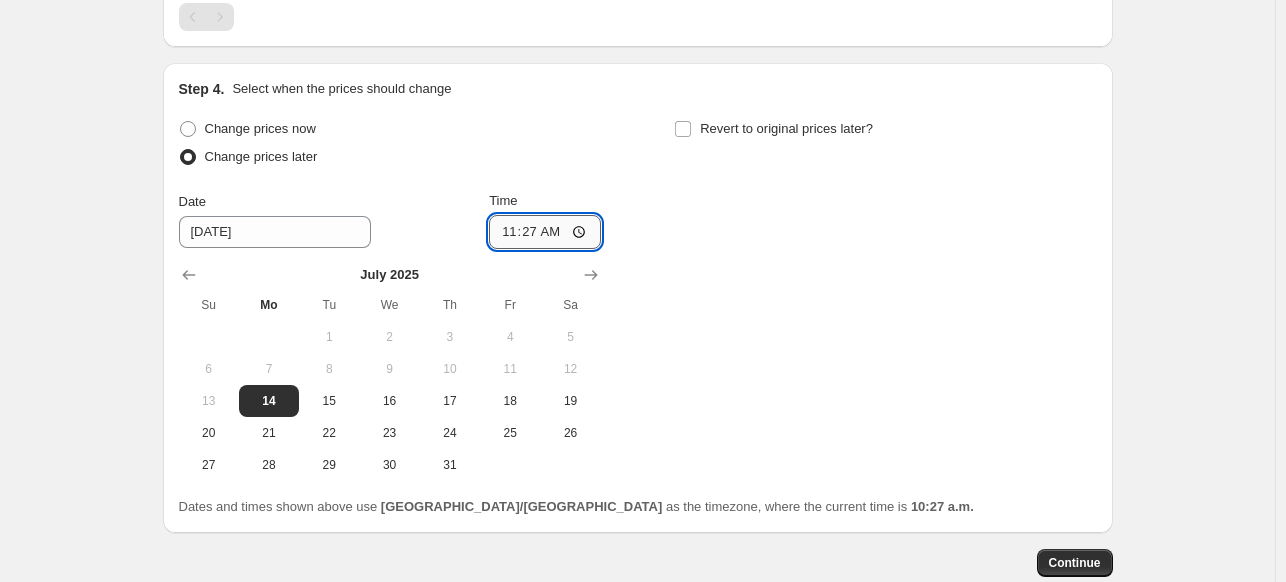 click on "11:27" at bounding box center (545, 232) 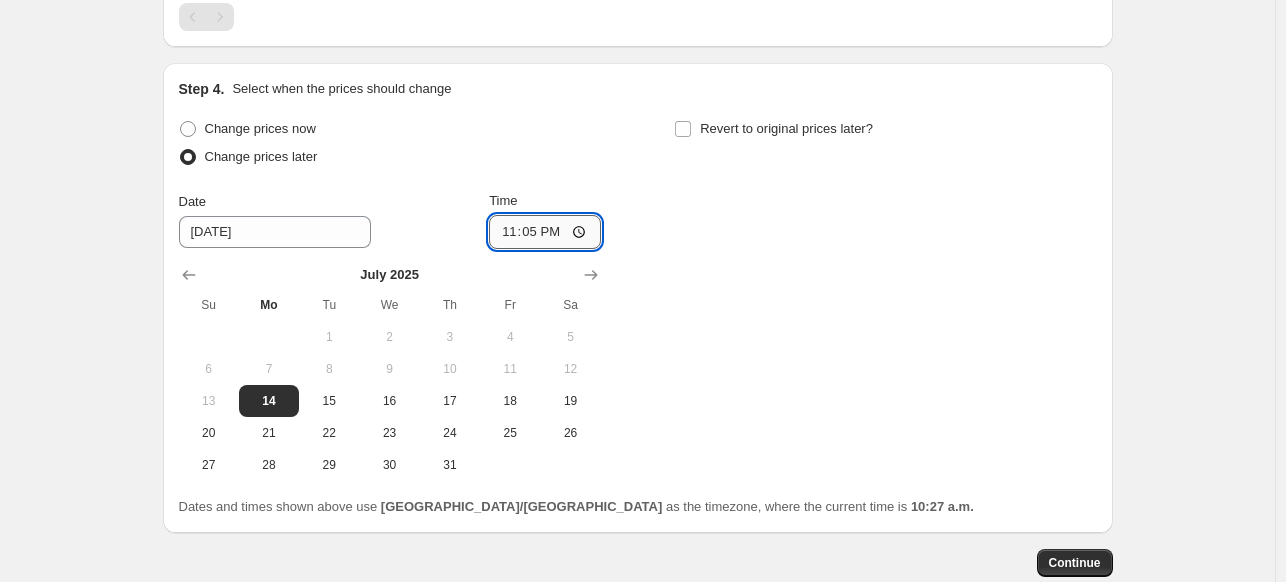 type on "23:59" 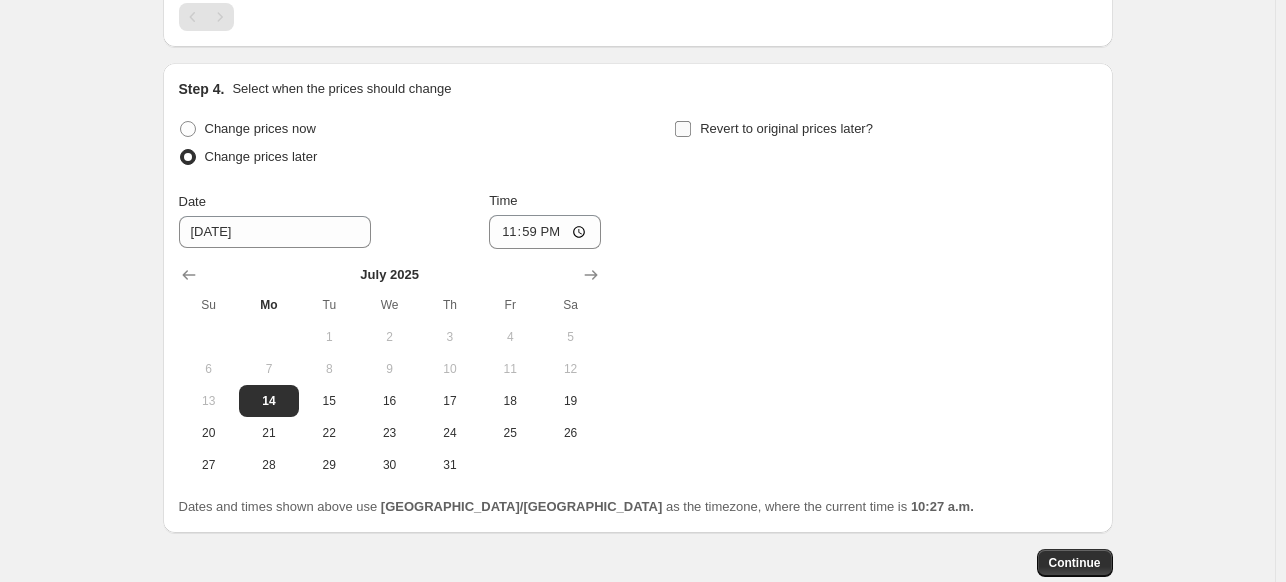 click on "Revert to original prices later?" at bounding box center (786, 128) 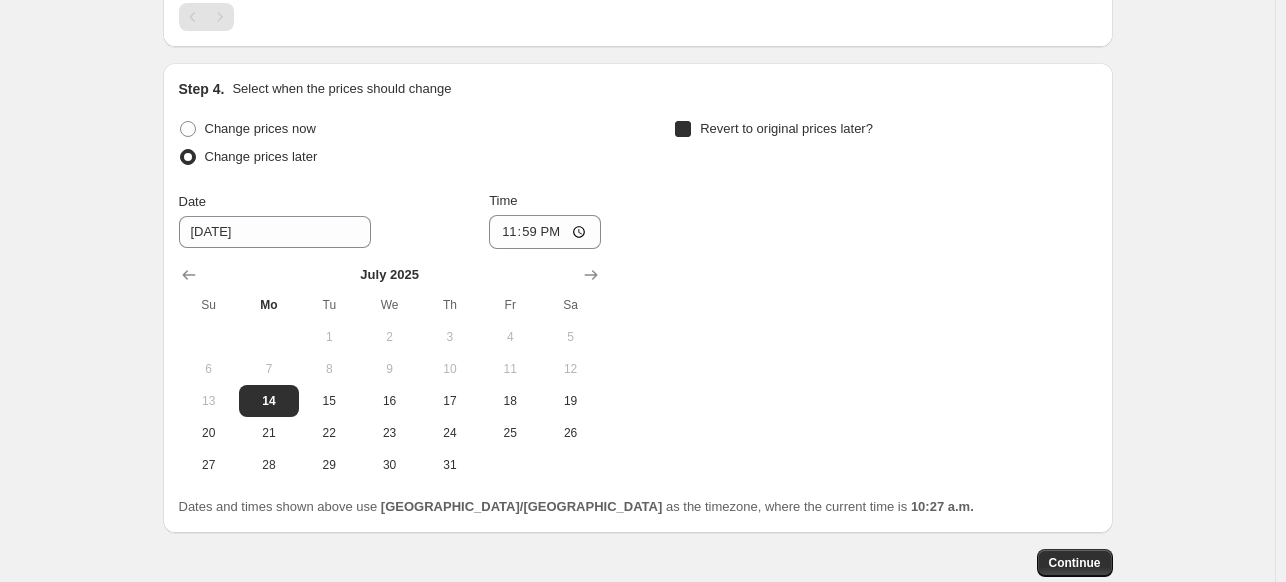 checkbox on "true" 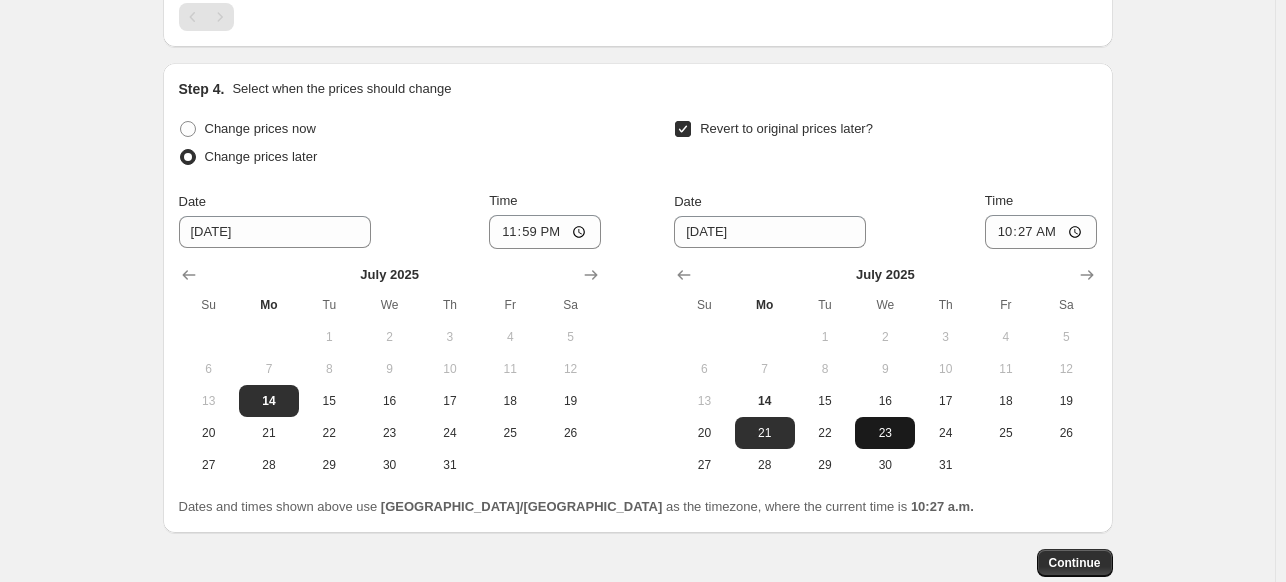 click on "23" at bounding box center (885, 433) 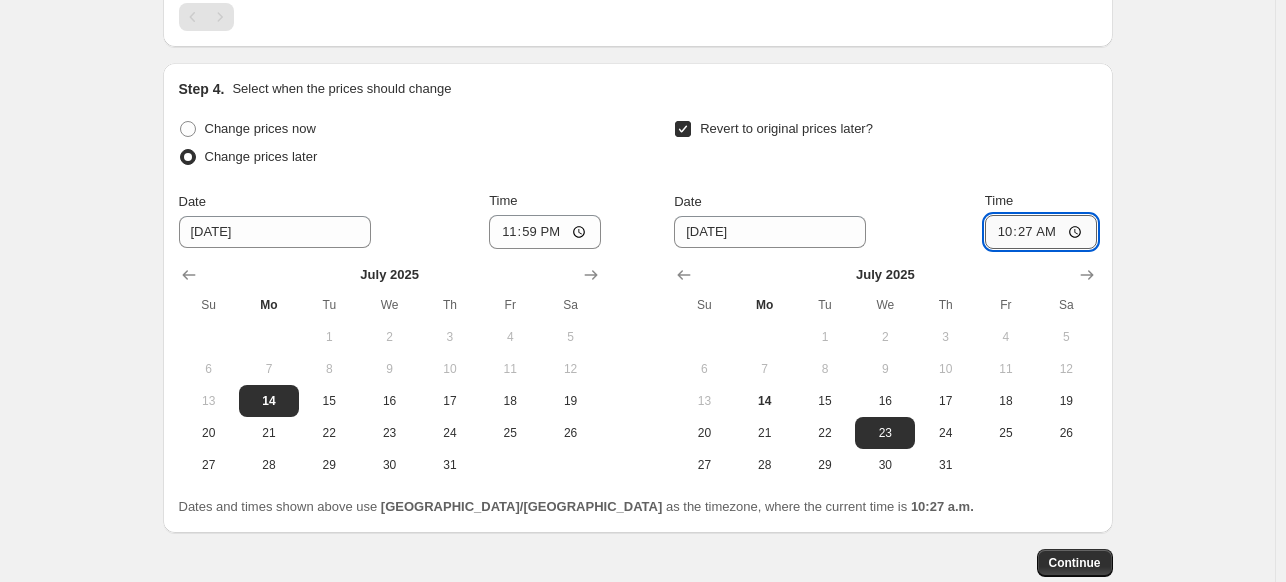 click on "10:27" at bounding box center (1041, 232) 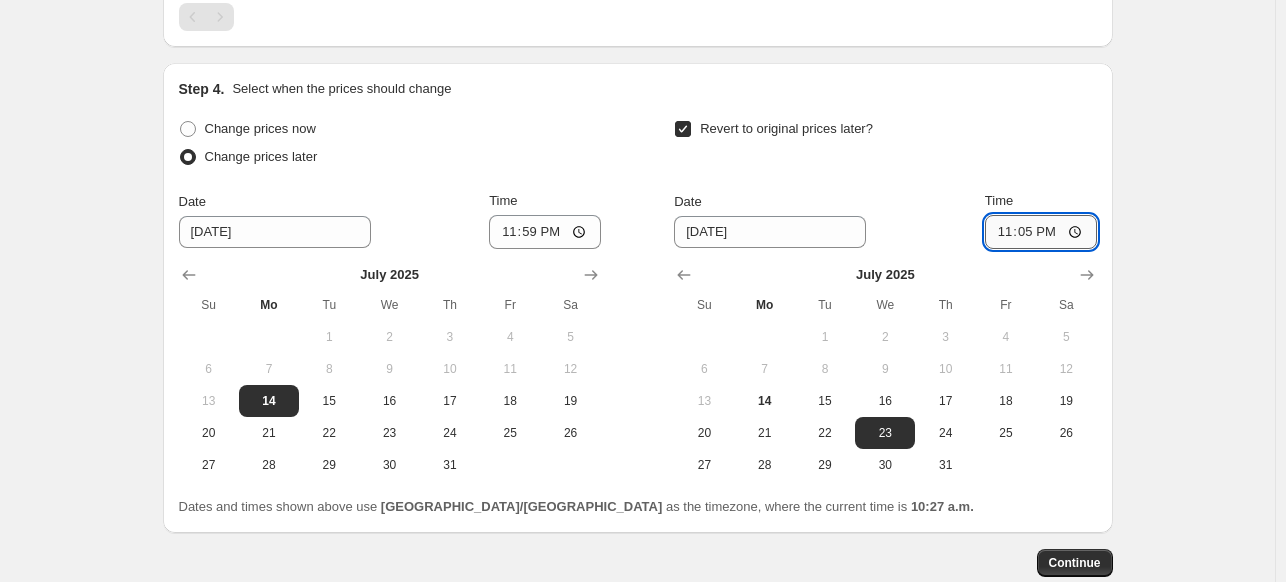 type on "23:59" 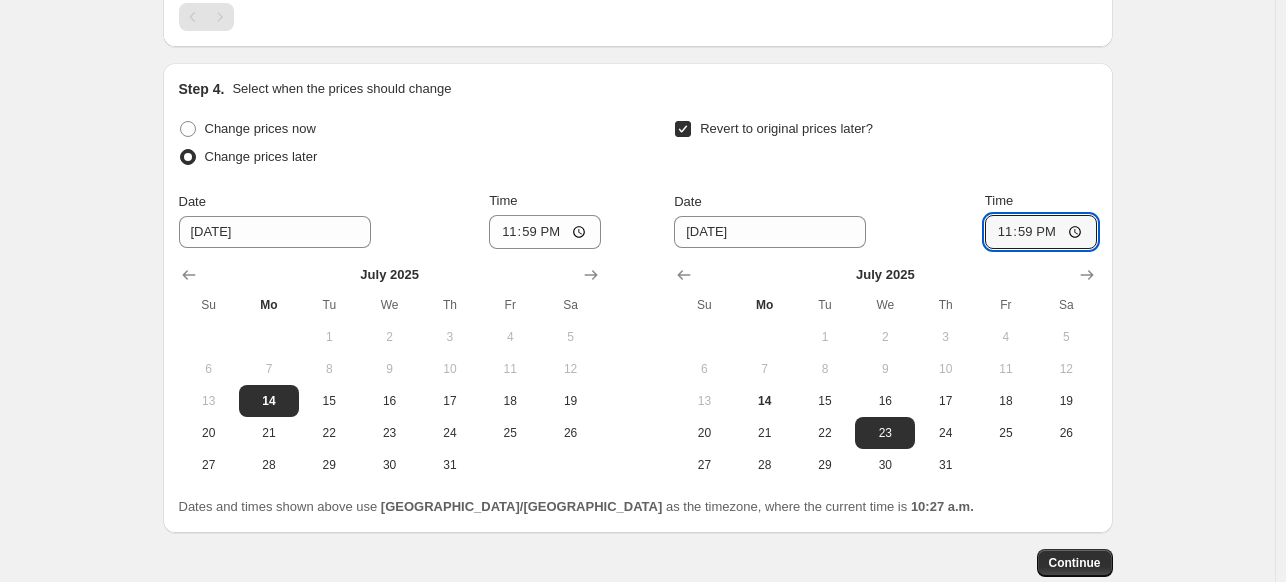 click on "Create new price [MEDICAL_DATA]. This page is ready Create new price [MEDICAL_DATA] Draft Step 1. Optionally give your price [MEDICAL_DATA] a title (eg "March 30% off sale on boots") [DATE] 10:19:38 a.m. Price [MEDICAL_DATA] This title is just for internal use, customers won't see it Step 2. Select how the prices should change Use bulk price change rules Set product prices individually Use CSV upload Select tags to add while price change is active Select tags to remove while price change is active Step 3. Select which products should change in price Select all products, use filters, or select products variants individually All products Filter by product, collection, tag, vendor, product type, variant title, or inventory Select product variants individually Select product variants 1   product variants selected PRICE CHANGE PREVIEW 1 product variant selected. 1 product price edited: Estabilizador de mano para Celular Osmo Mobile SE DJI [PERSON_NAME] $ 2263.00 Changed to Success Edited $ 1499.00 $ 1749.00 Price $ 1499.00 $ Date" at bounding box center [637, -100] 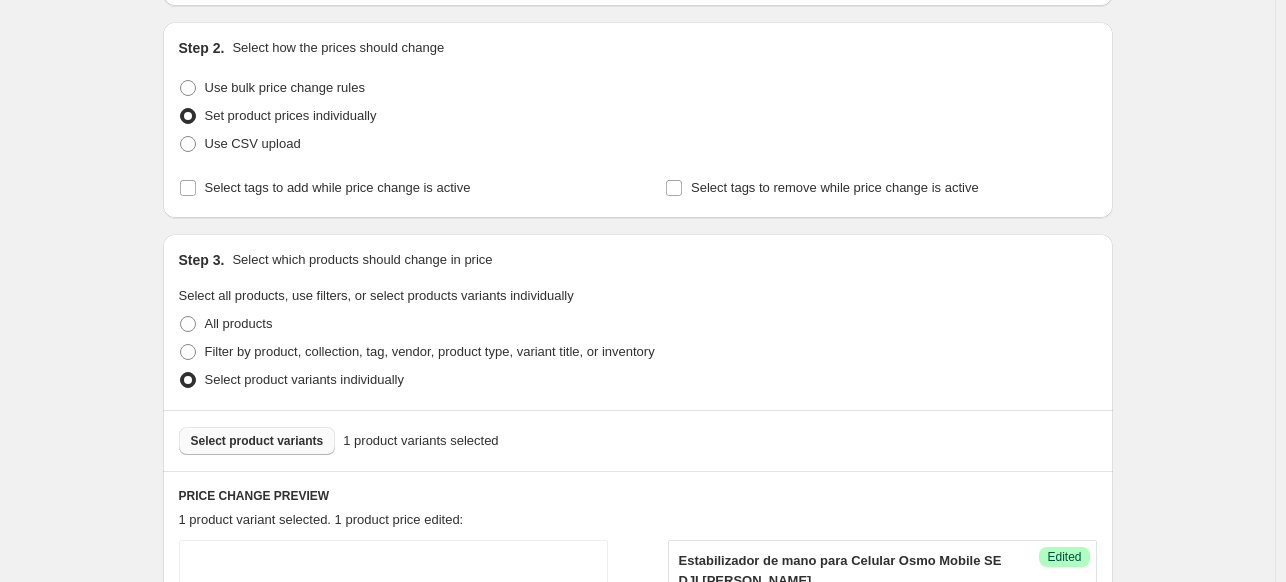 scroll, scrollTop: 0, scrollLeft: 0, axis: both 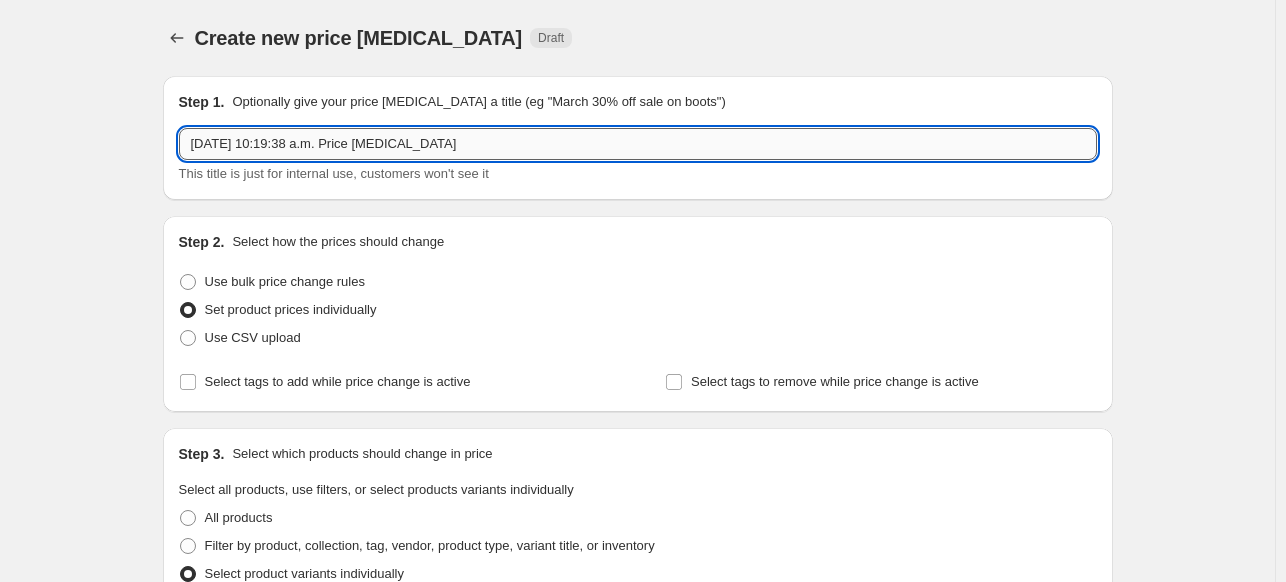 click on "[DATE] 10:19:38 a.m. Price [MEDICAL_DATA]" at bounding box center (638, 144) 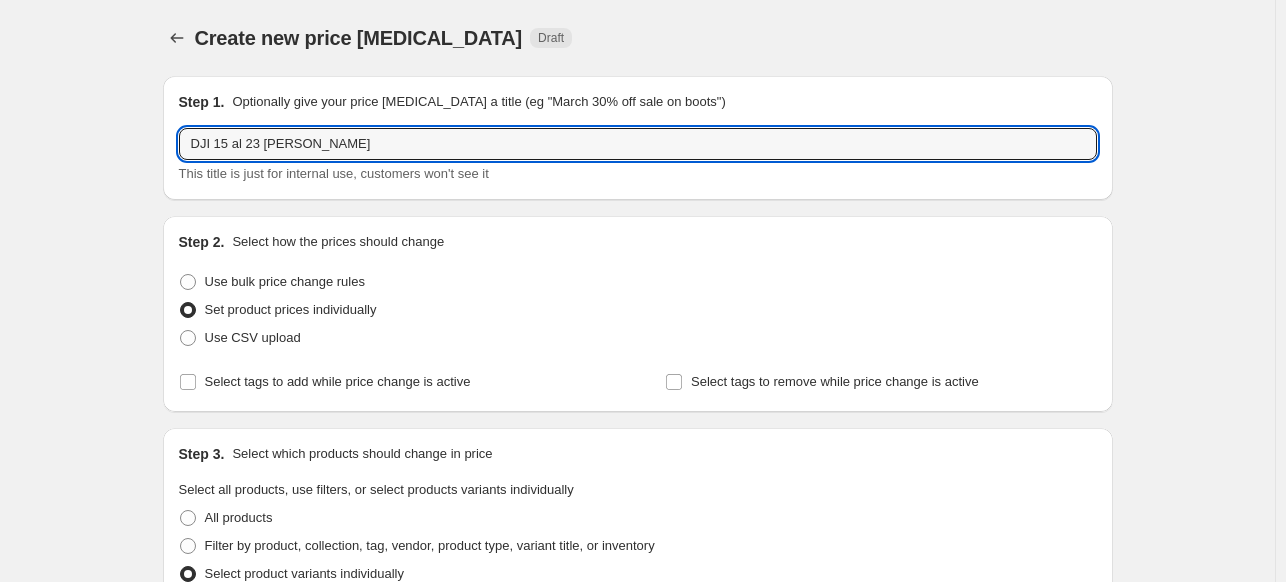 type on "DJI 15 al 23 [PERSON_NAME]" 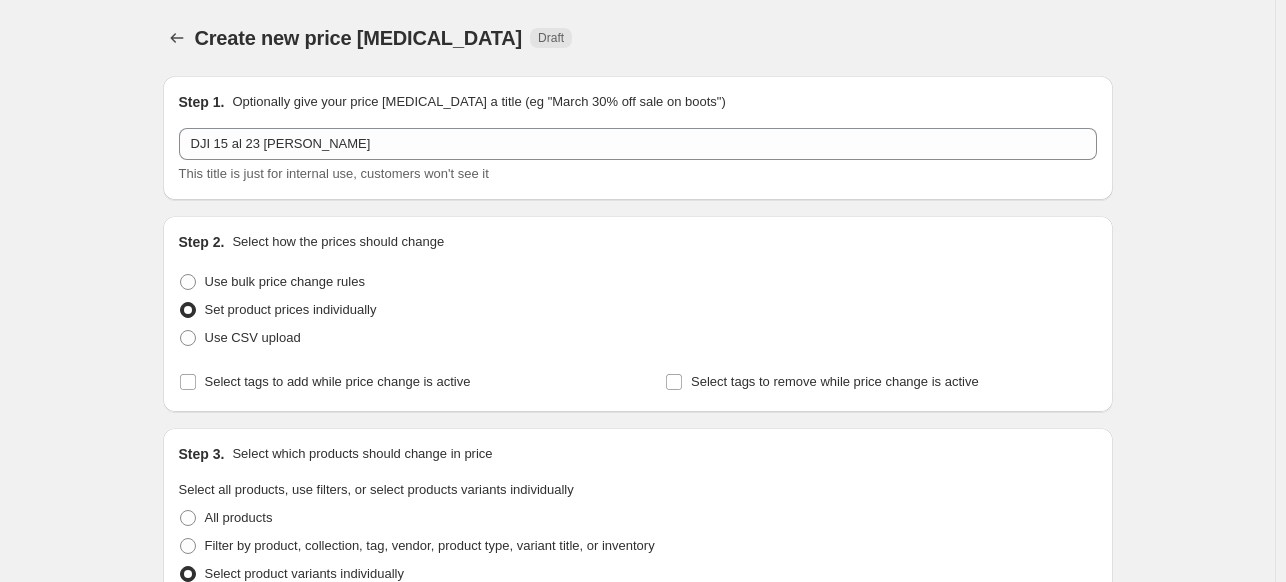 scroll, scrollTop: 1013, scrollLeft: 0, axis: vertical 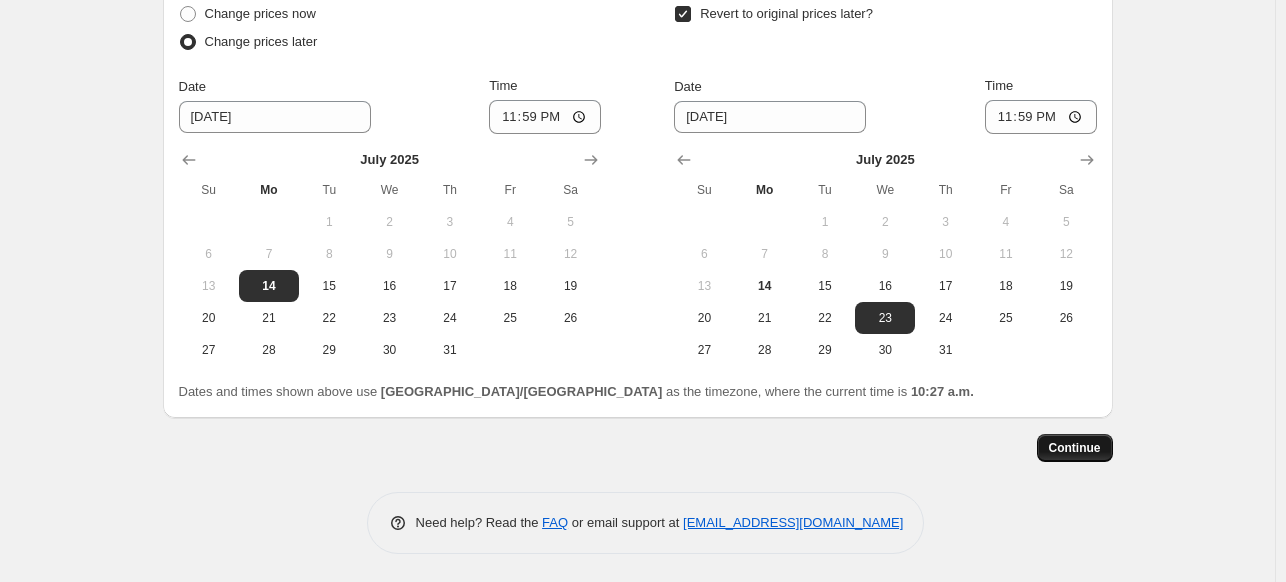 click on "Continue" at bounding box center (1075, 448) 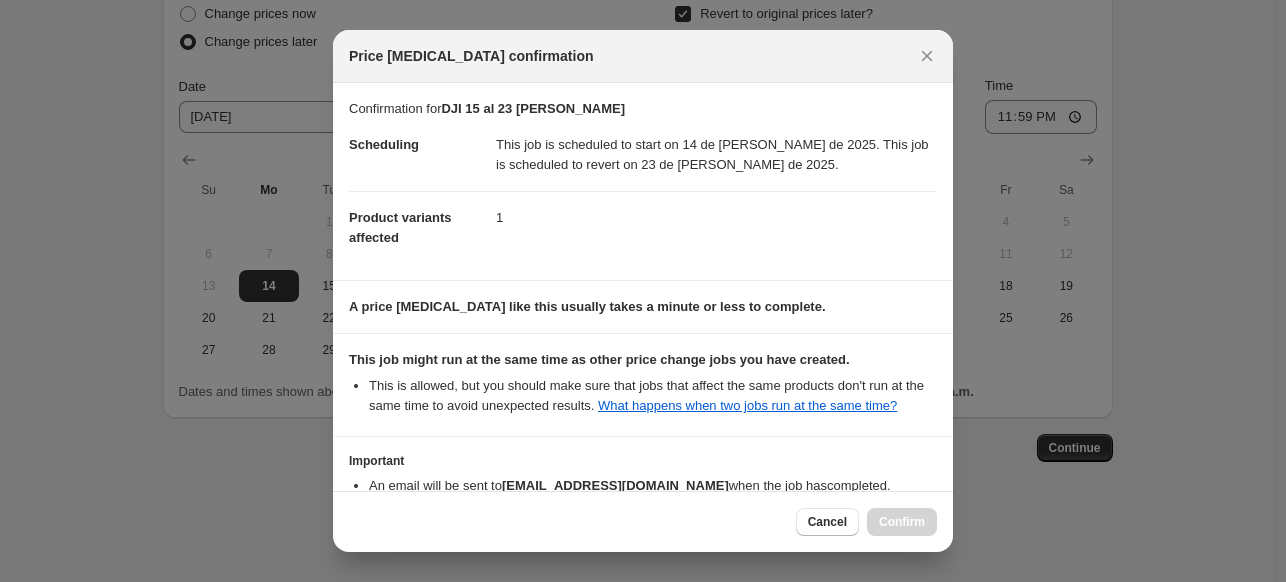 scroll, scrollTop: 128, scrollLeft: 0, axis: vertical 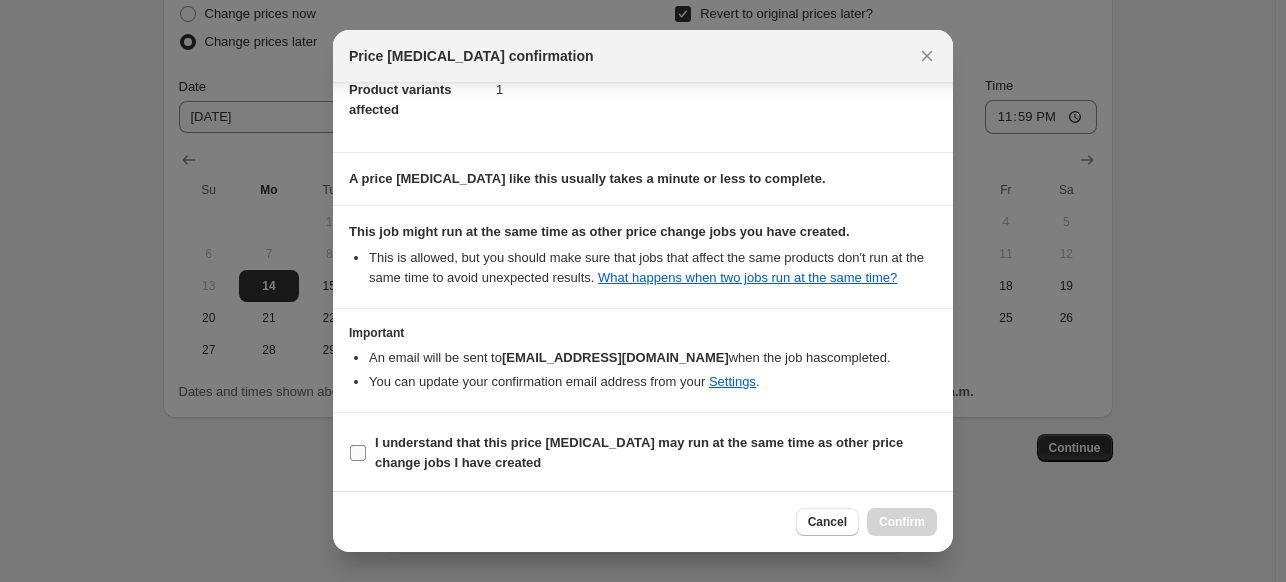 click on "I understand that this price [MEDICAL_DATA] may run at the same time as other price change jobs I have created" at bounding box center [639, 452] 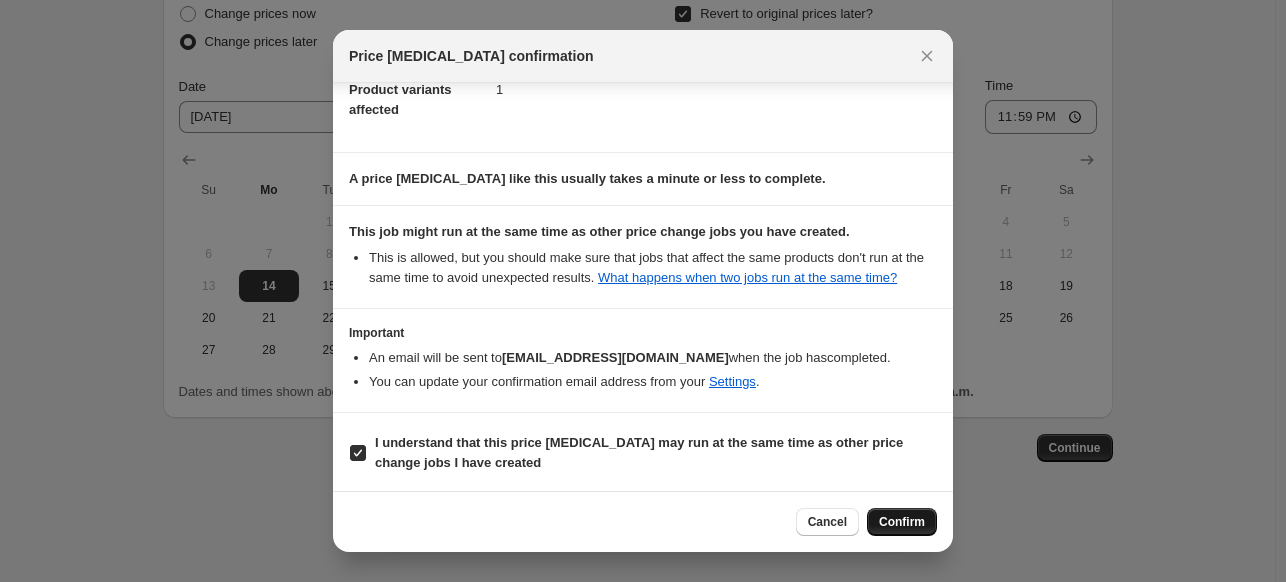 click on "Confirm" at bounding box center [902, 522] 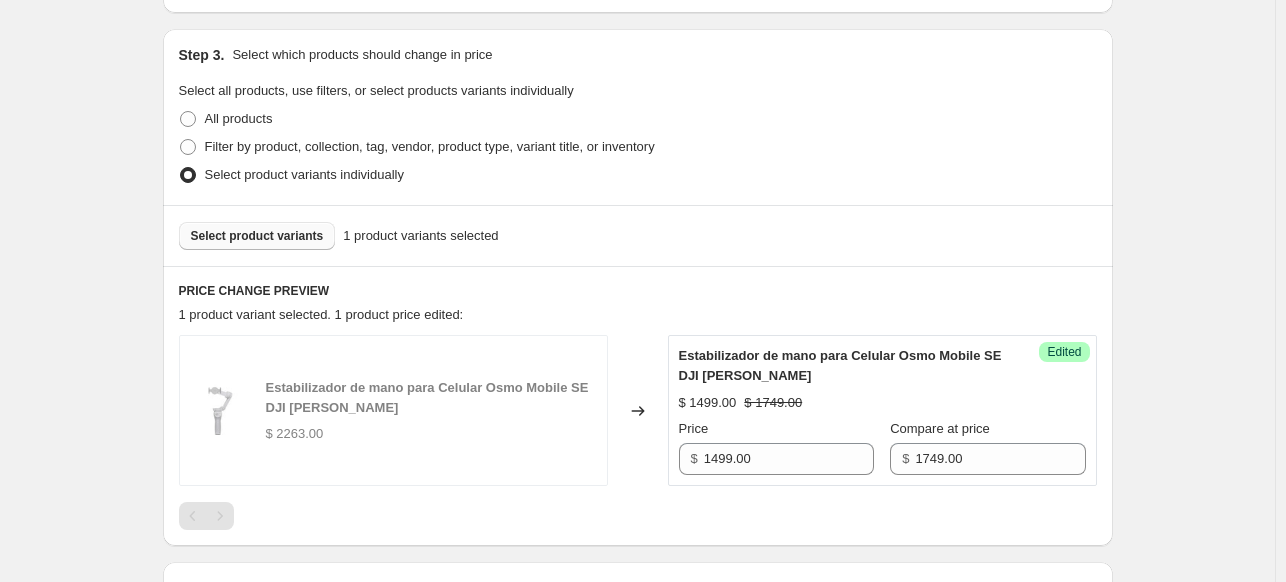 scroll, scrollTop: 0, scrollLeft: 0, axis: both 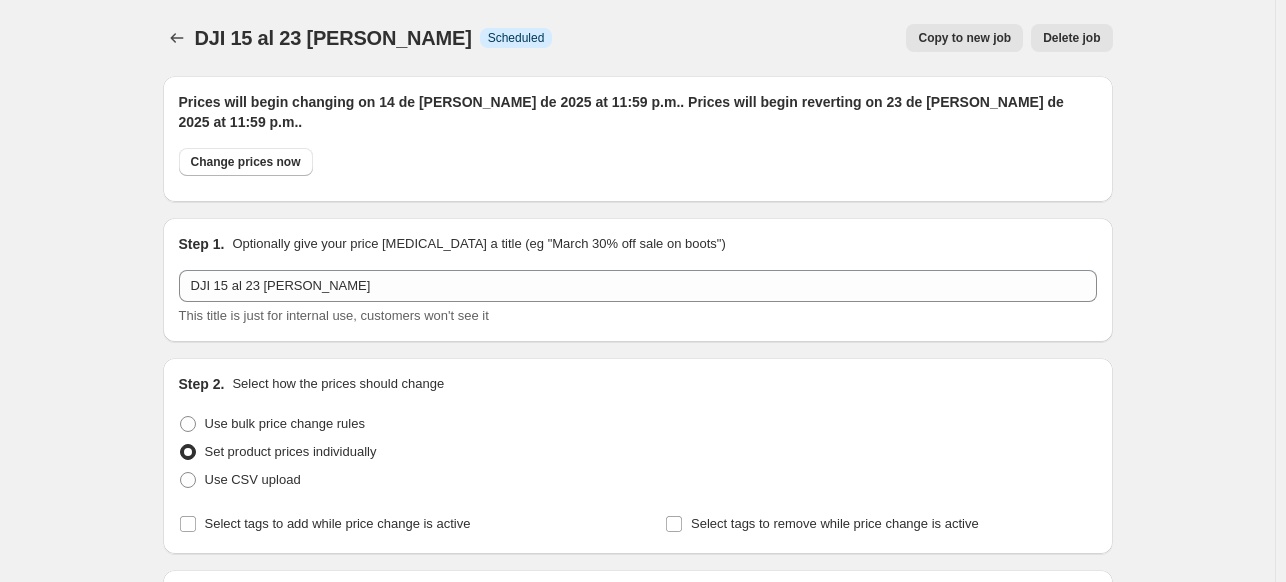 click on "DJI 15 al 23 [PERSON_NAME]. This page is ready DJI 15 al 23 [PERSON_NAME] Info Scheduled Copy to new job Delete job More actions Copy to new job Delete job Prices will begin changing on 14 de [PERSON_NAME] de 2025 at 11:59 p.m.. Prices will begin reverting on 23 de [PERSON_NAME] de 2025 at 11:59 p.m.. Change prices now Step 1. Optionally give your price [MEDICAL_DATA] a title (eg "March 30% off sale on boots") DJI 15 al 23 [PERSON_NAME] This title is just for internal use, customers won't see it Step 2. Select how the prices should change Use bulk price change rules Set product prices individually Use CSV upload Select tags to add while price change is active Select tags to remove while price change is active Step 3. Select which products should change in price Select all products, use filters, or select products variants individually All products Filter by product, collection, tag, vendor, product type, variant title, or inventory Select product variants individually Select product variants 1   product variants selected PRICE CHANGE PREVIEW $ 2263.00" at bounding box center [638, 869] 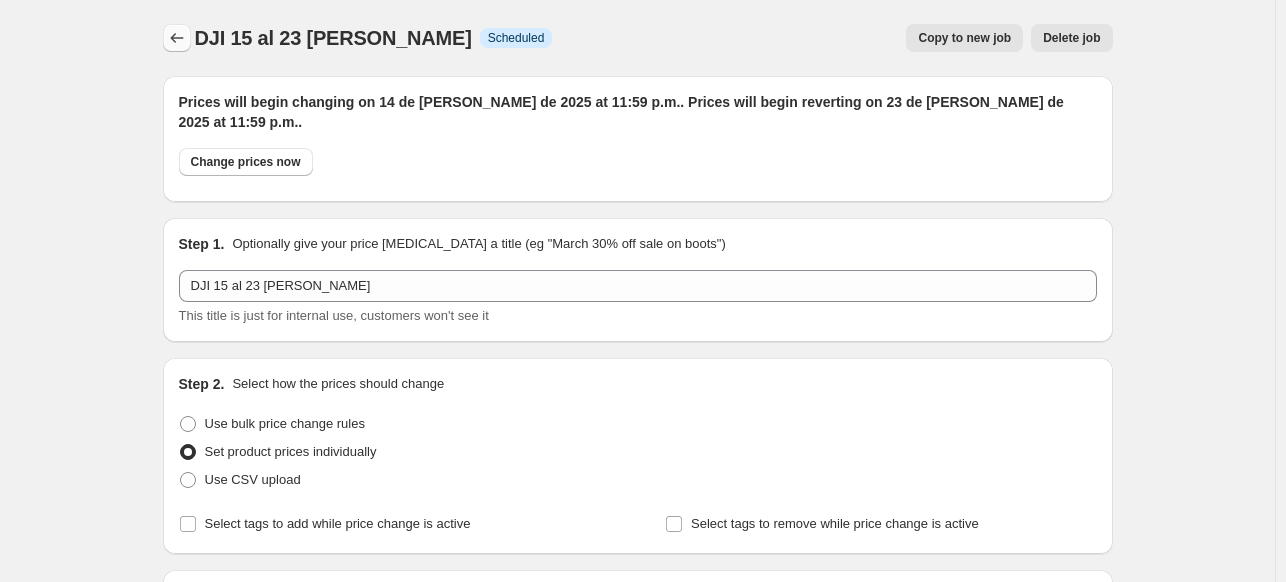 click 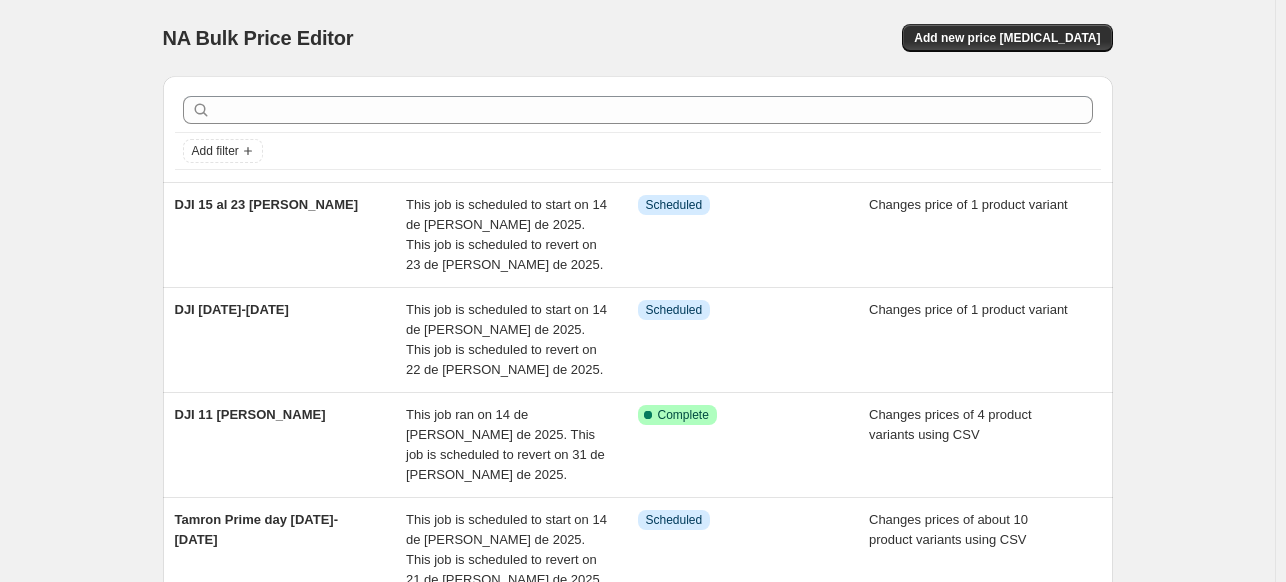 click on "NA Bulk Price Editor. This page is ready NA Bulk Price Editor Add new price [MEDICAL_DATA]" at bounding box center [638, 38] 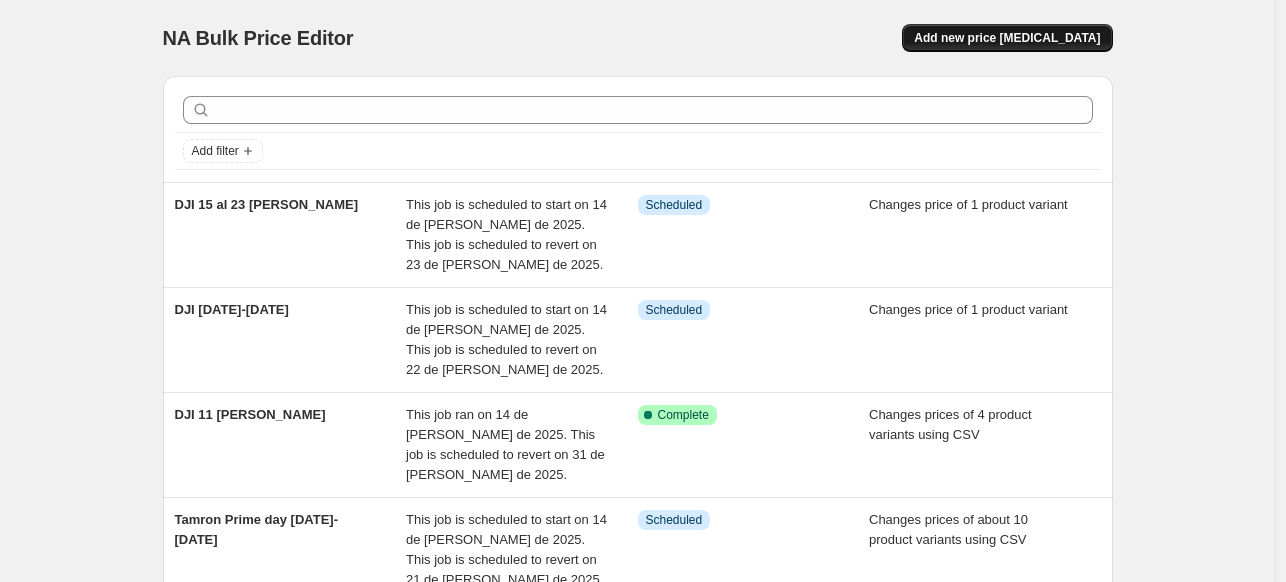 click on "Add new price [MEDICAL_DATA]" at bounding box center (1007, 38) 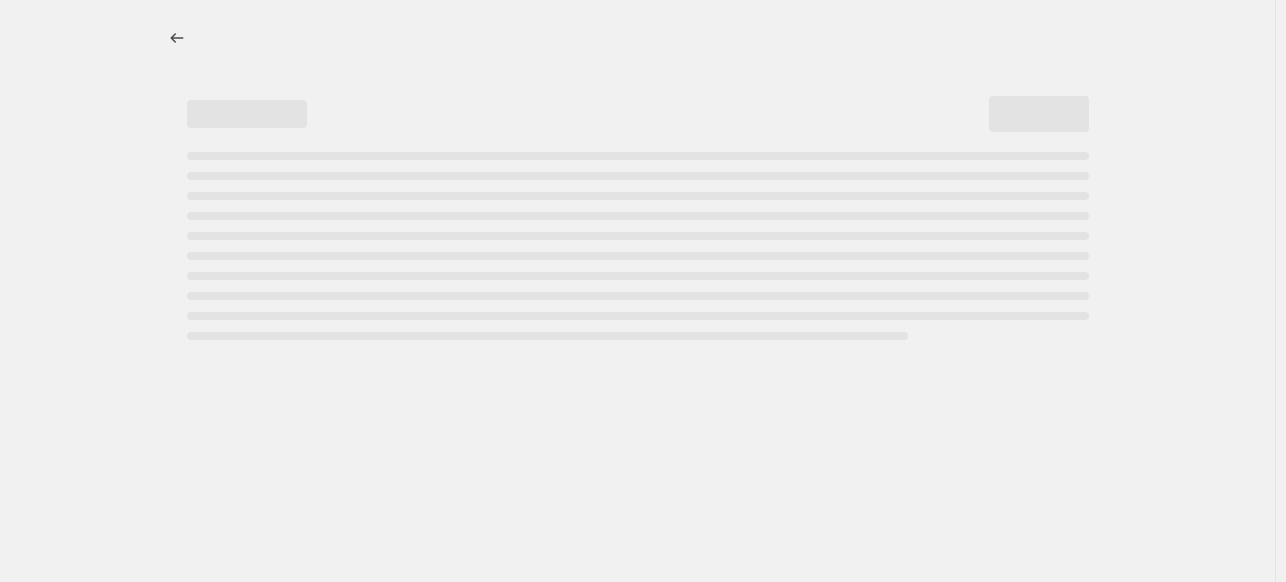 select on "percentage" 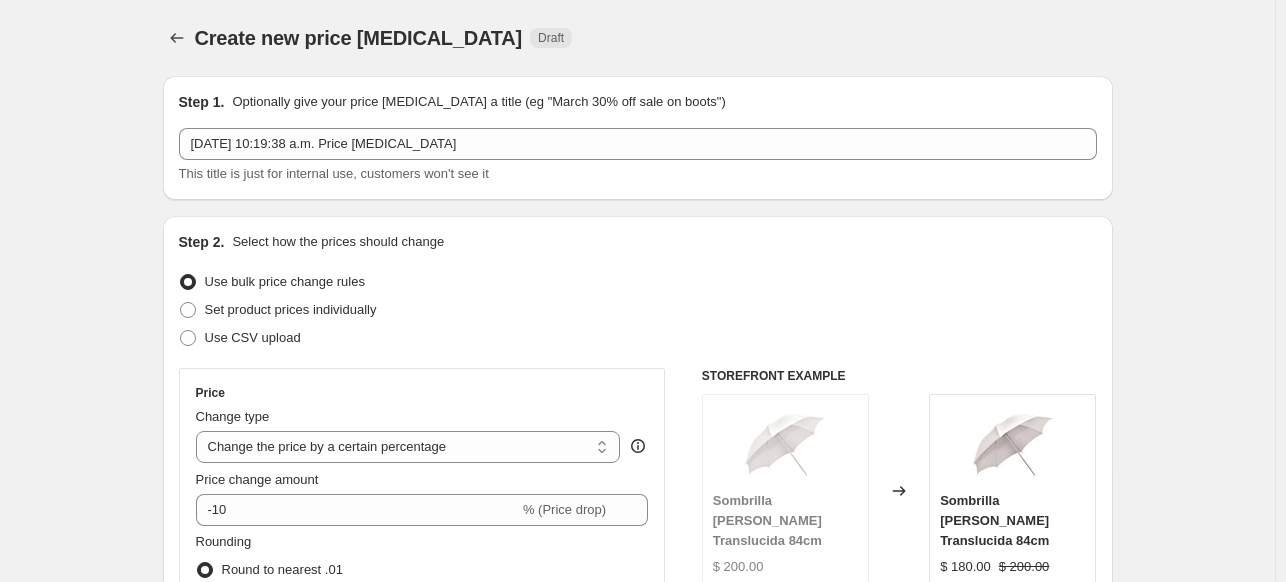 click on "[DATE] 10:19:38 a.m. Price [MEDICAL_DATA] This title is just for internal use, customers won't see it" at bounding box center (638, 156) 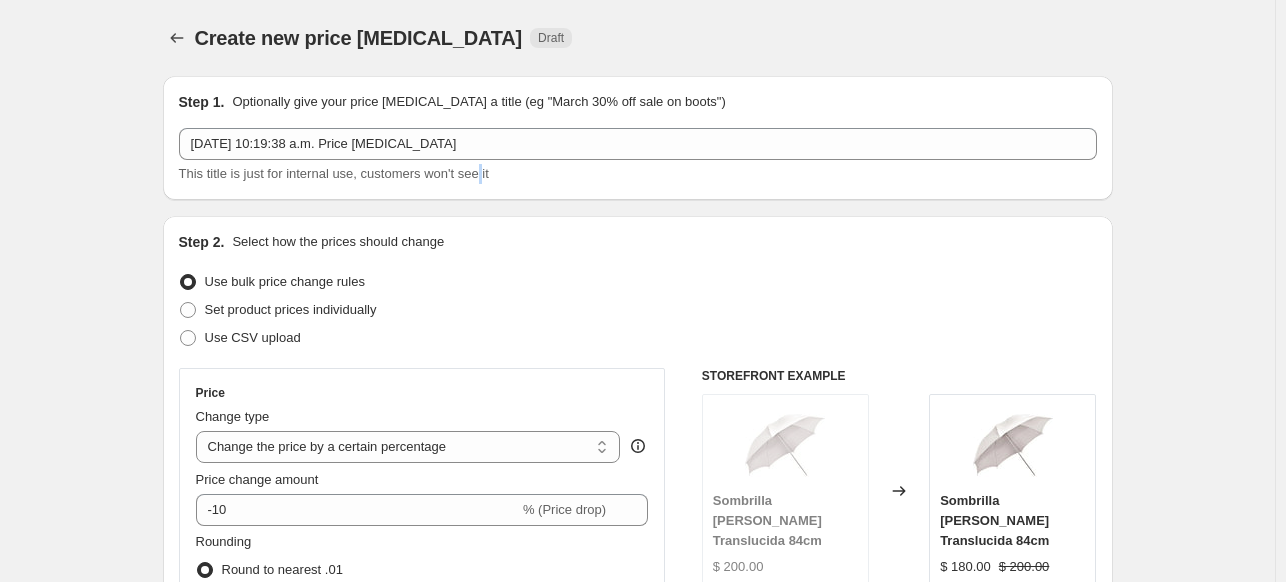 click on "[DATE] 10:19:38 a.m. Price [MEDICAL_DATA] This title is just for internal use, customers won't see it" at bounding box center [638, 156] 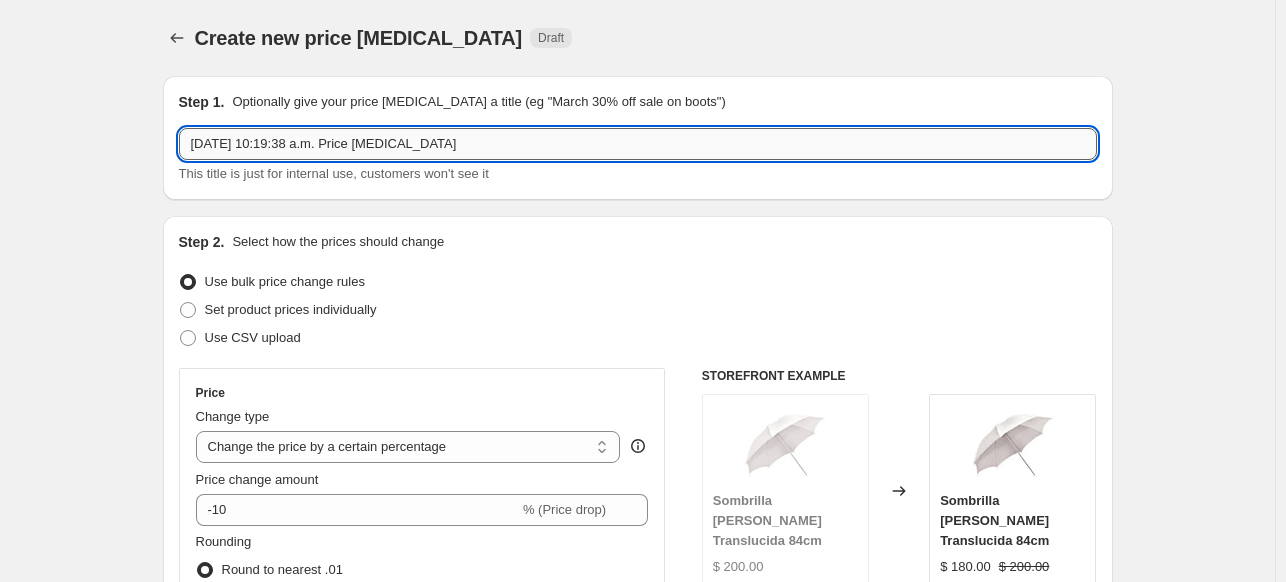 click on "[DATE] 10:19:38 a.m. Price [MEDICAL_DATA]" at bounding box center (638, 144) 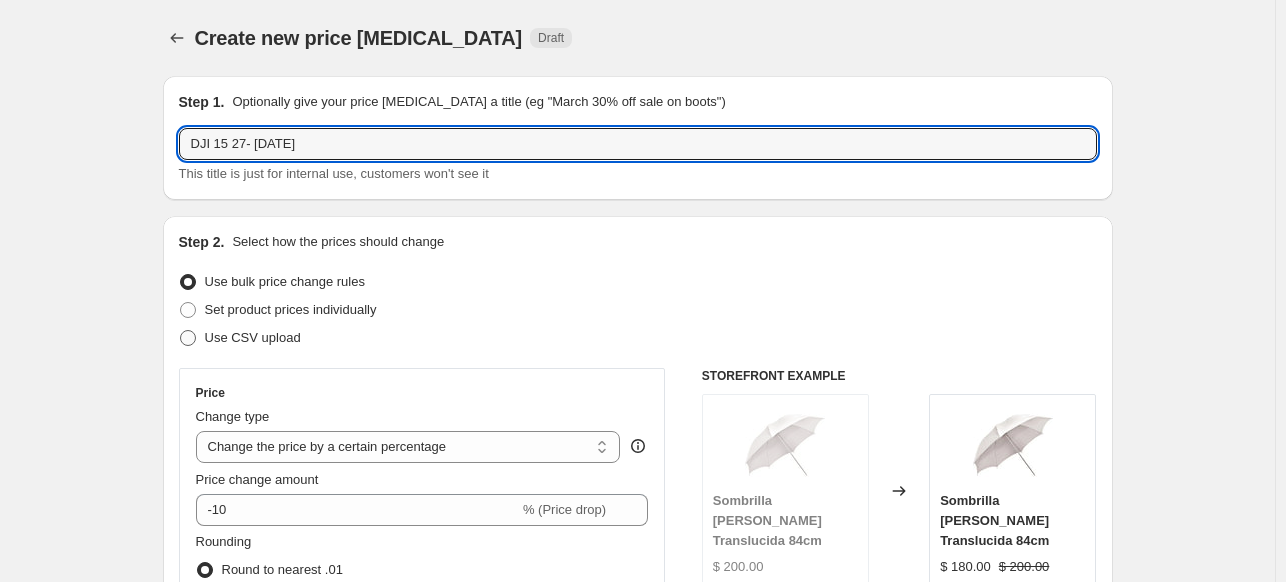 type on "DJI 15 27- [DATE]" 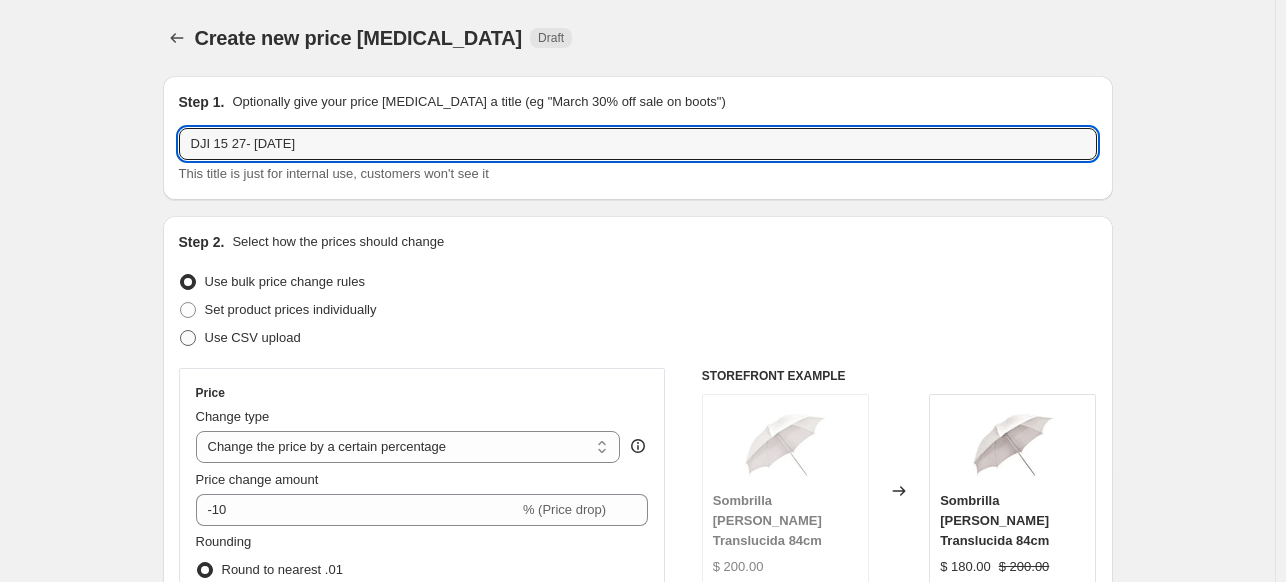 radio on "true" 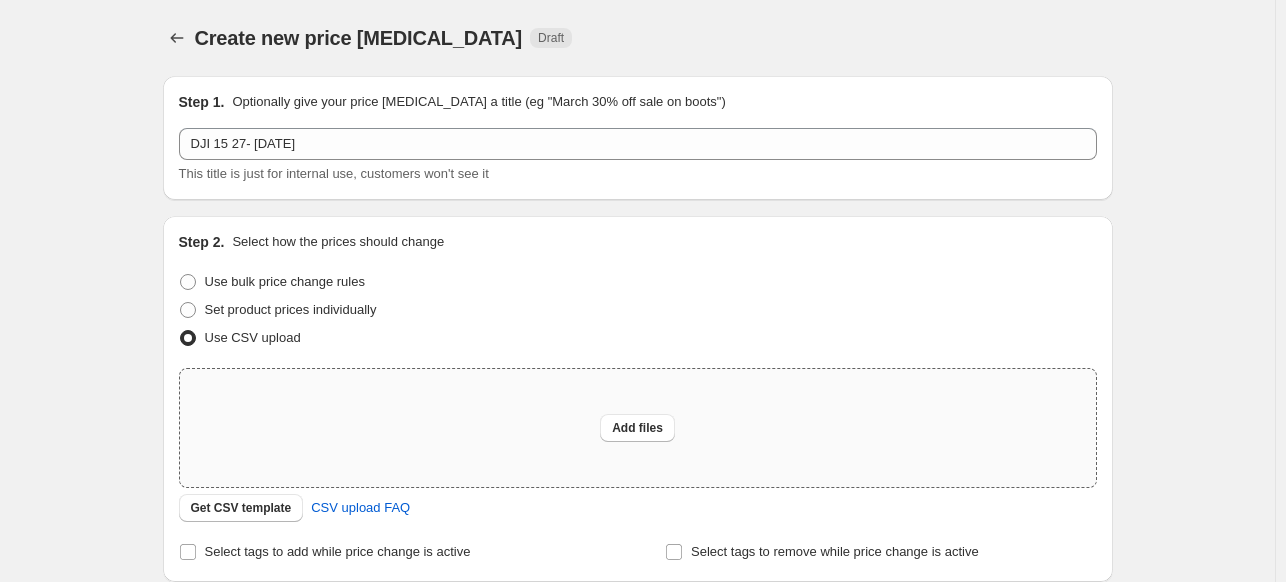 click on "Add files" at bounding box center (638, 428) 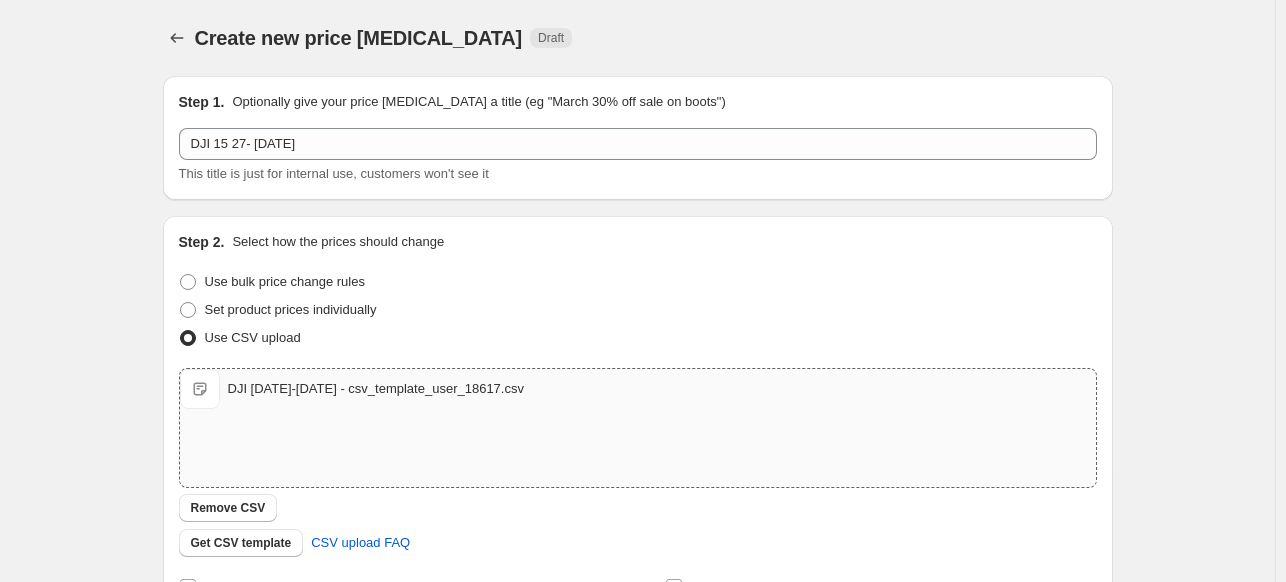 scroll, scrollTop: 344, scrollLeft: 0, axis: vertical 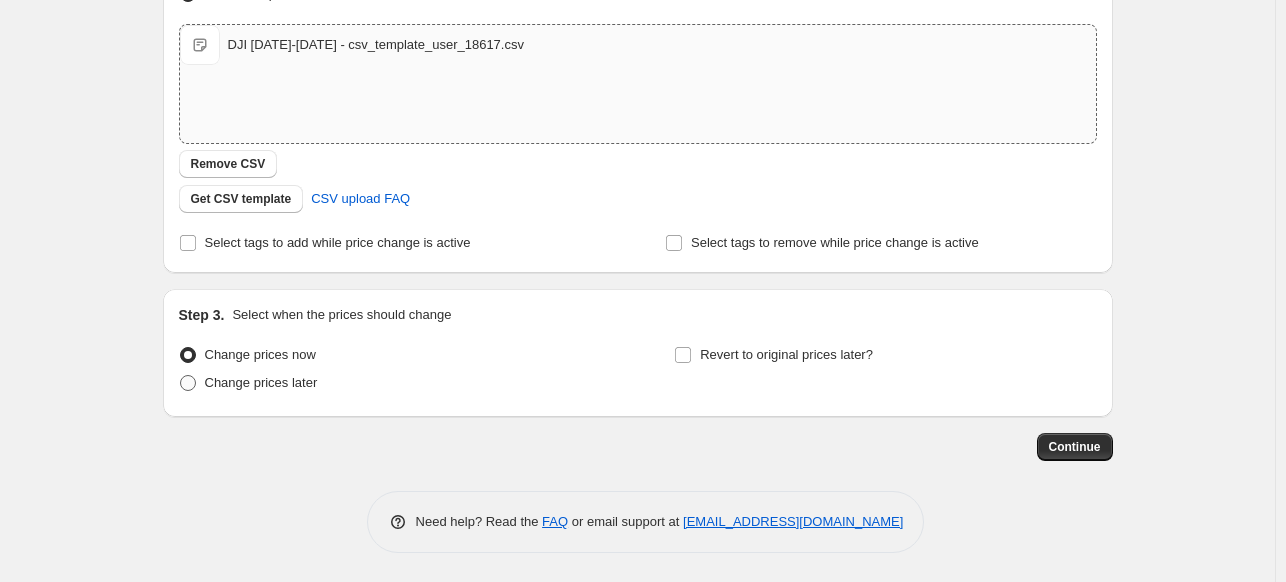 click on "Change prices later" at bounding box center [248, 383] 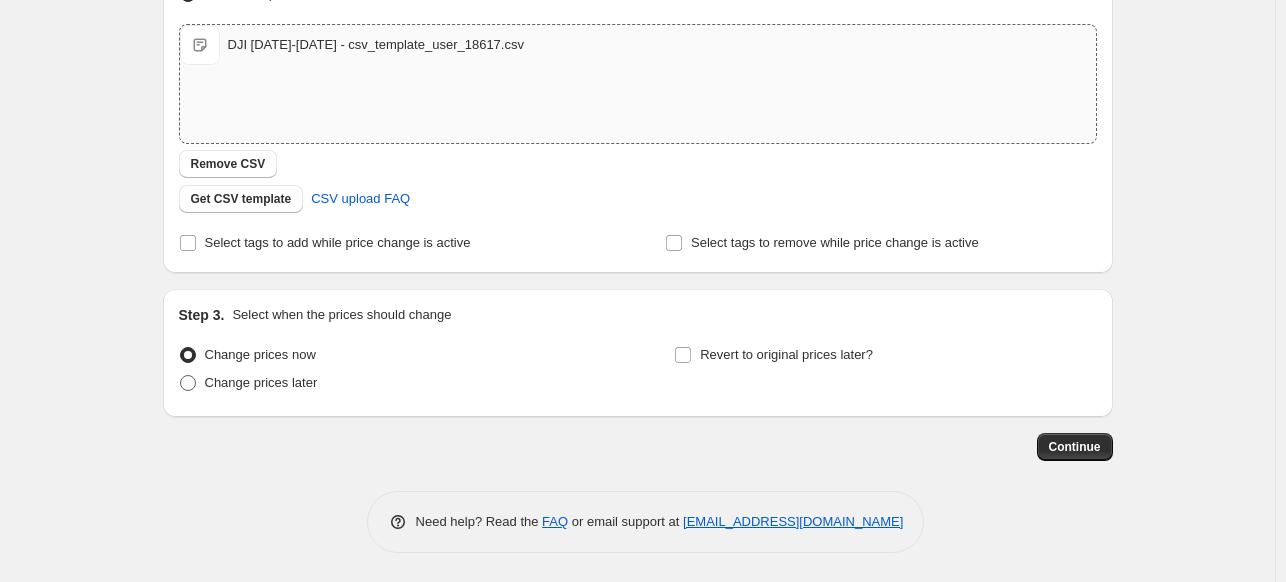radio on "true" 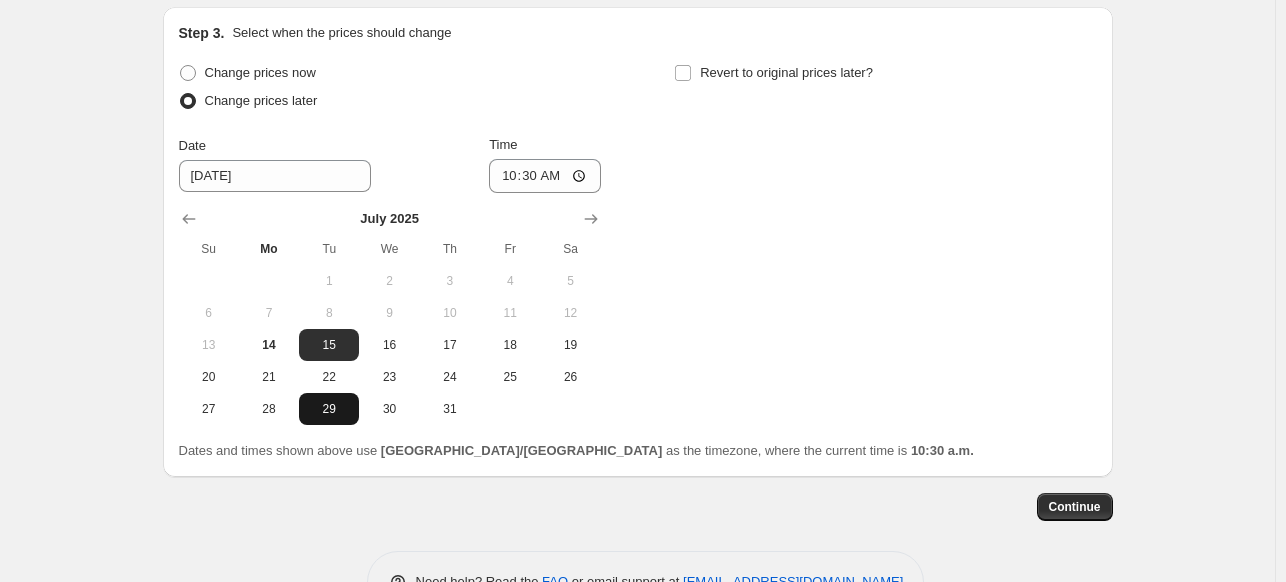 scroll, scrollTop: 628, scrollLeft: 0, axis: vertical 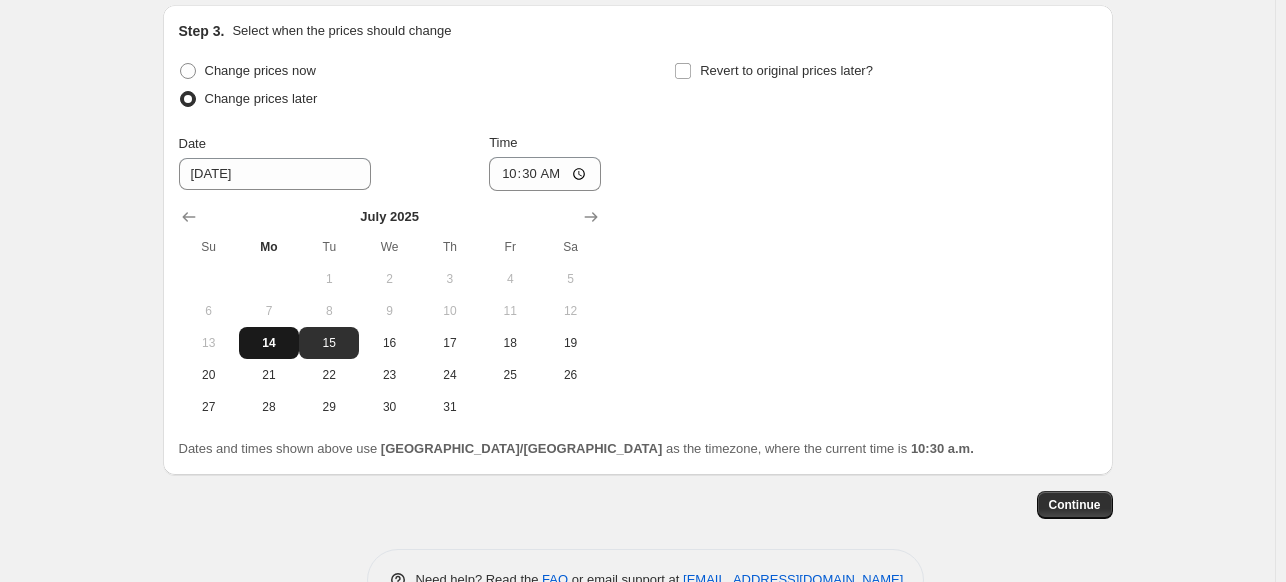 click on "14" at bounding box center [269, 343] 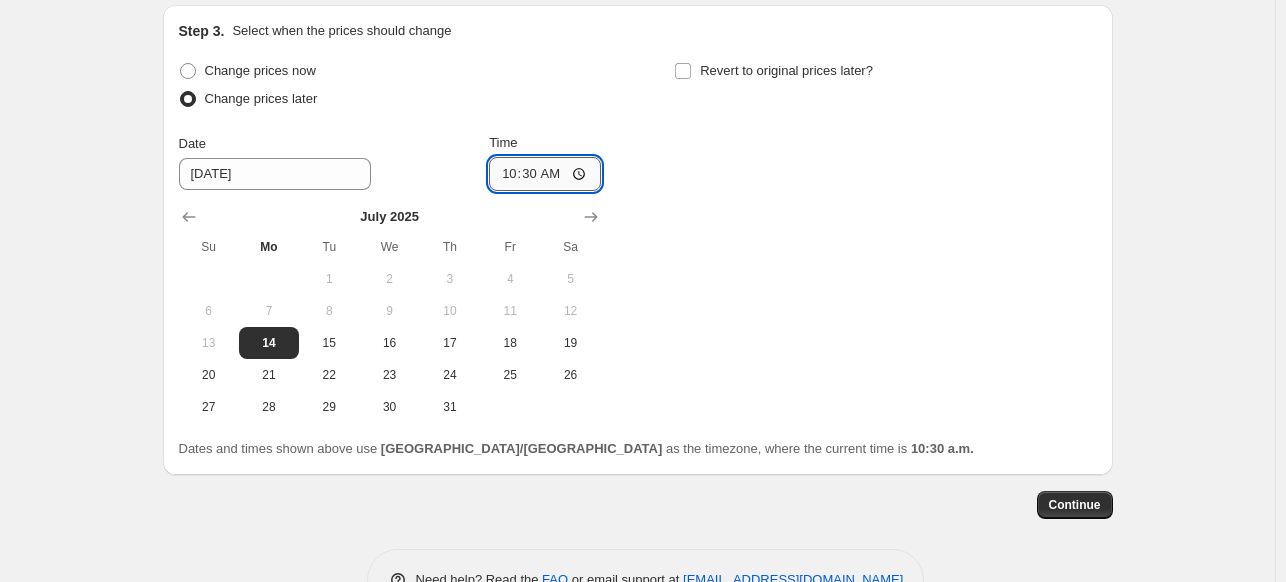 click on "10:30" at bounding box center [545, 174] 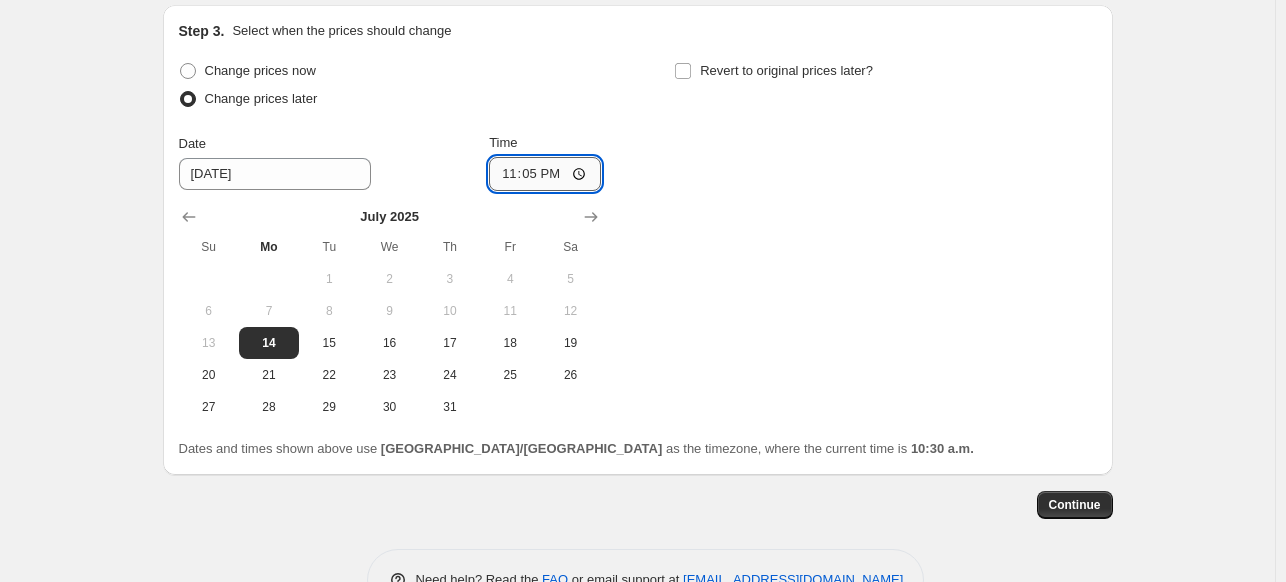 type on "23:59" 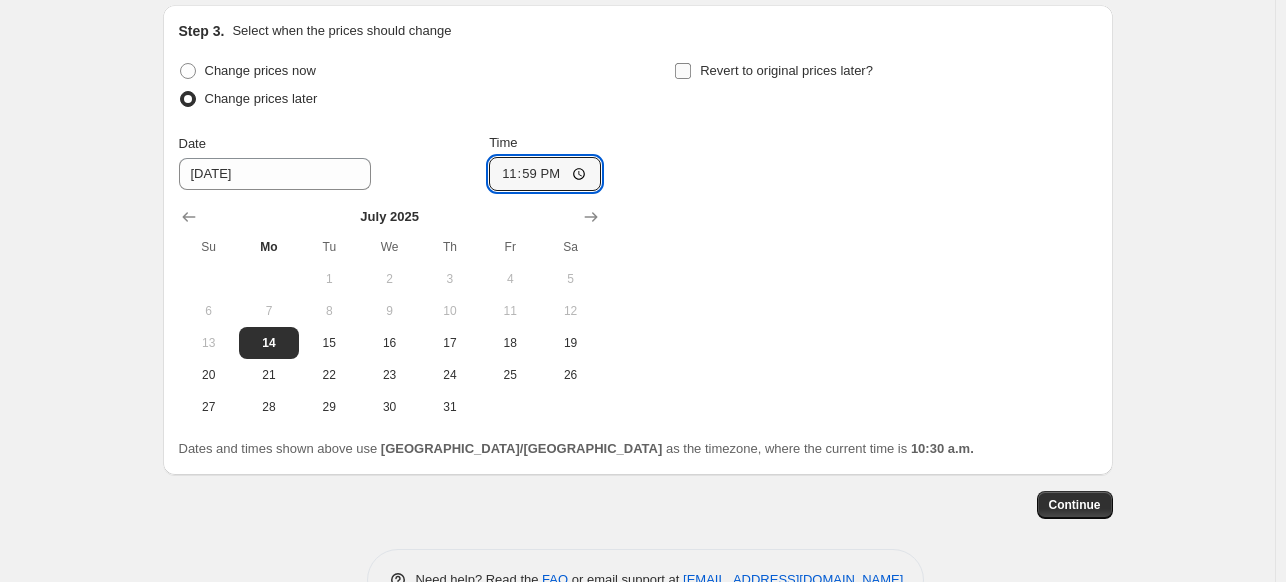 click on "Revert to original prices later?" at bounding box center [786, 70] 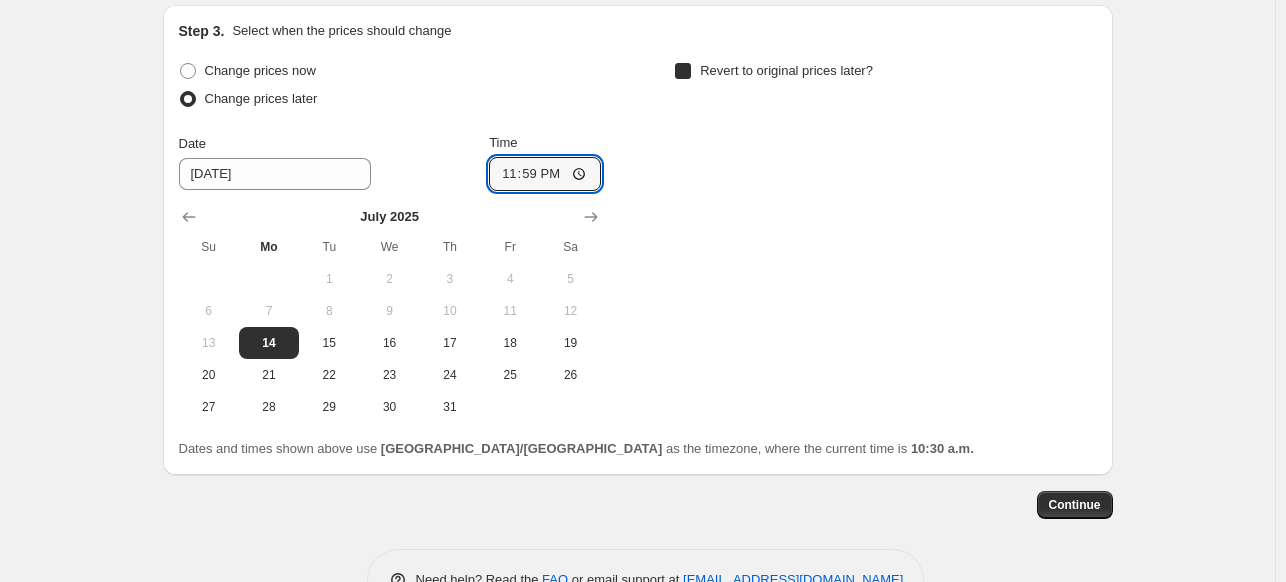 checkbox on "true" 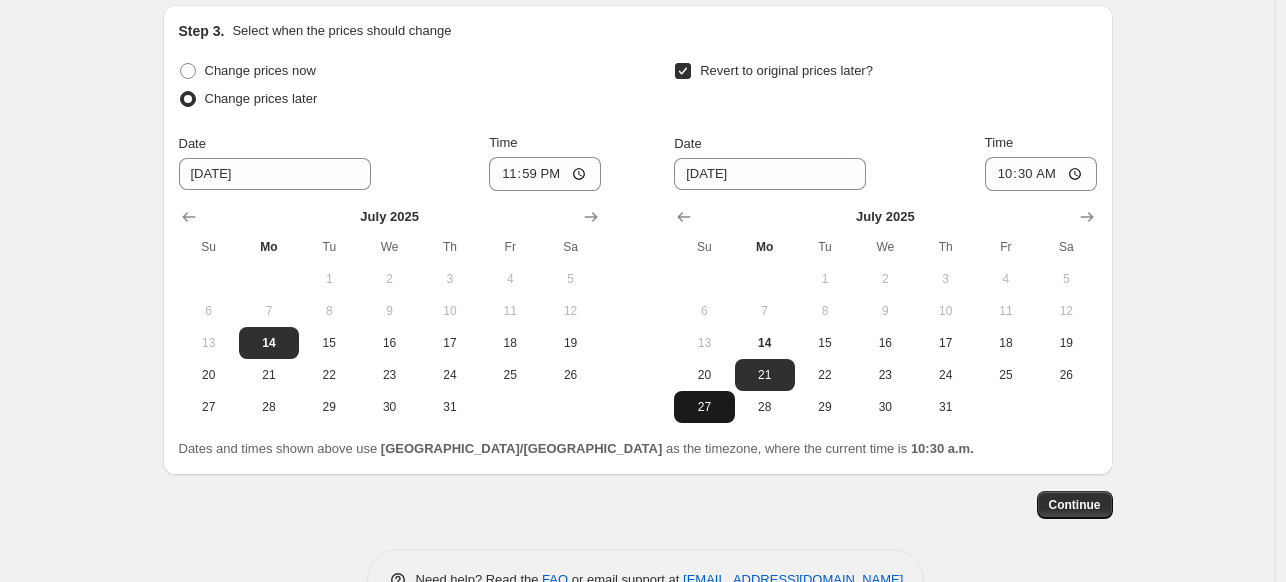 click on "27" at bounding box center [704, 407] 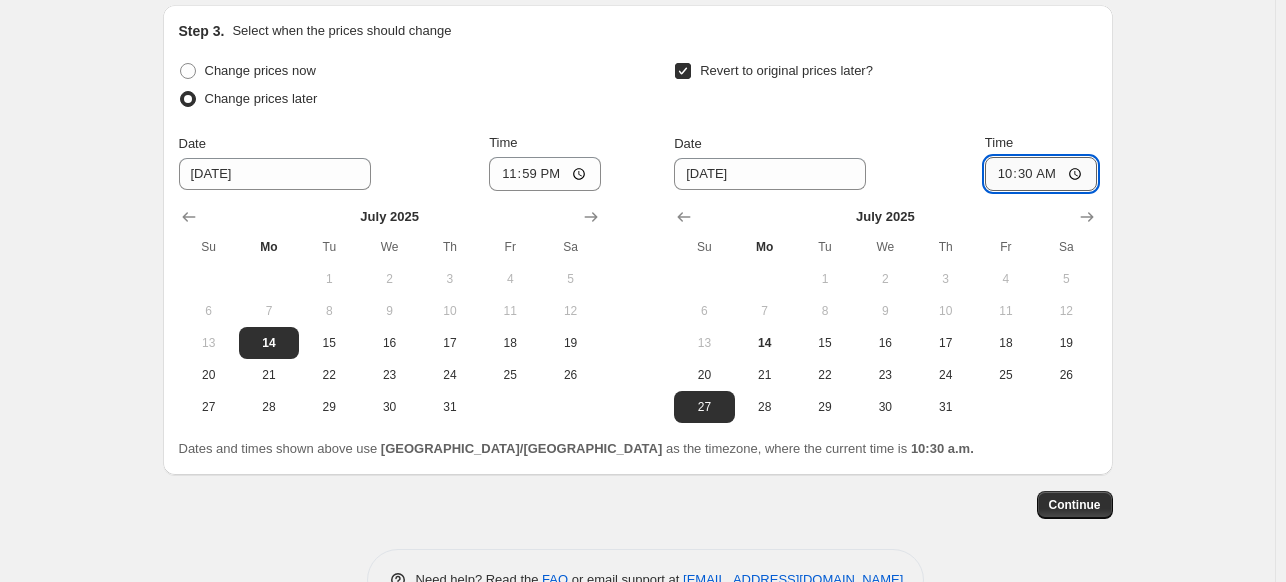 click on "10:30" at bounding box center [1041, 174] 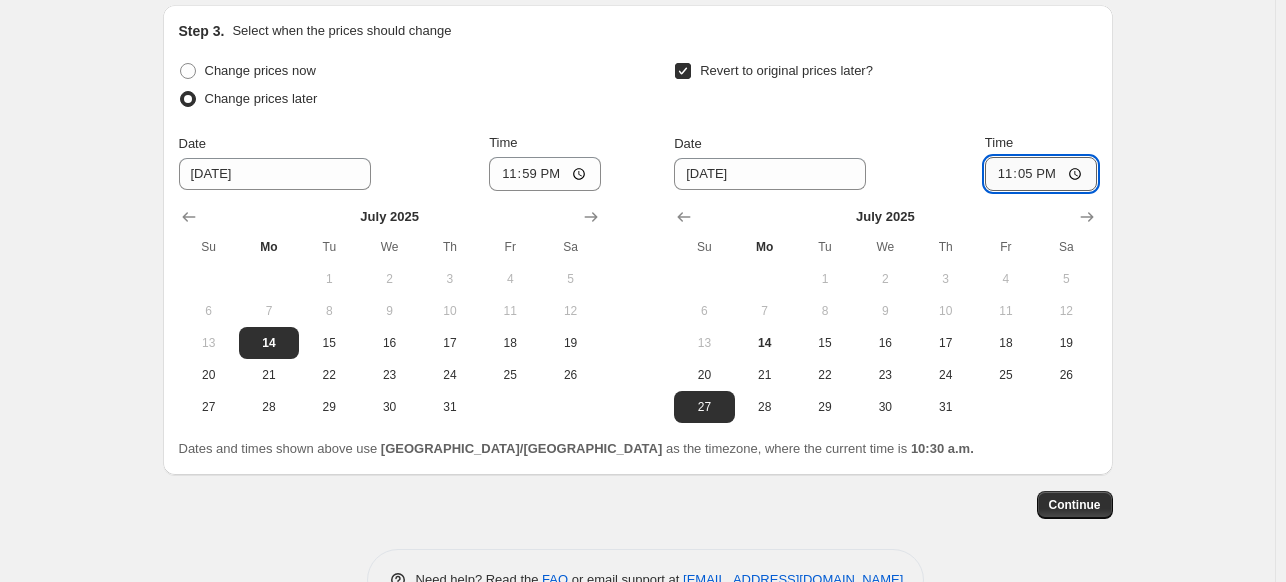 type on "23:59" 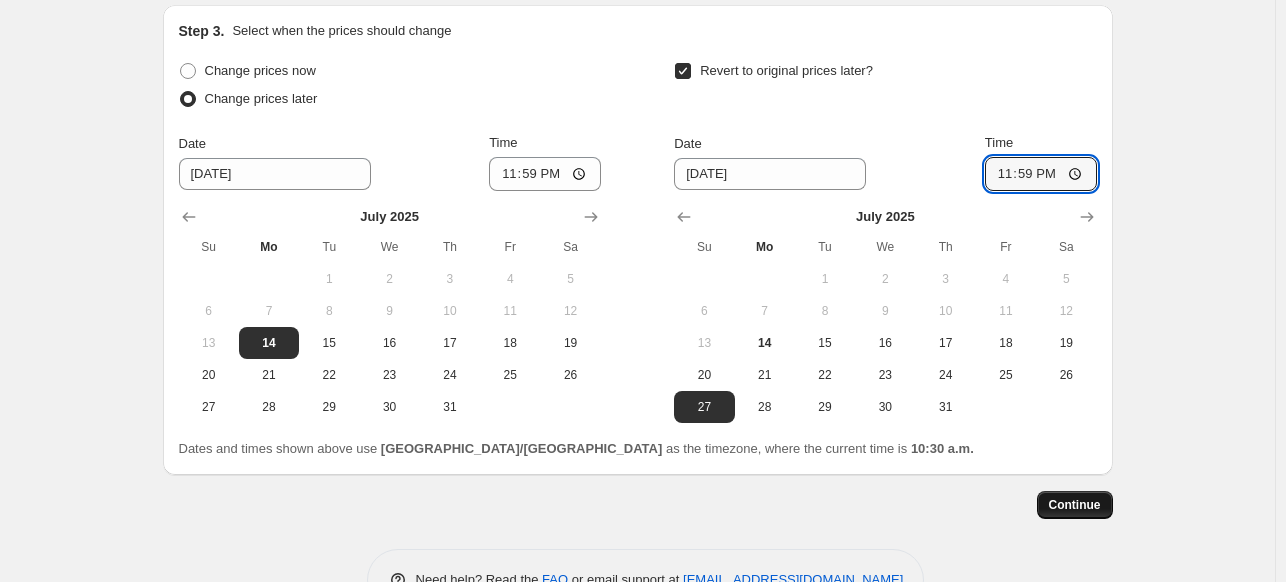 click on "Continue" at bounding box center (1075, 505) 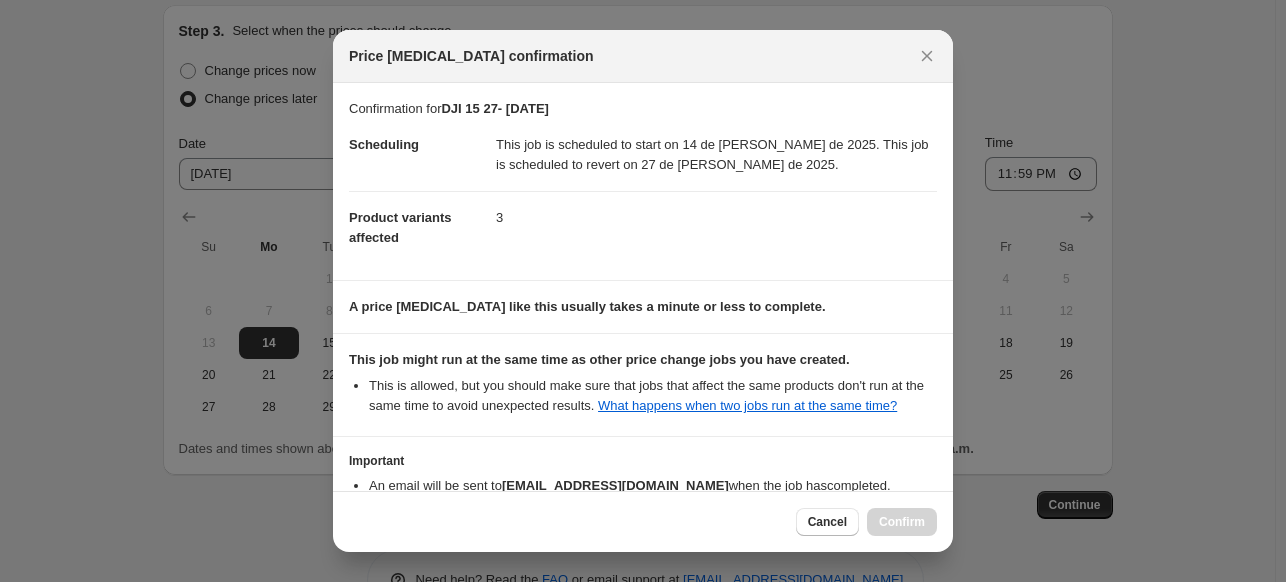 scroll, scrollTop: 128, scrollLeft: 0, axis: vertical 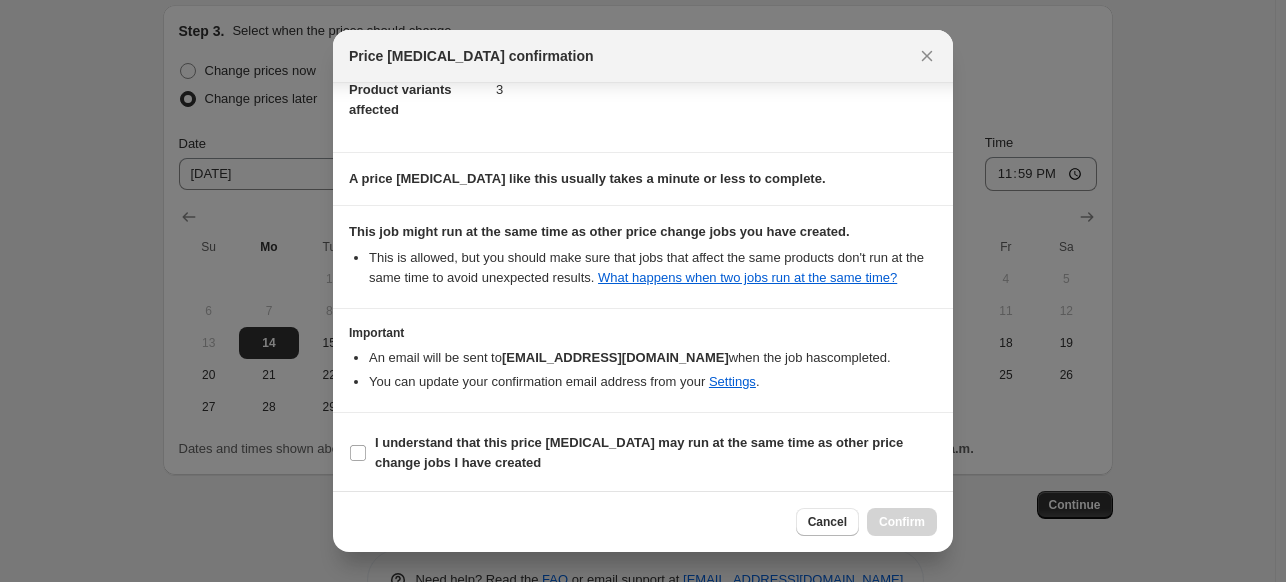 click on "I understand that this price [MEDICAL_DATA] may run at the same time as other price change jobs I have created" at bounding box center [643, 453] 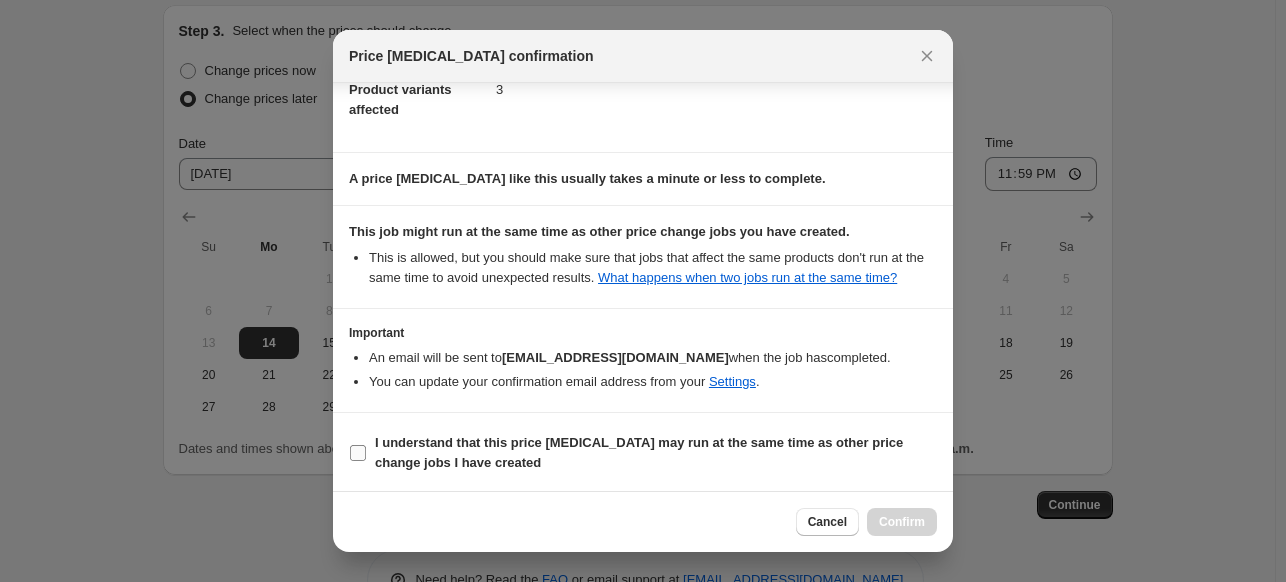 click on "I understand that this price [MEDICAL_DATA] may run at the same time as other price change jobs I have created" at bounding box center (656, 453) 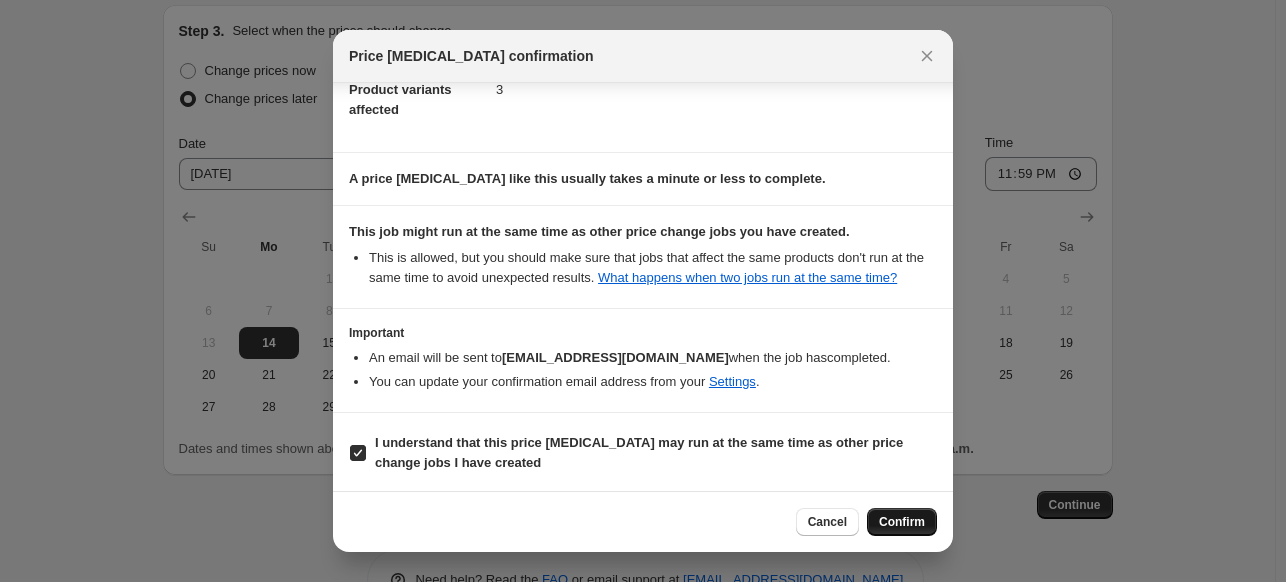 click on "Confirm" at bounding box center (902, 522) 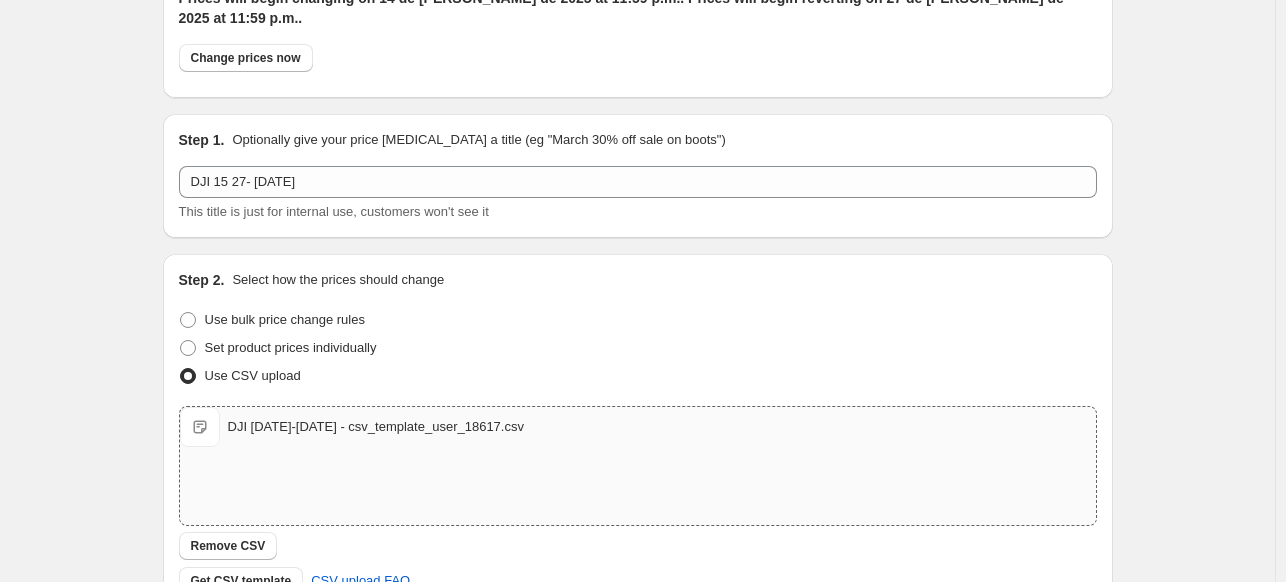 scroll, scrollTop: 0, scrollLeft: 0, axis: both 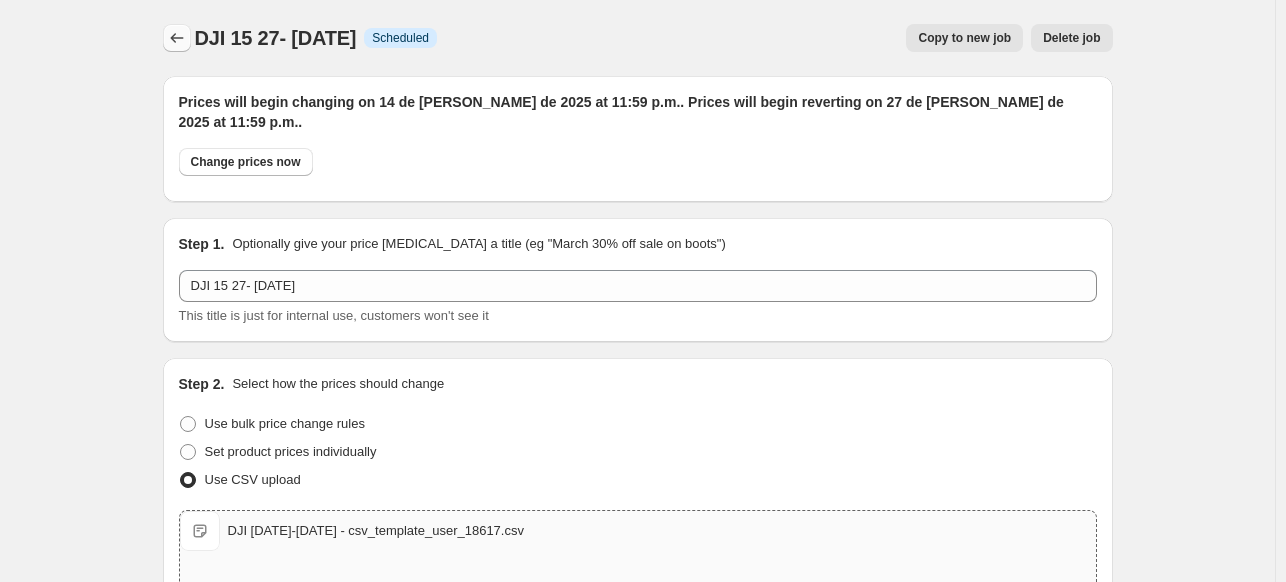 click at bounding box center (177, 38) 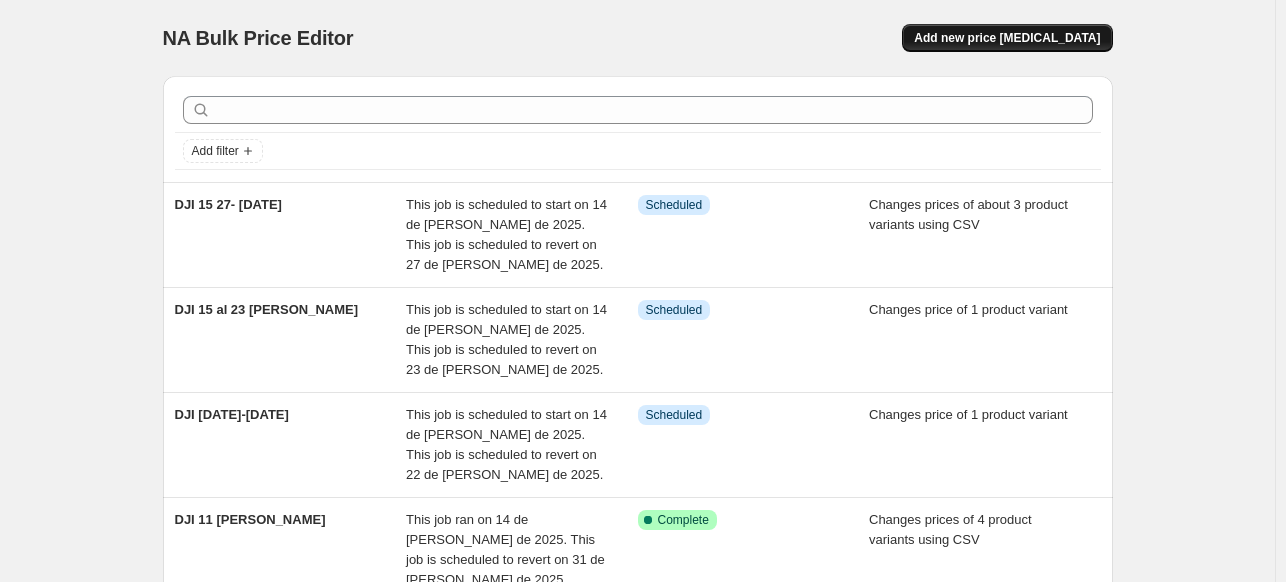 click on "Add new price [MEDICAL_DATA]" at bounding box center [1007, 38] 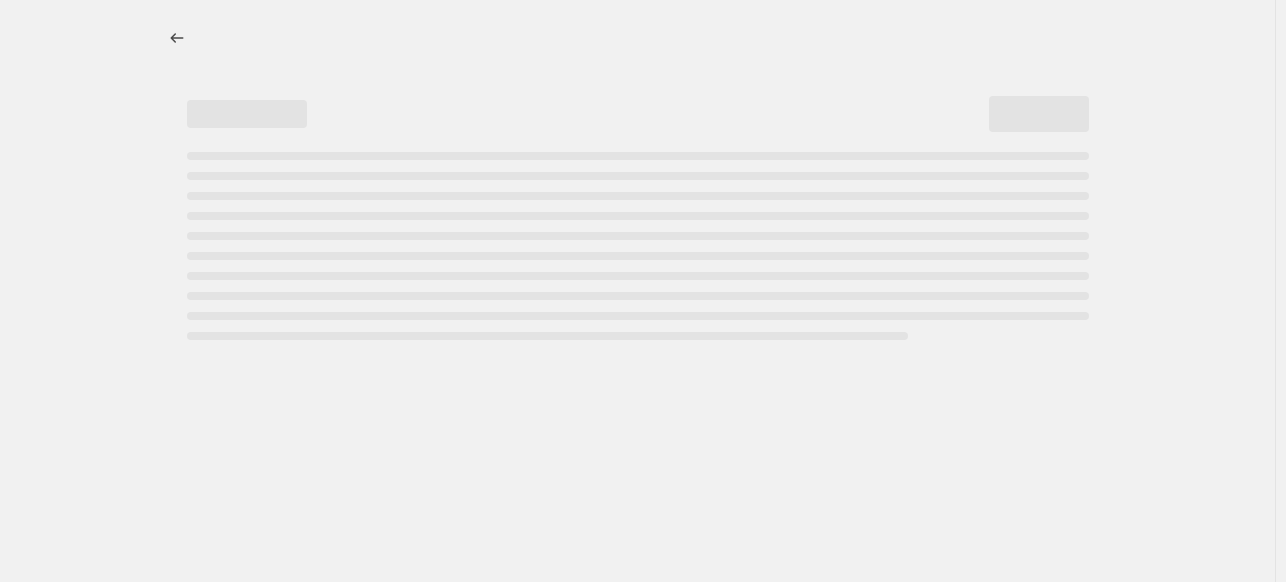 select on "percentage" 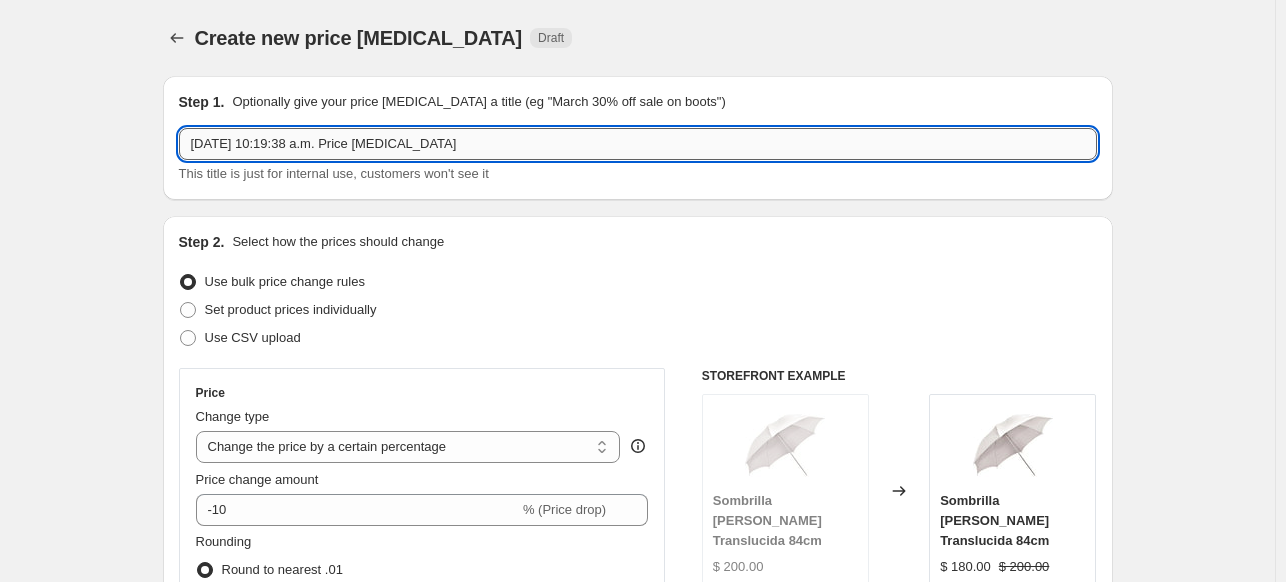 click on "[DATE] 10:19:38 a.m. Price [MEDICAL_DATA]" at bounding box center [638, 144] 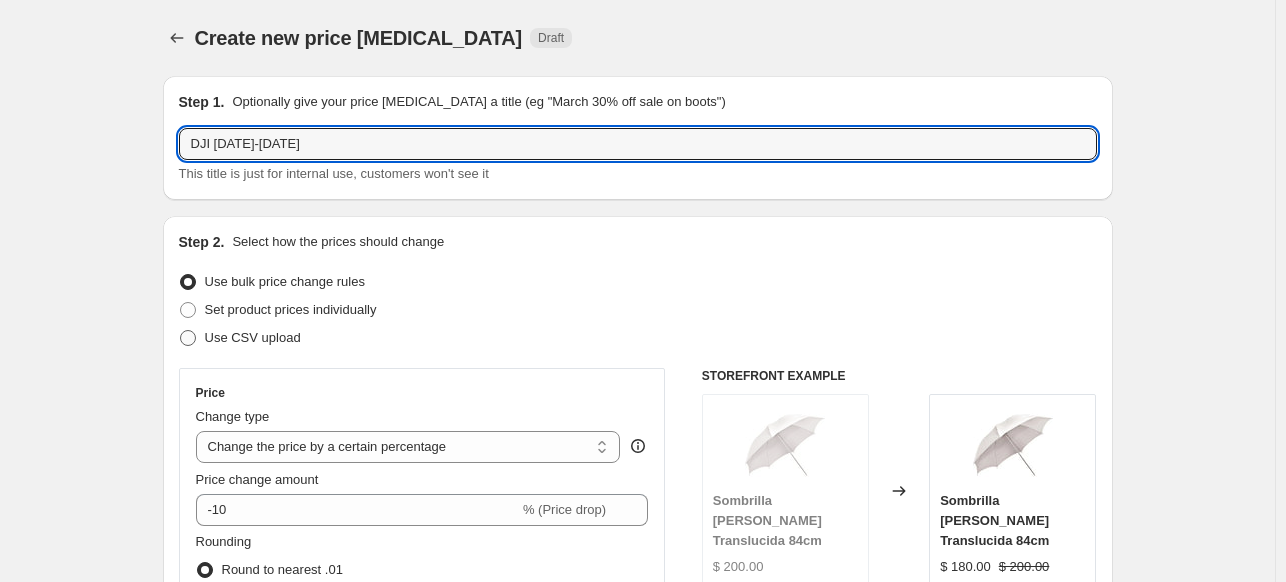 type on "DJI [DATE]-[DATE]" 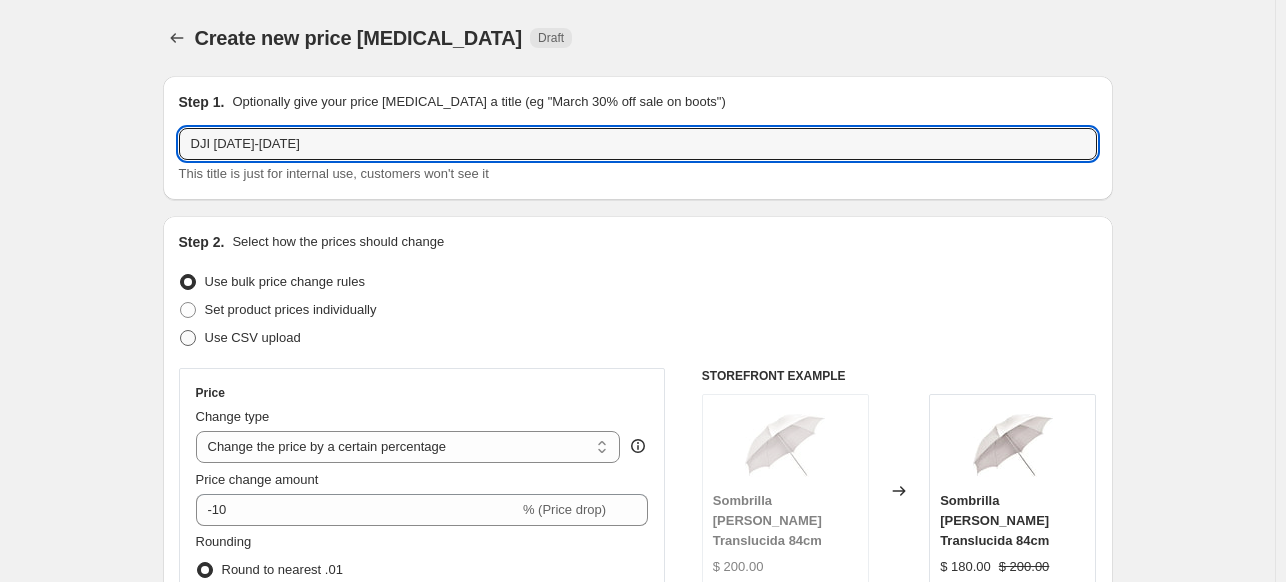 radio on "true" 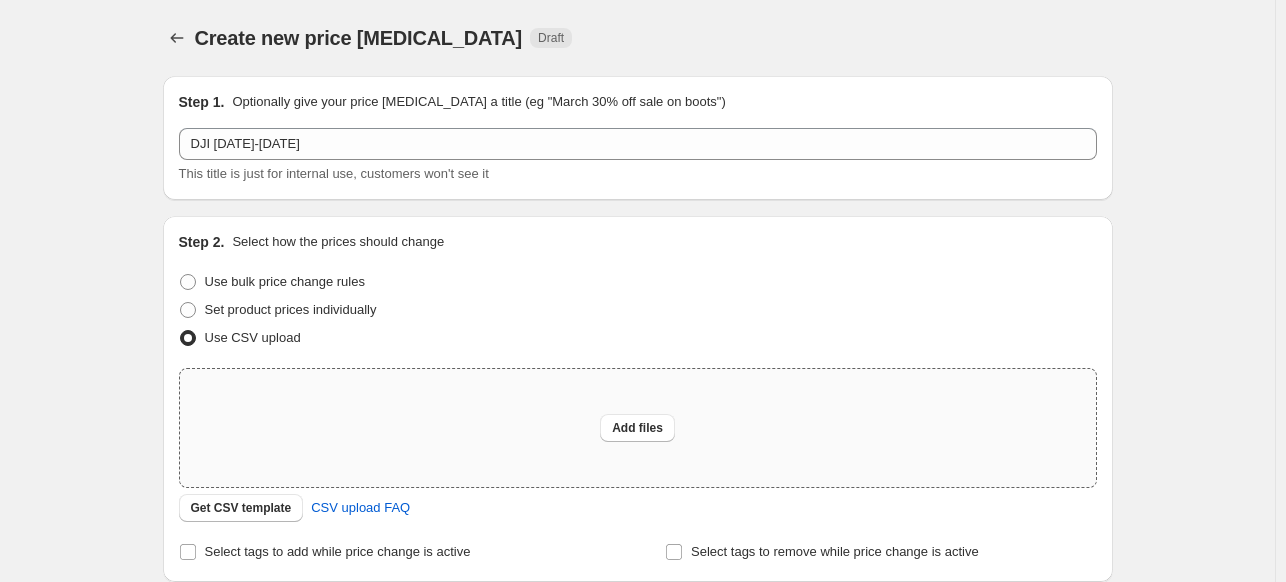 click on "Add files" at bounding box center (638, 428) 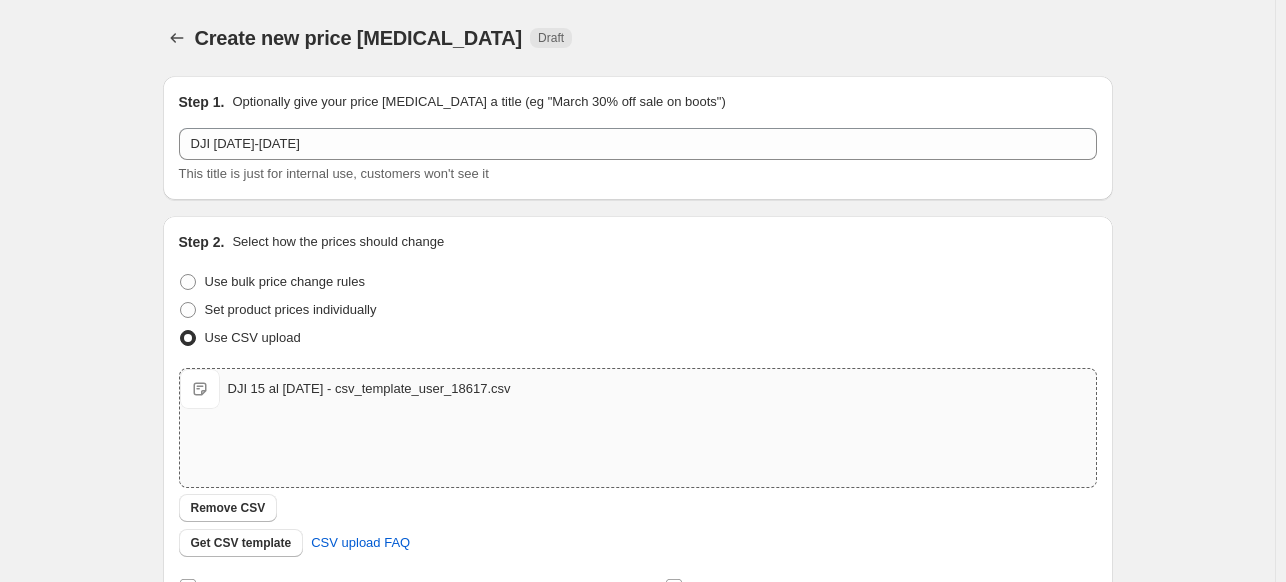 scroll, scrollTop: 344, scrollLeft: 0, axis: vertical 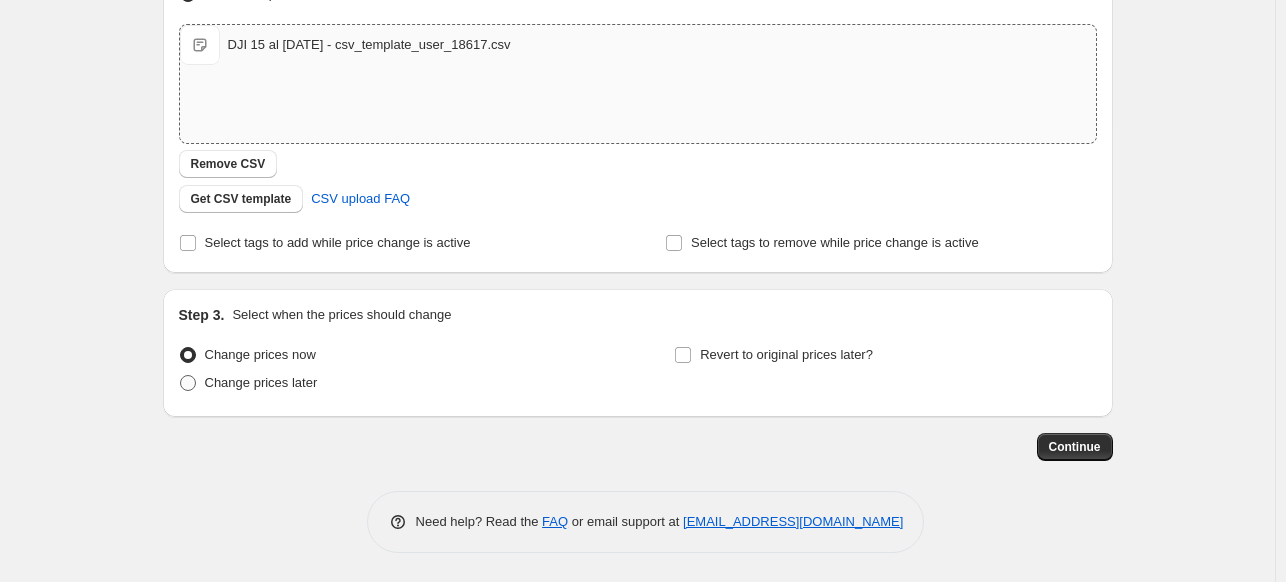 click on "Change prices later" at bounding box center (261, 383) 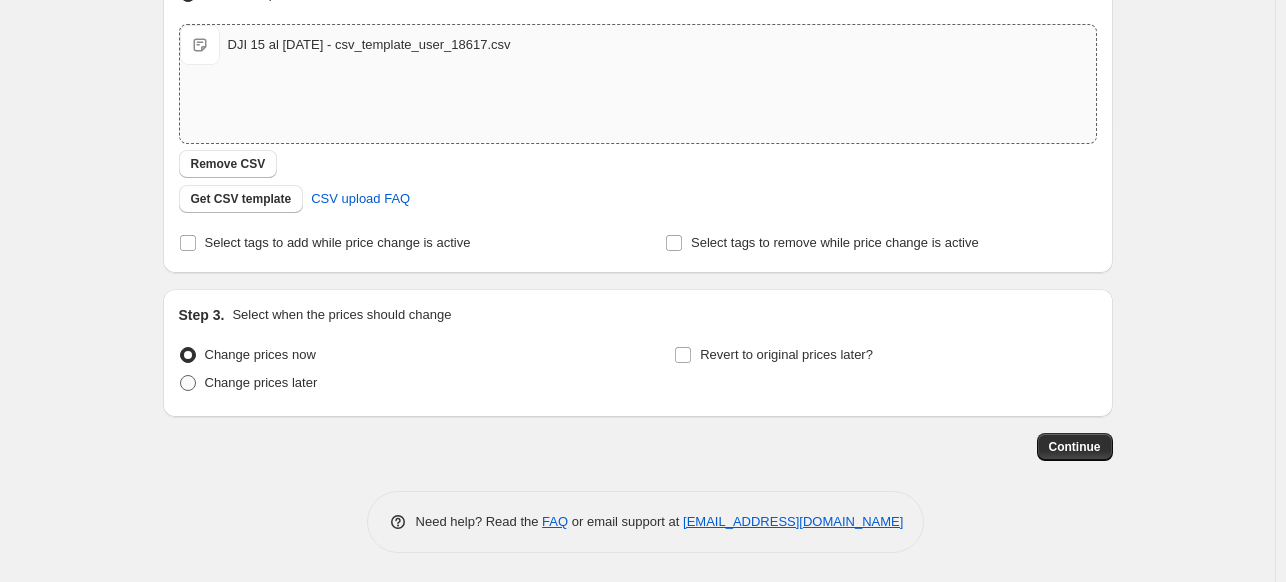 radio on "true" 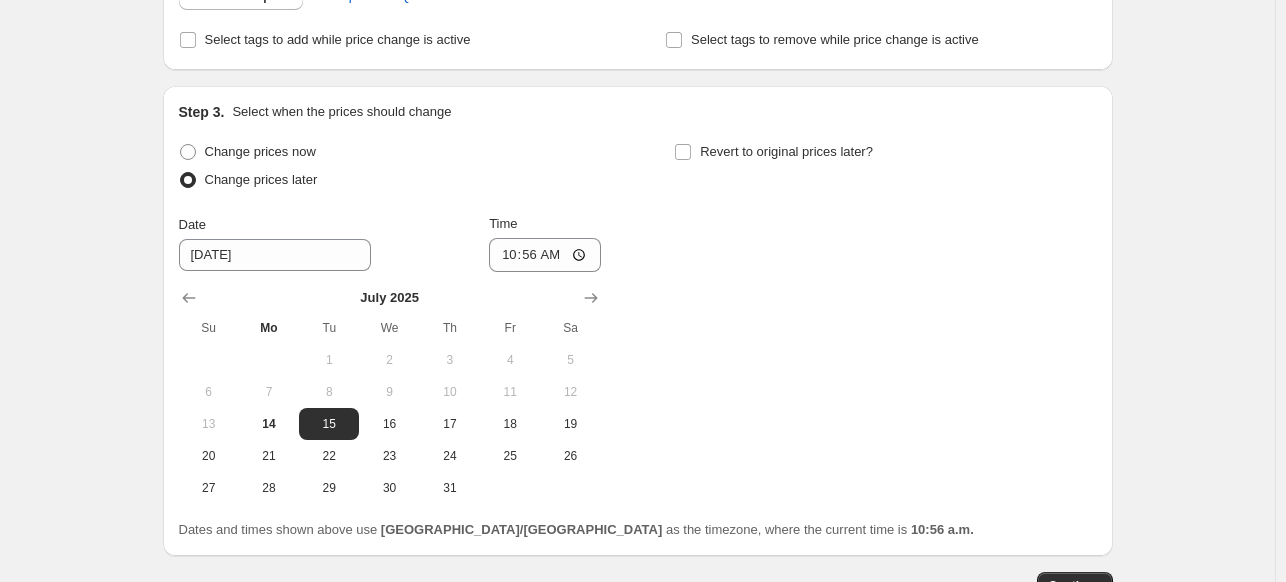 scroll, scrollTop: 552, scrollLeft: 0, axis: vertical 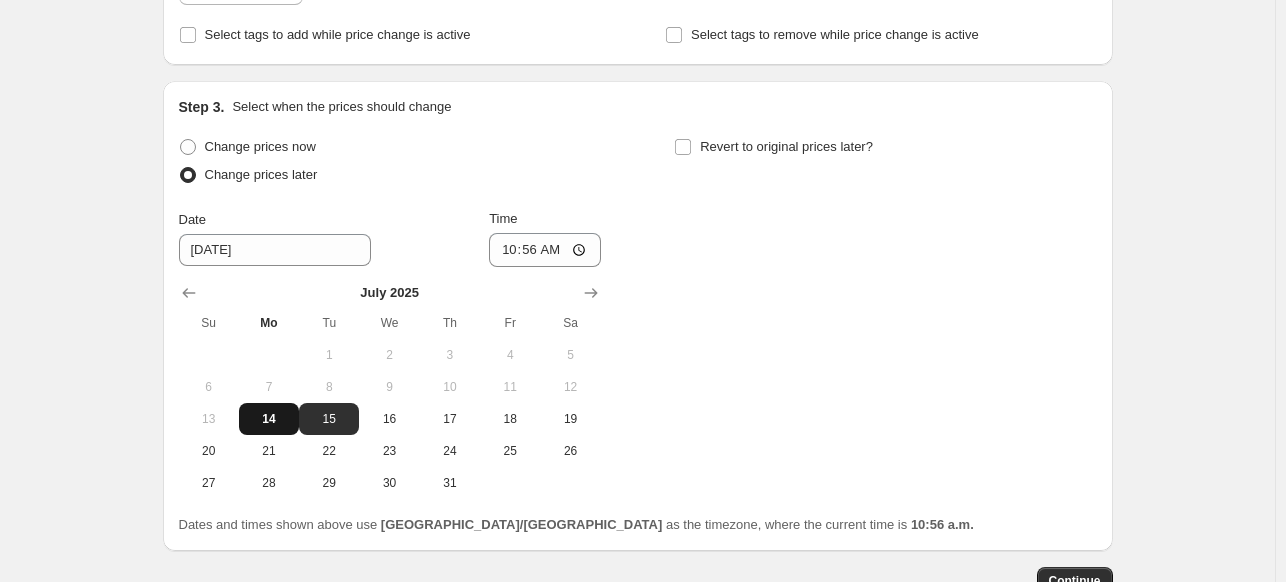 click on "14" at bounding box center [269, 419] 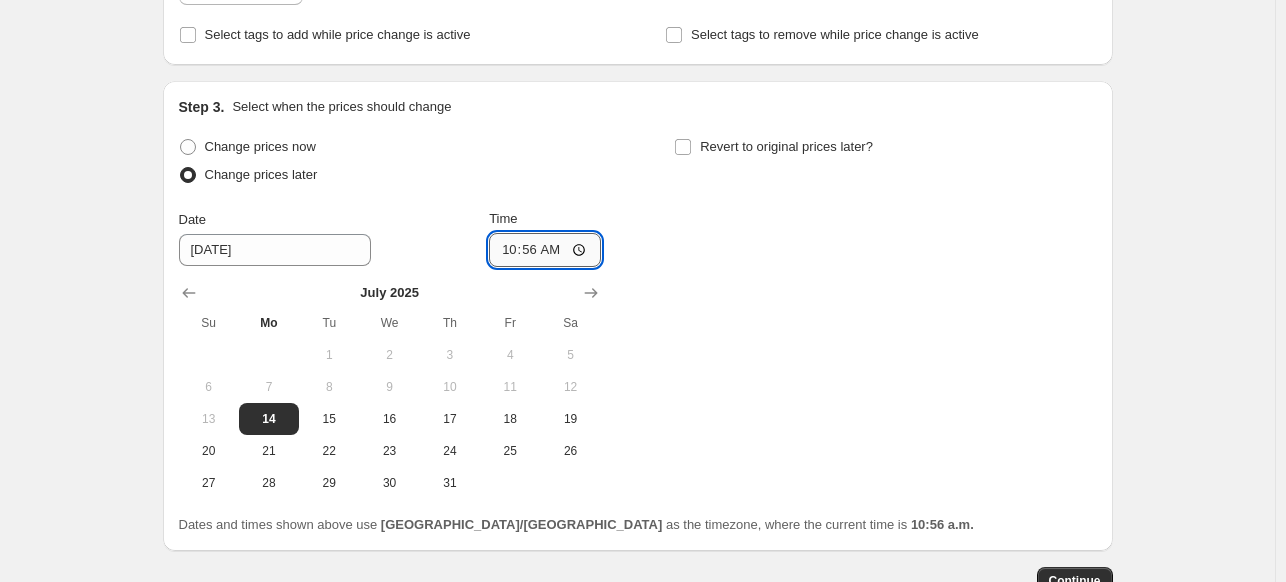 click on "10:56" at bounding box center [545, 250] 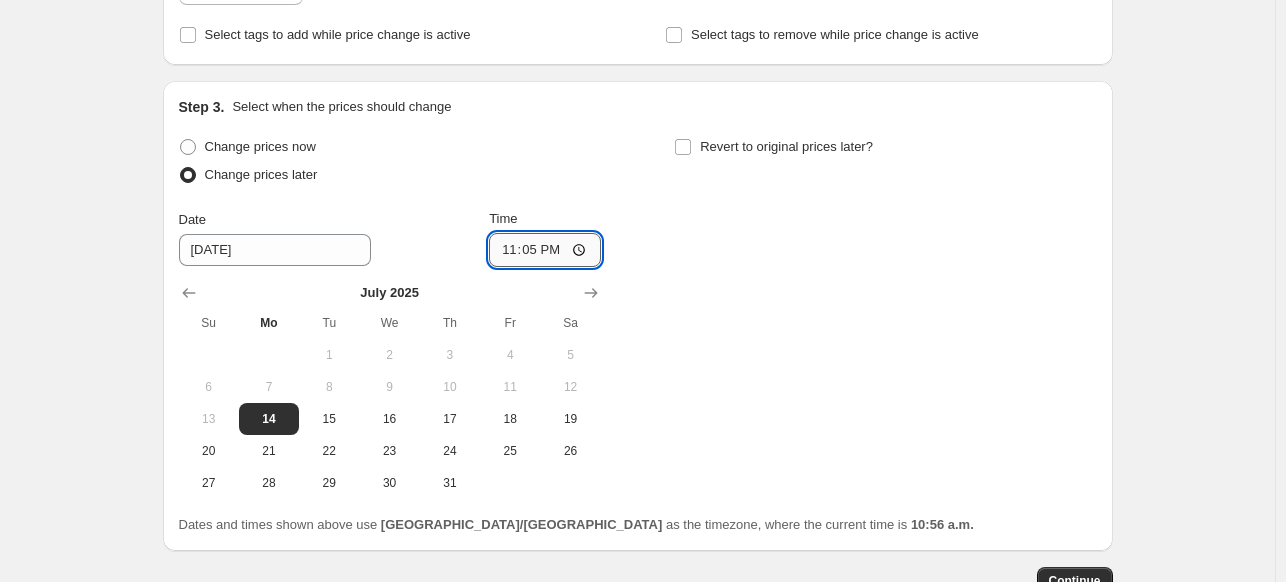 type on "23:59" 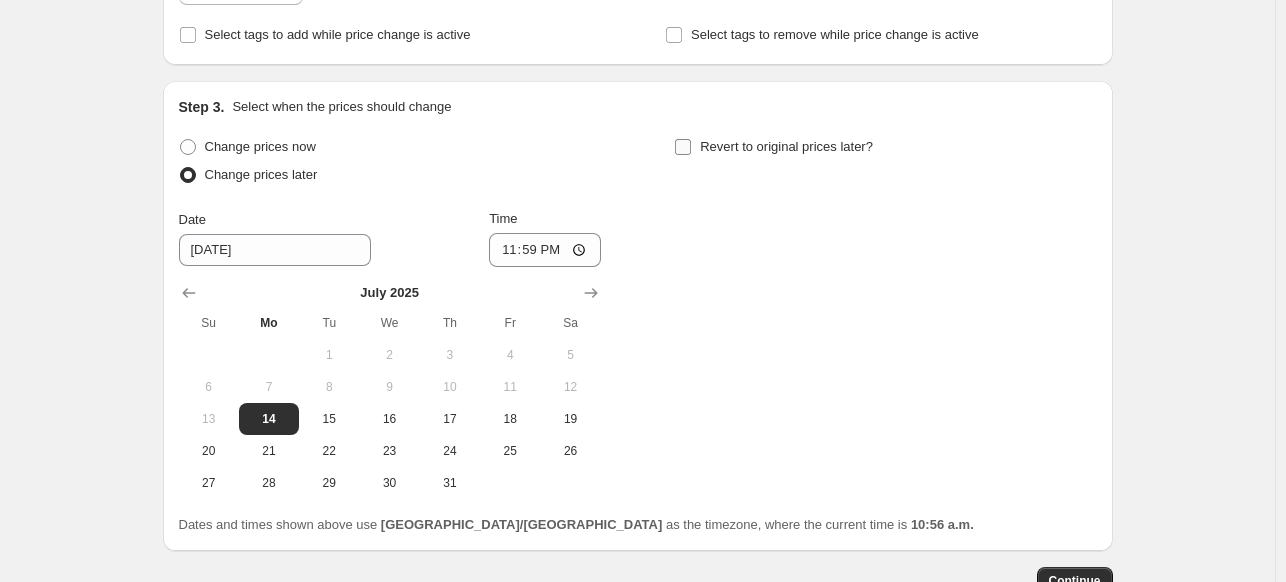 click on "Revert to original prices later?" at bounding box center (786, 147) 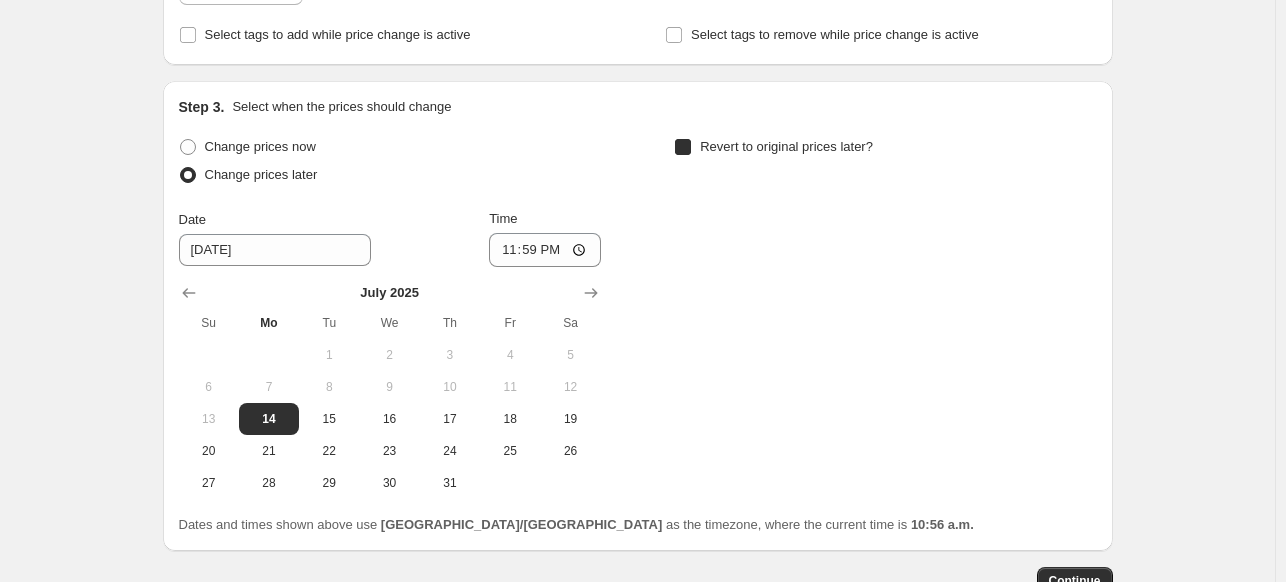 checkbox on "true" 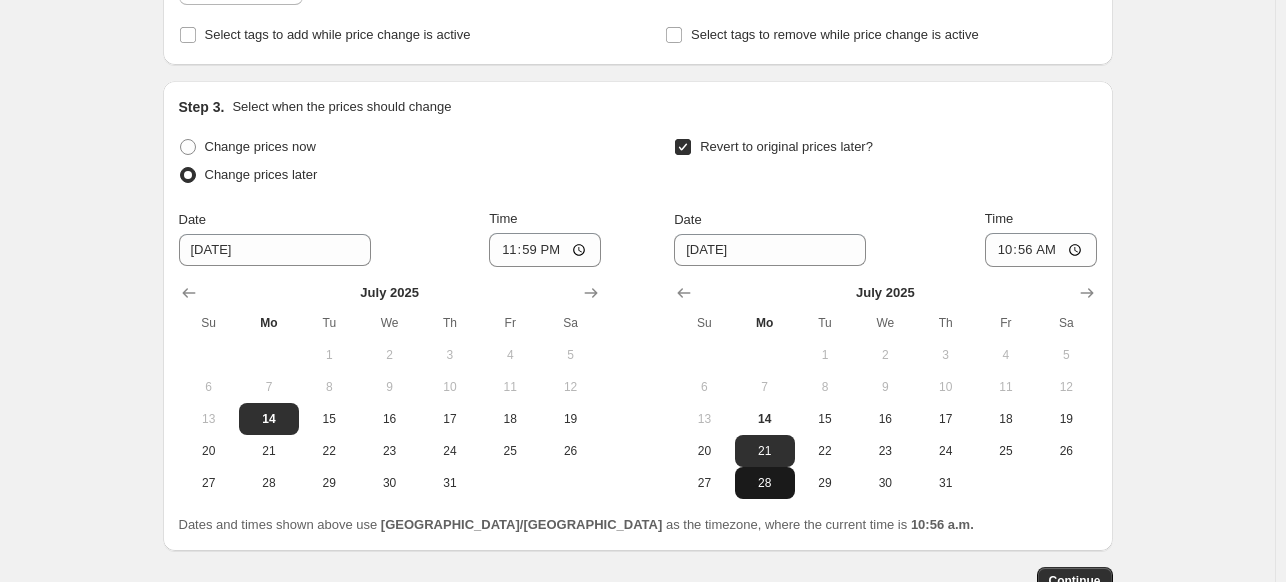 click on "28" at bounding box center (765, 483) 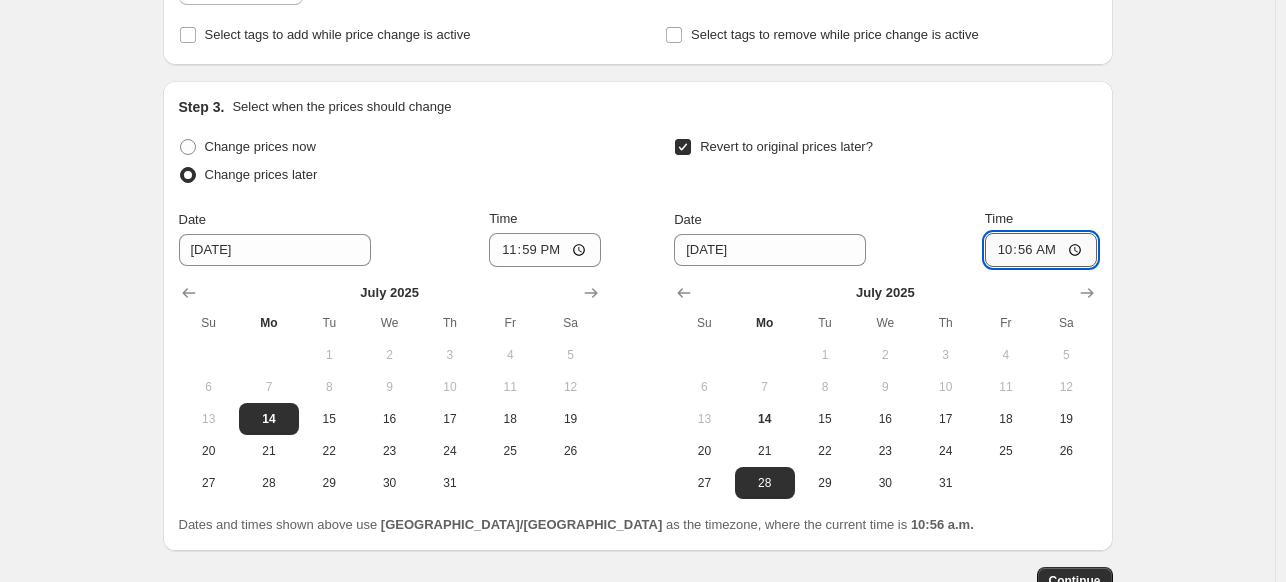click on "10:56" at bounding box center (1041, 250) 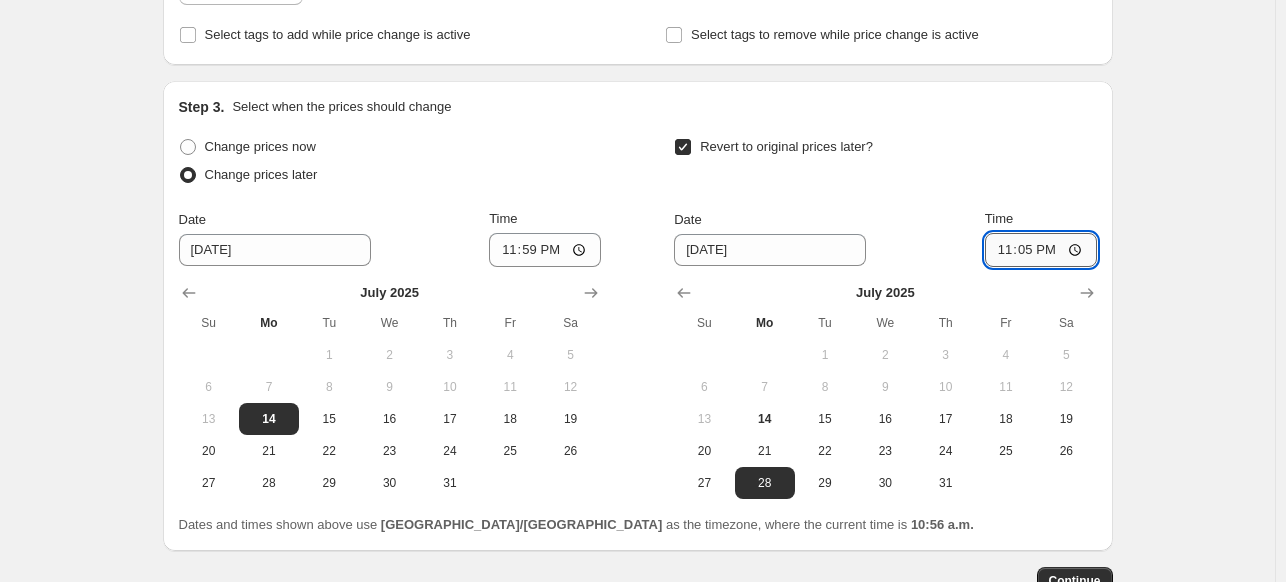 type on "23:59" 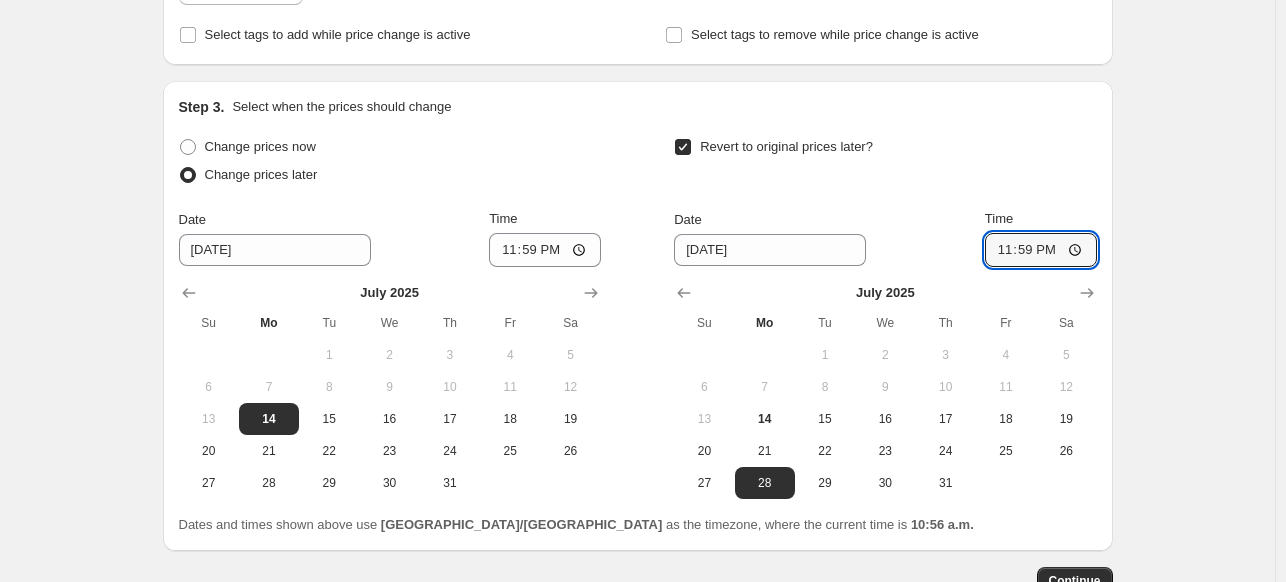 click on "Step 3. Select when the prices should change Change prices now Change prices later Date [DATE] Time 23:59 [DATE] Su Mo Tu We Th Fr Sa 1 2 3 4 5 6 7 8 9 10 11 12 13 14 15 16 17 18 19 20 21 22 23 24 25 26 27 28 29 30 31 Revert to original prices later? Date [DATE] Time 23:59 [DATE] Su Mo Tu We Th Fr Sa 1 2 3 4 5 6 7 8 9 10 11 12 13 14 15 16 17 18 19 20 21 22 23 24 25 26 27 28 29 30 31 Dates and times shown above use   [GEOGRAPHIC_DATA]/Mexico_City   as the timezone, where the current time is   10:56 a.m." at bounding box center (638, 316) 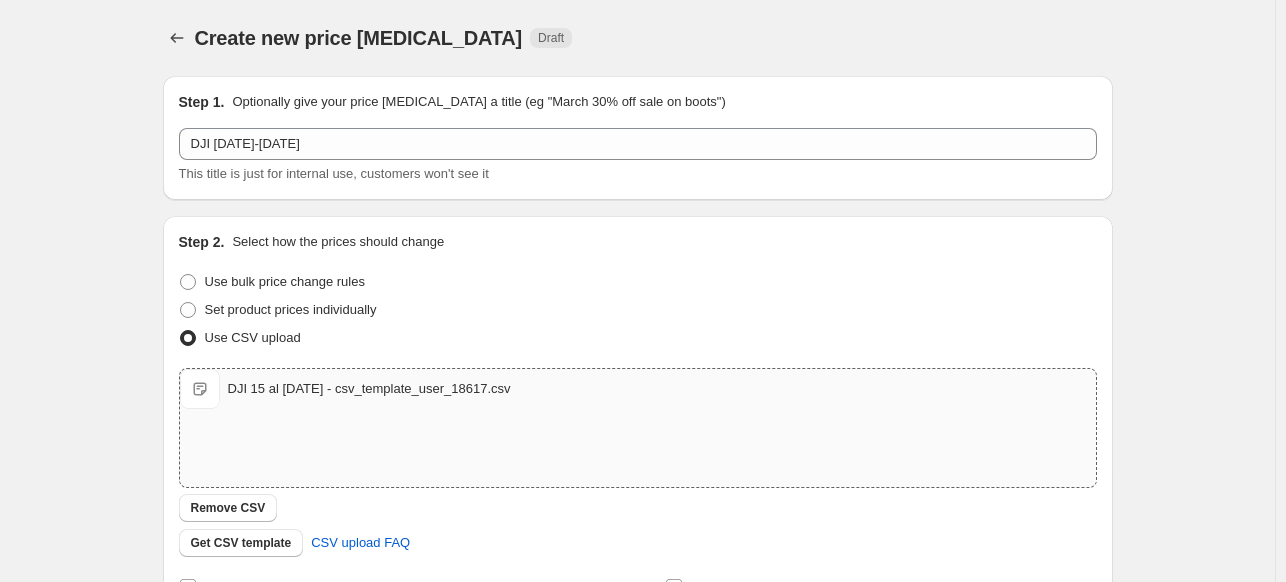 scroll, scrollTop: 686, scrollLeft: 0, axis: vertical 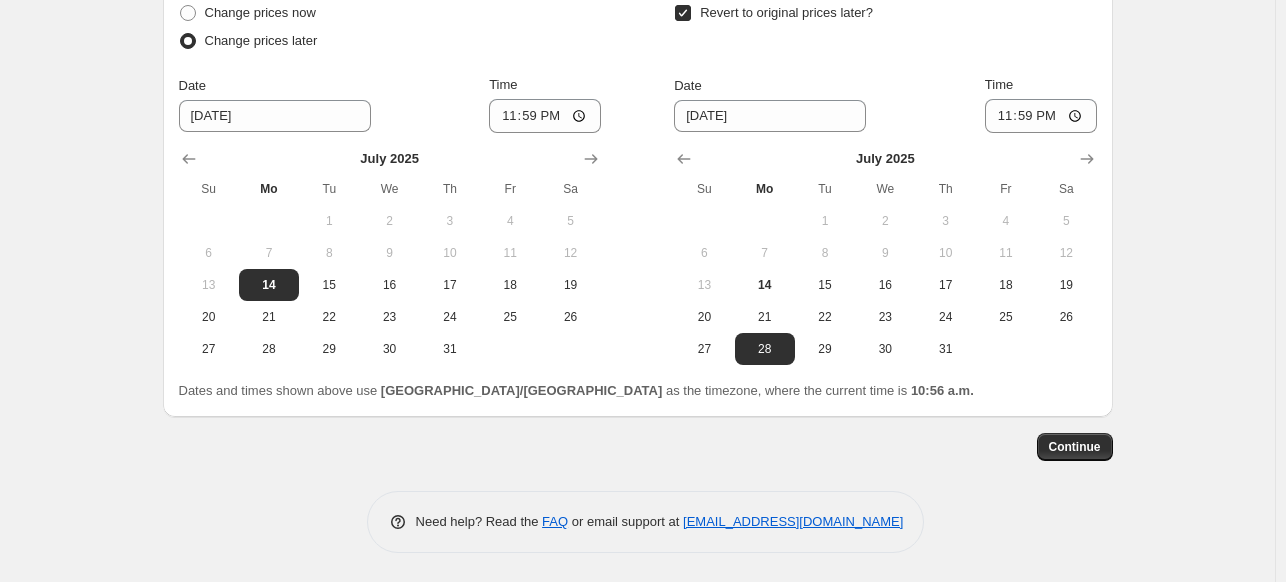 click on "Step 1. Optionally give your price [MEDICAL_DATA] a title (eg "March 30% off sale on boots") DJI [DATE]-[DATE] This title is just for internal use, customers won't see it Step 2. Select how the prices should change Use bulk price change rules Set product prices individually Use CSV upload Upload files DJI 15 al [DATE] - csv_template_user_18617.csv DJI 15 al [DATE] - csv_template_user_18617.csv Remove CSV Get CSV template CSV upload FAQ Select tags to add while price change is active Select tags to remove while price change is active Step 3. Select when the prices should change Change prices now Change prices later Date [DATE] Time 23:59 [DATE] Su Mo Tu We Th Fr Sa 1 2 3 4 5 6 7 8 9 10 11 12 13 14 15 16 17 18 19 20 21 22 23 24 25 26 27 28 29 30 31 Revert to original prices later? Date [DATE] Time 23:59 [DATE] Su Mo Tu We Th Fr Sa 1 2 3 4 5 6 7 8 9 10 11 12 13 14 15 16 17 18 19 20 21 22 23 24 25 26 27 28 29 30 31 Dates and times shown above use   [GEOGRAPHIC_DATA]/[GEOGRAPHIC_DATA]     10:56 a.m. Continue   FAQ" at bounding box center [638, -37] 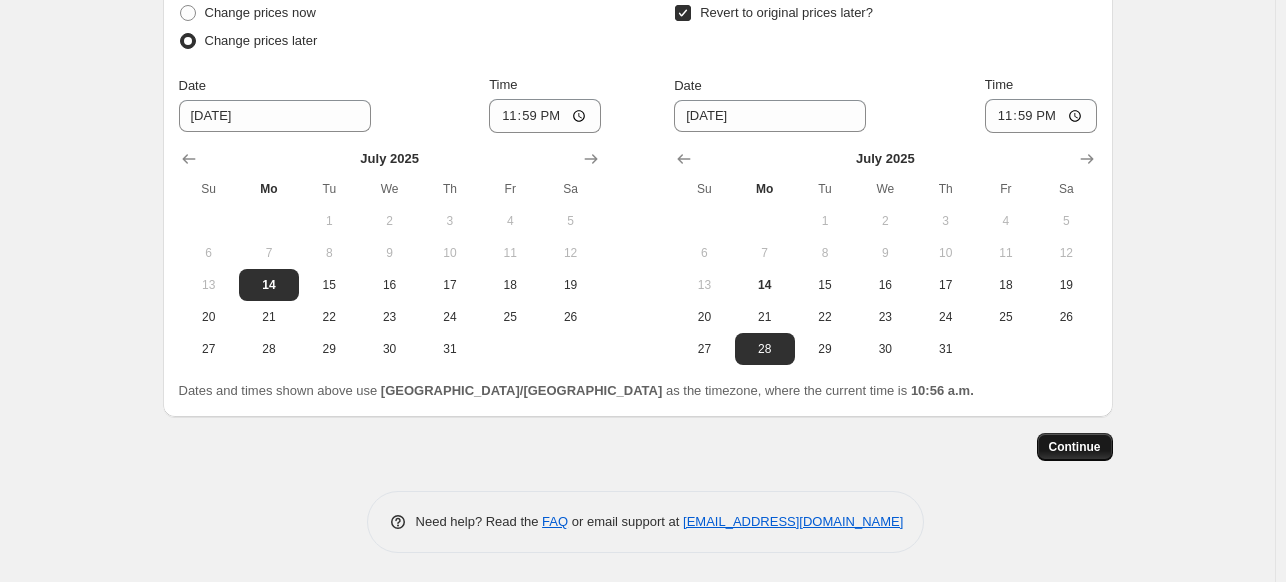 click on "Continue" at bounding box center [1075, 447] 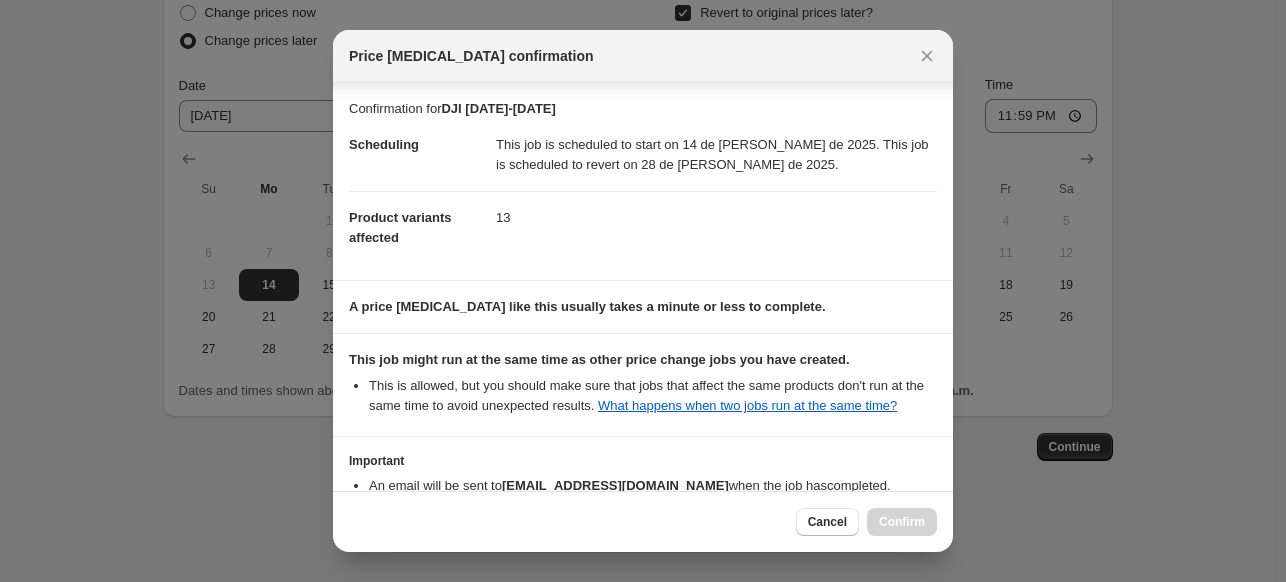 scroll, scrollTop: 128, scrollLeft: 0, axis: vertical 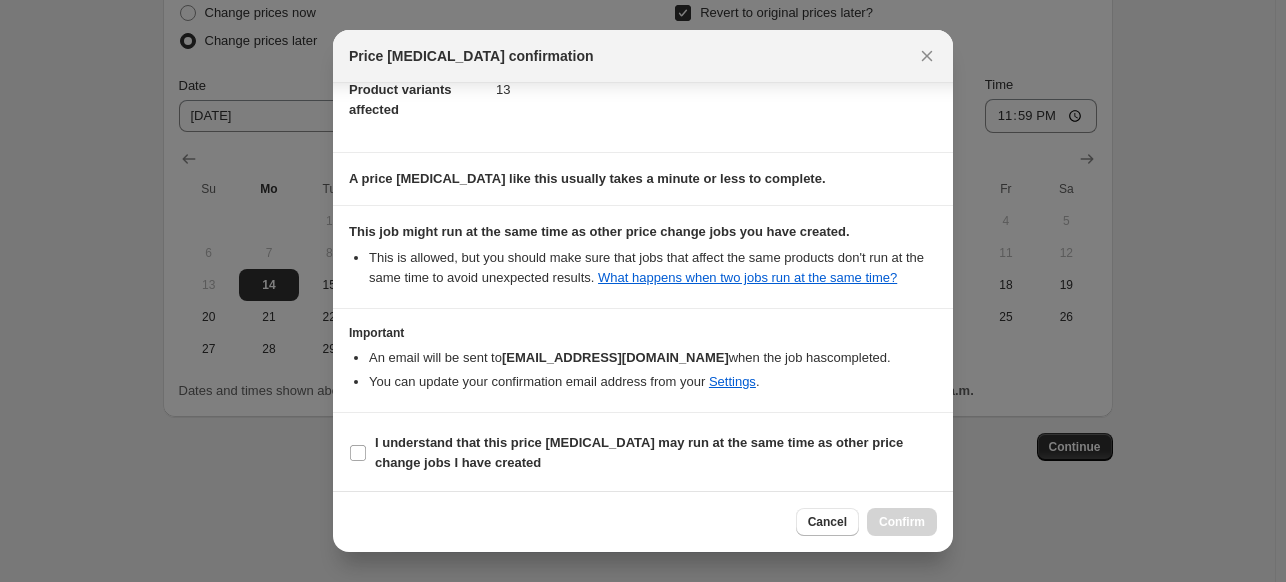 click on "I understand that this price [MEDICAL_DATA] may run at the same time as other price change jobs I have created" at bounding box center (643, 453) 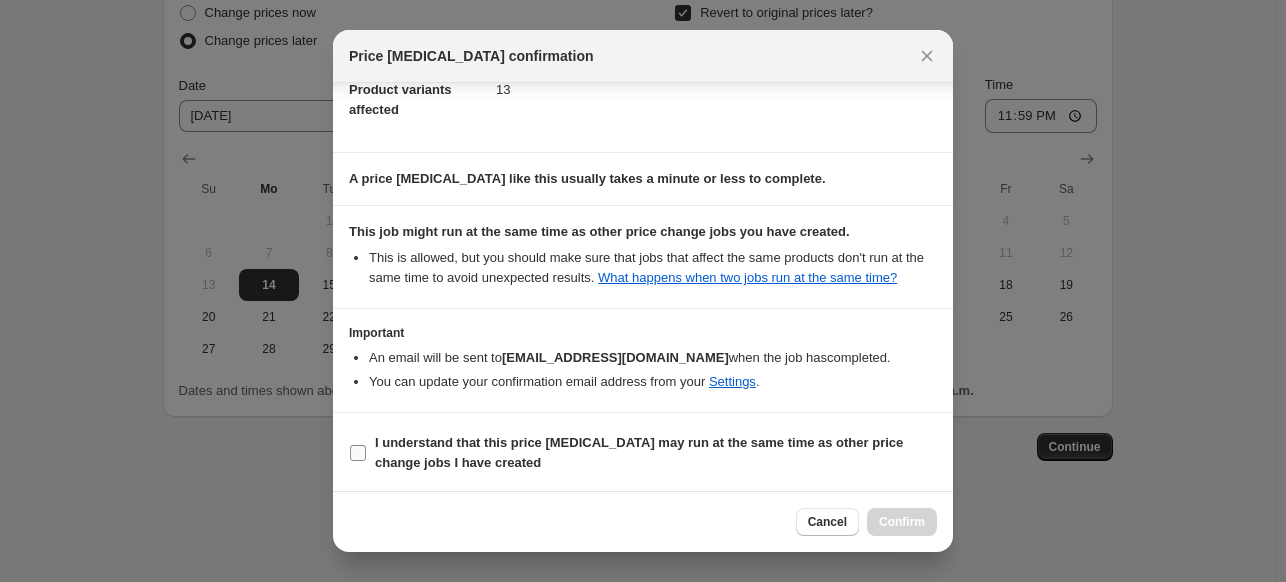 click on "I understand that this price [MEDICAL_DATA] may run at the same time as other price change jobs I have created" at bounding box center [639, 452] 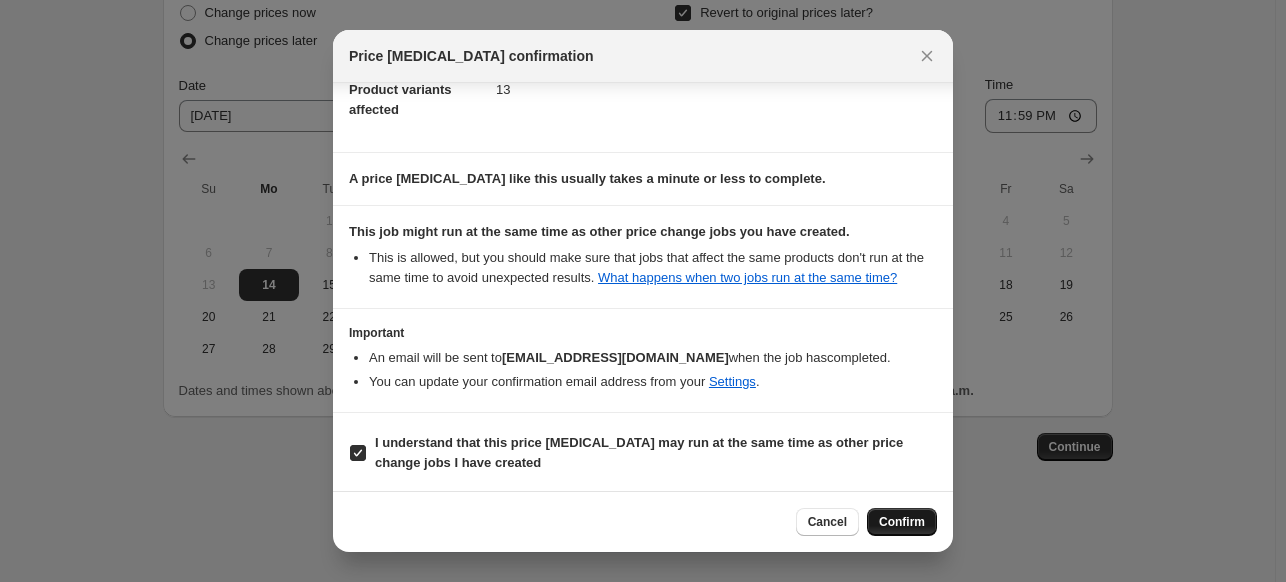 click on "Confirm" at bounding box center [902, 522] 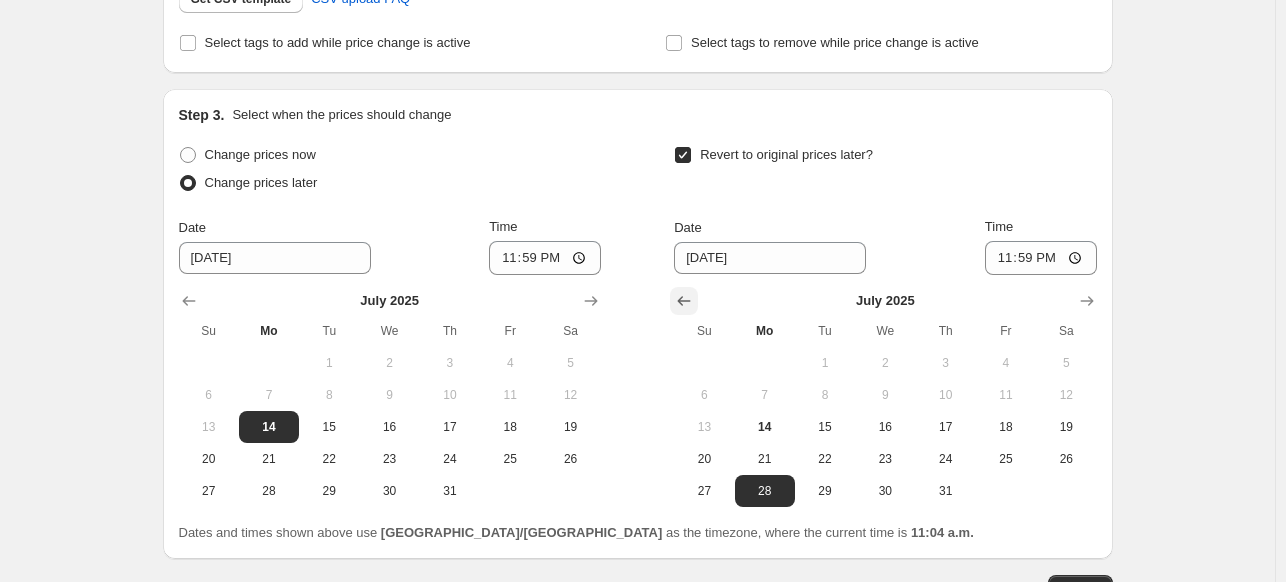 scroll, scrollTop: 0, scrollLeft: 0, axis: both 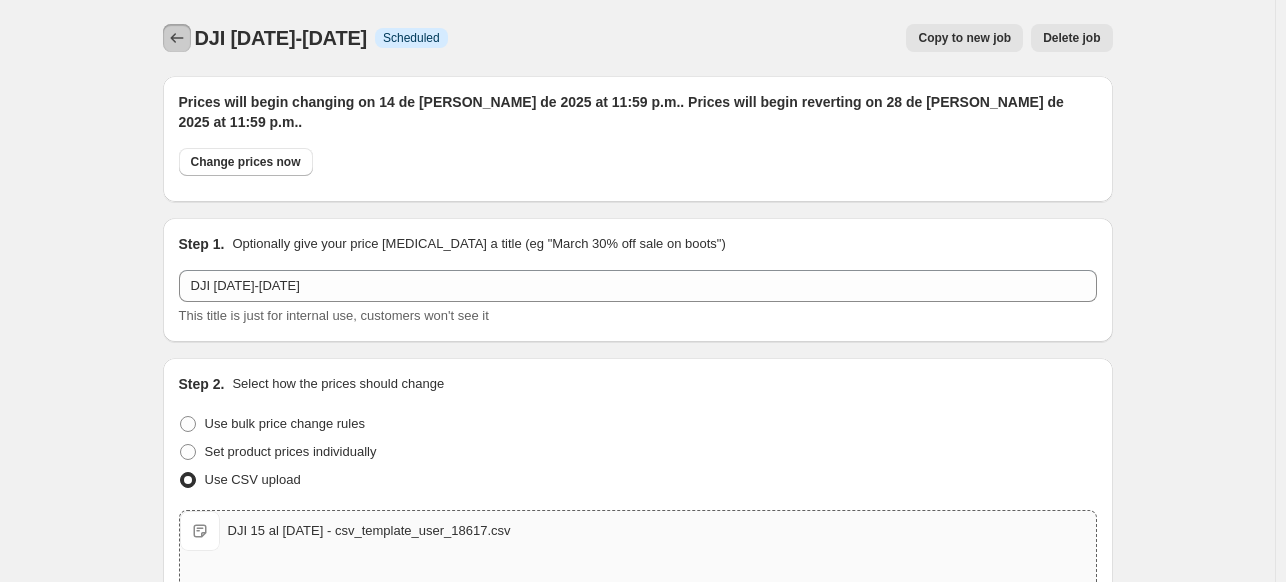 click at bounding box center [177, 38] 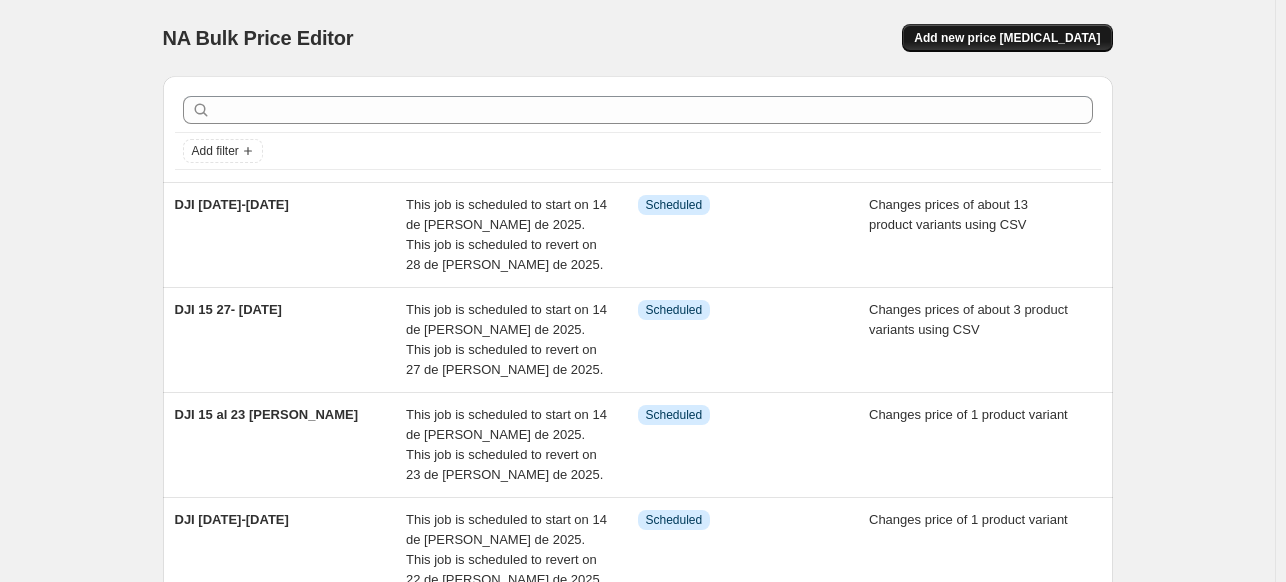 click on "Add new price [MEDICAL_DATA]" at bounding box center (1007, 38) 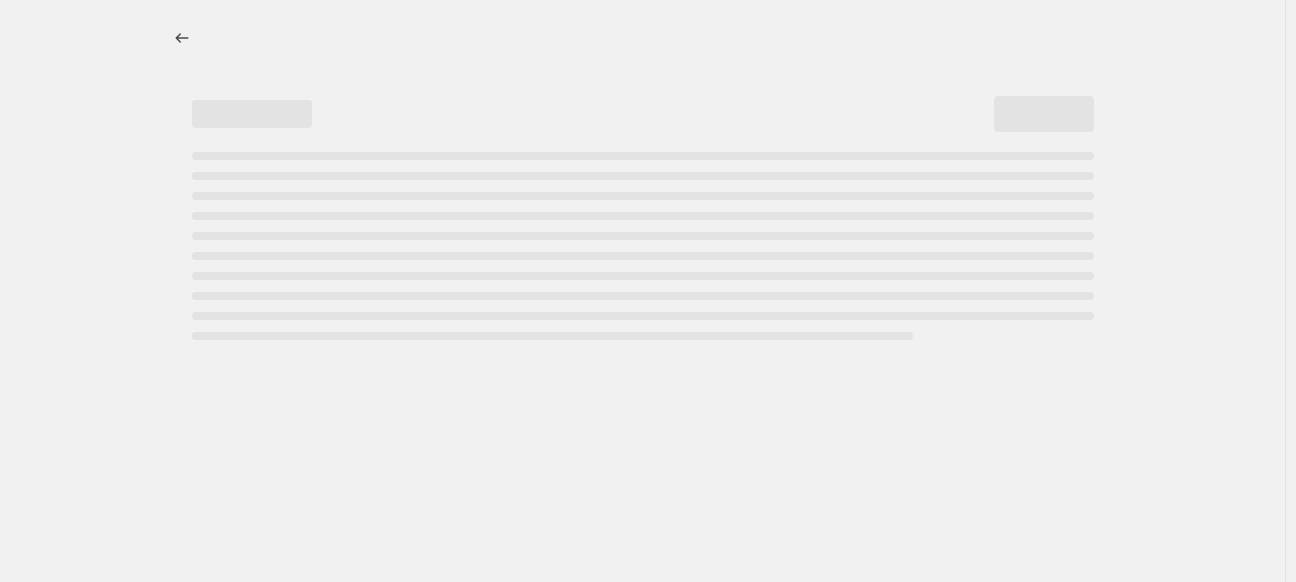 select on "percentage" 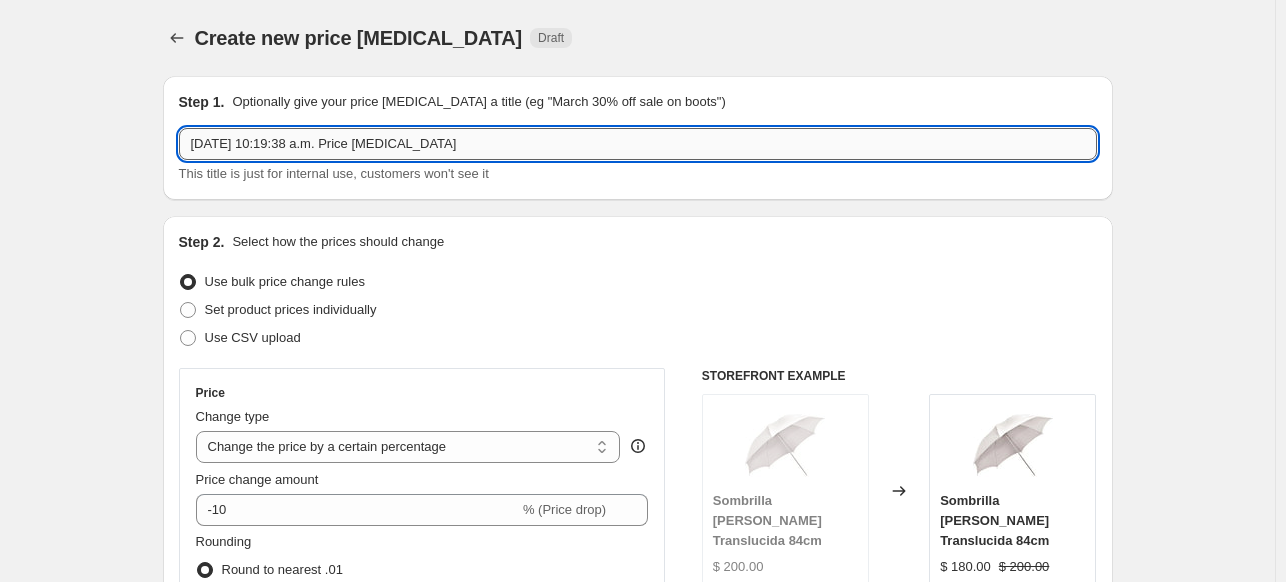 click on "[DATE] 10:19:38 a.m. Price [MEDICAL_DATA]" at bounding box center (638, 144) 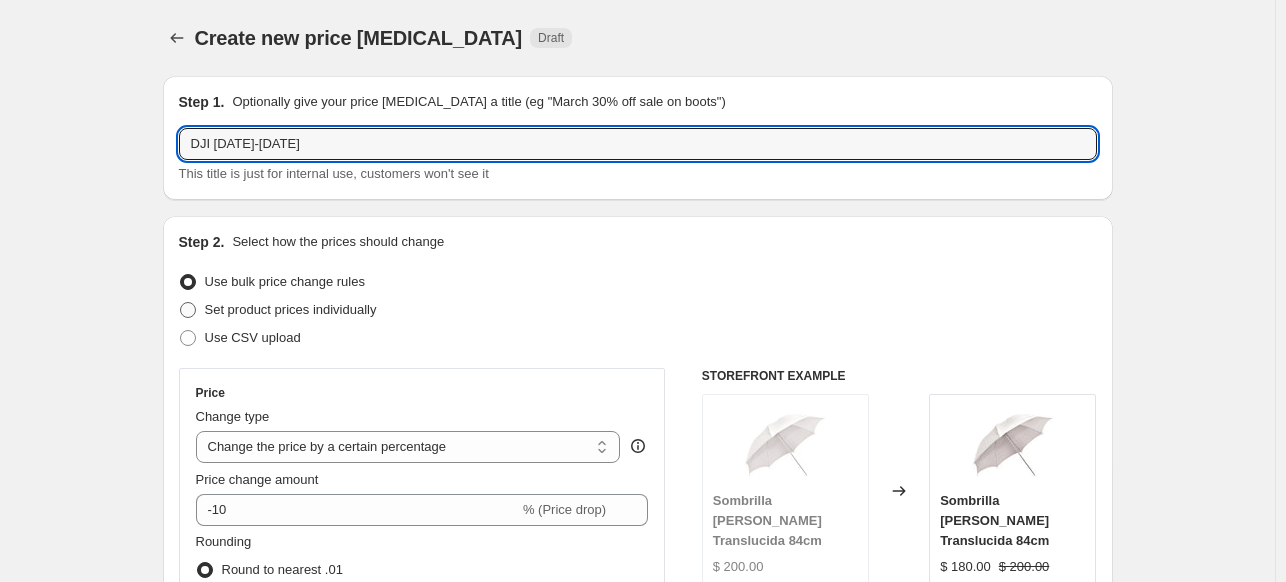 type on "DJI [DATE]-[DATE]" 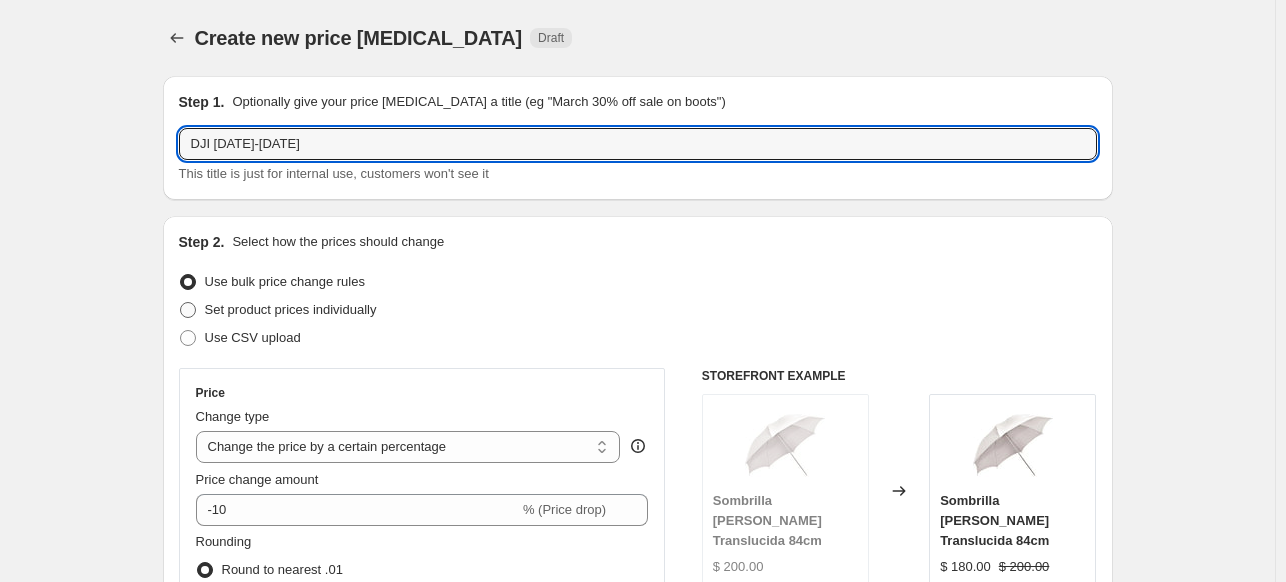 radio on "true" 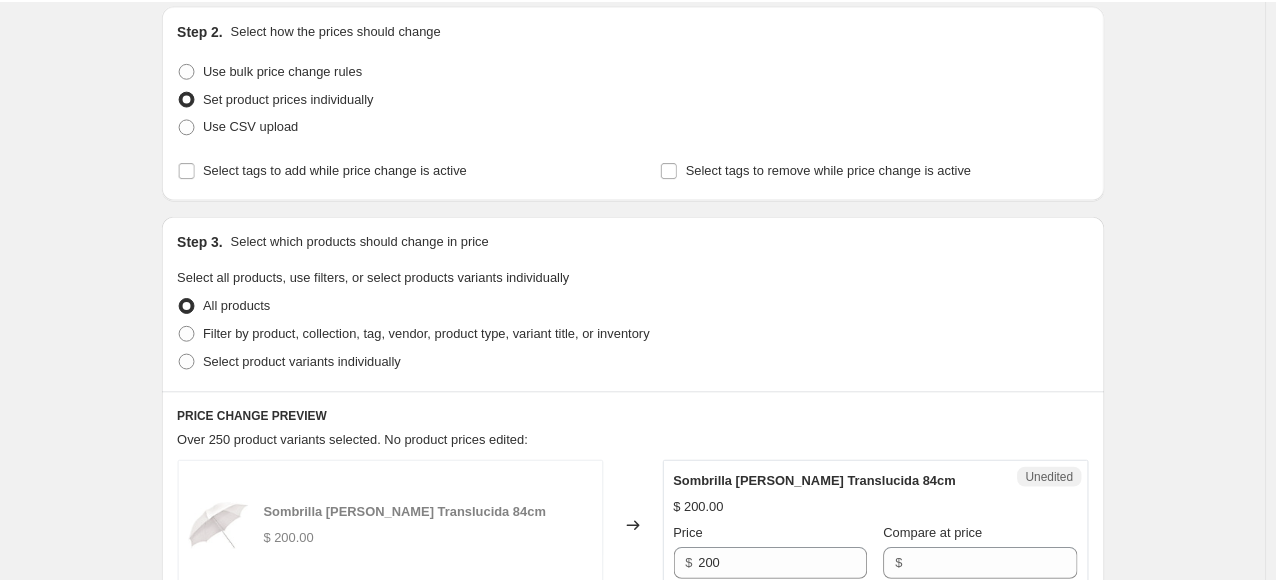 scroll, scrollTop: 363, scrollLeft: 0, axis: vertical 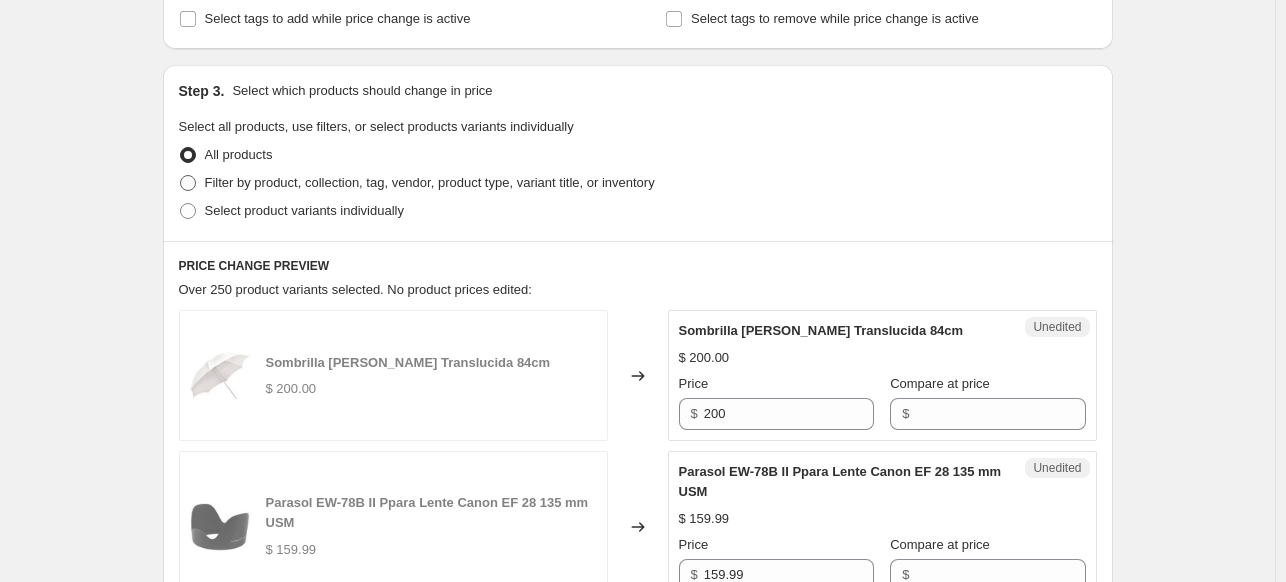 click on "Filter by product, collection, tag, vendor, product type, variant title, or inventory" at bounding box center (430, 183) 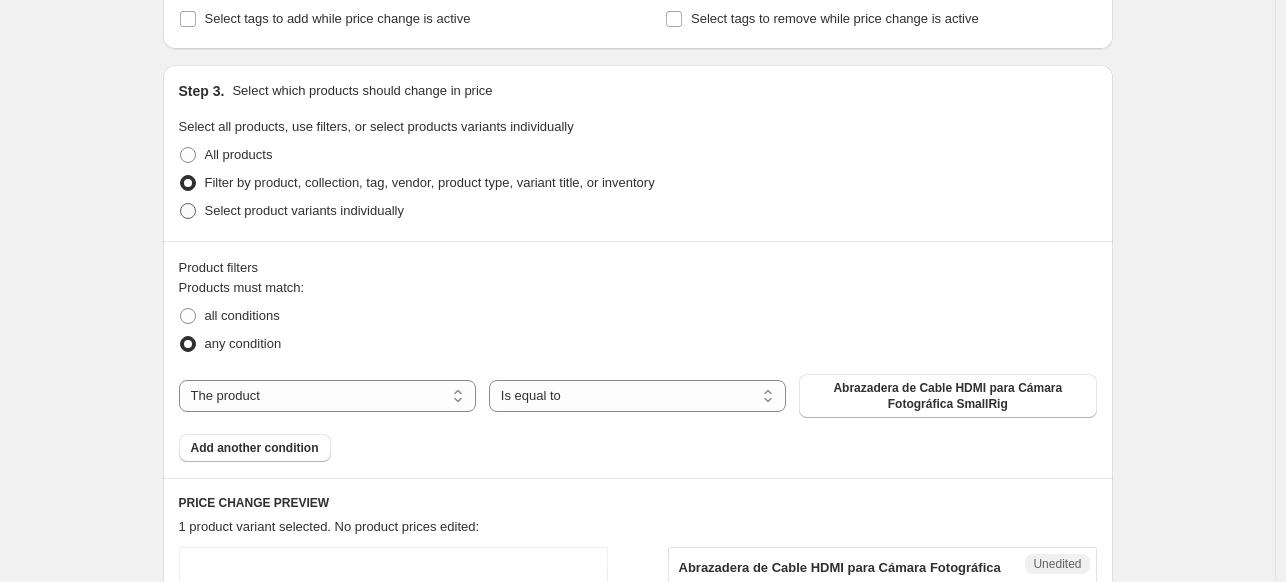 click on "Select product variants individually" at bounding box center [304, 210] 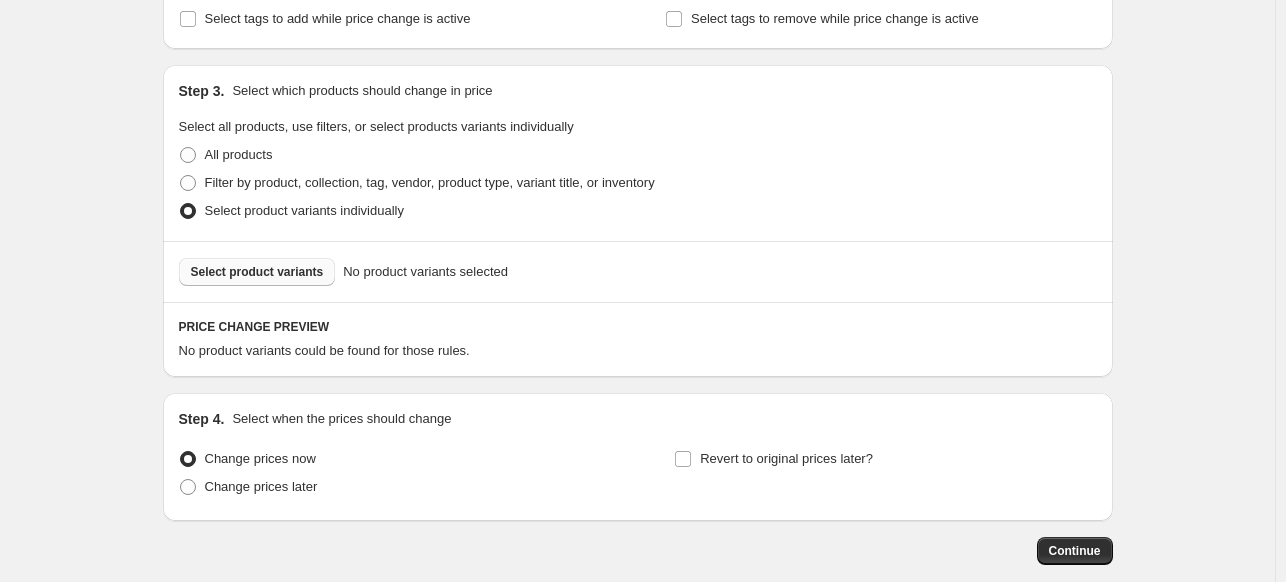 click on "Select product variants" at bounding box center [257, 272] 